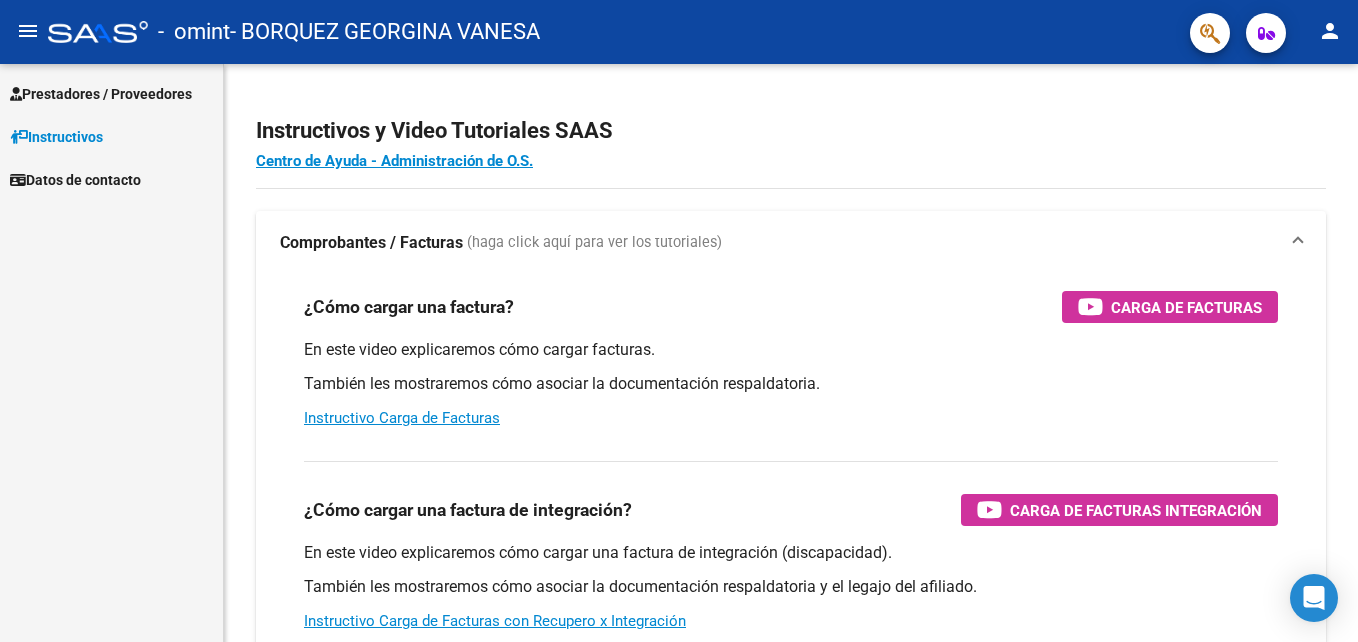 scroll, scrollTop: 0, scrollLeft: 0, axis: both 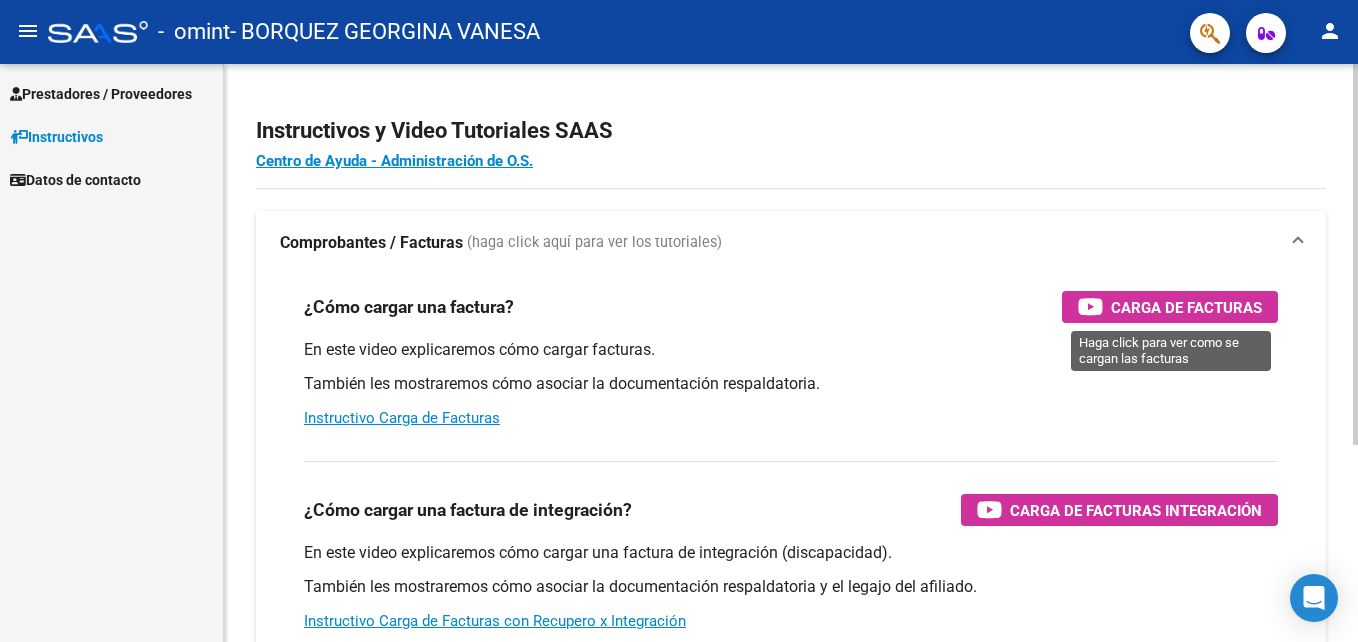 click on "Carga de Facturas" at bounding box center [1186, 307] 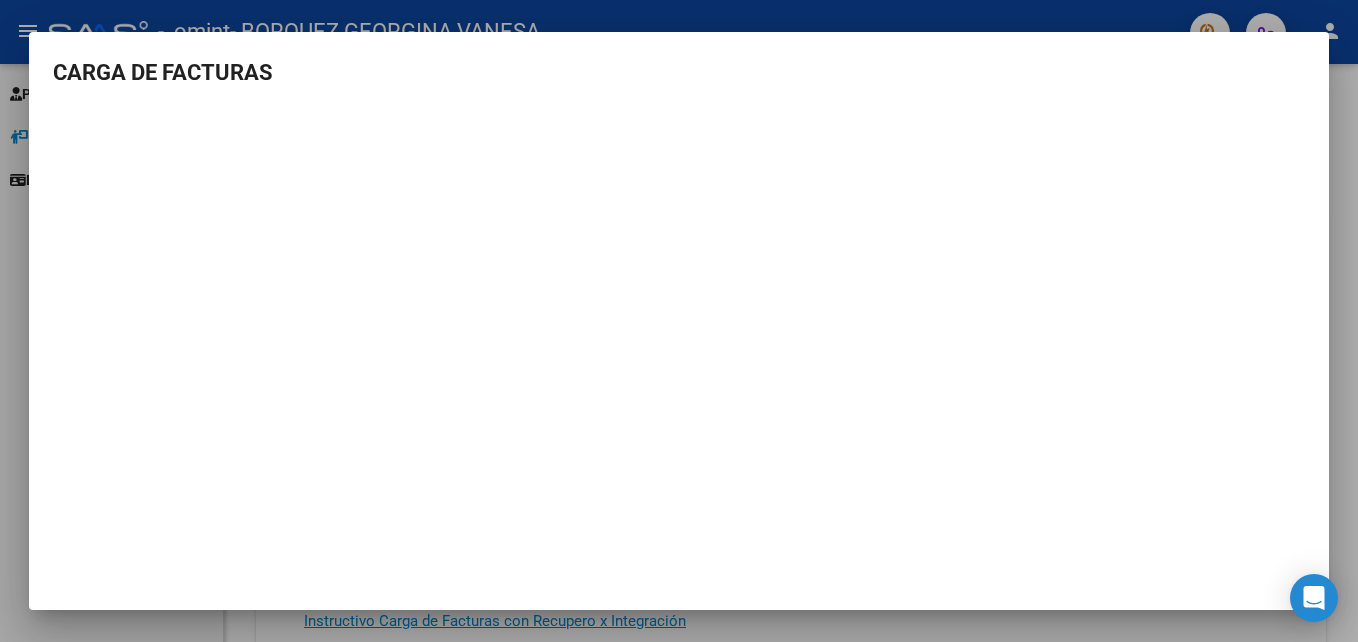 click at bounding box center [679, 321] 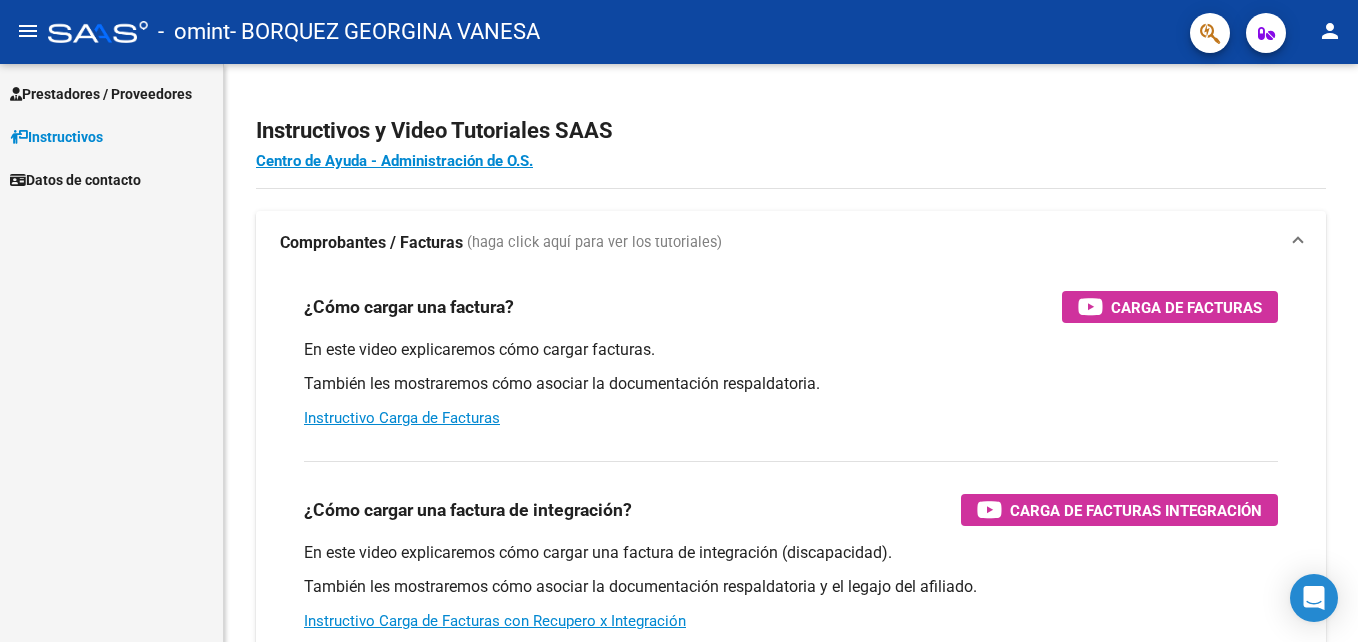 click on "Prestadores / Proveedores" at bounding box center (101, 94) 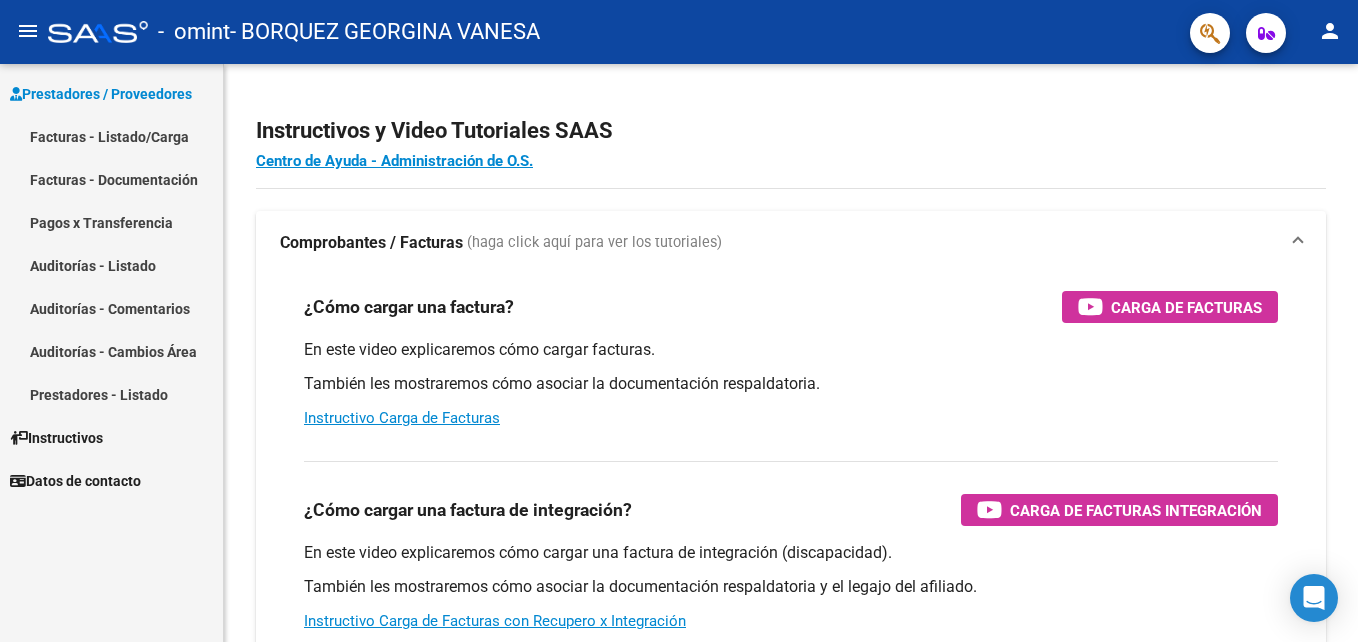 click on "- omint   - BORQUEZ GEORGINA VANESA" 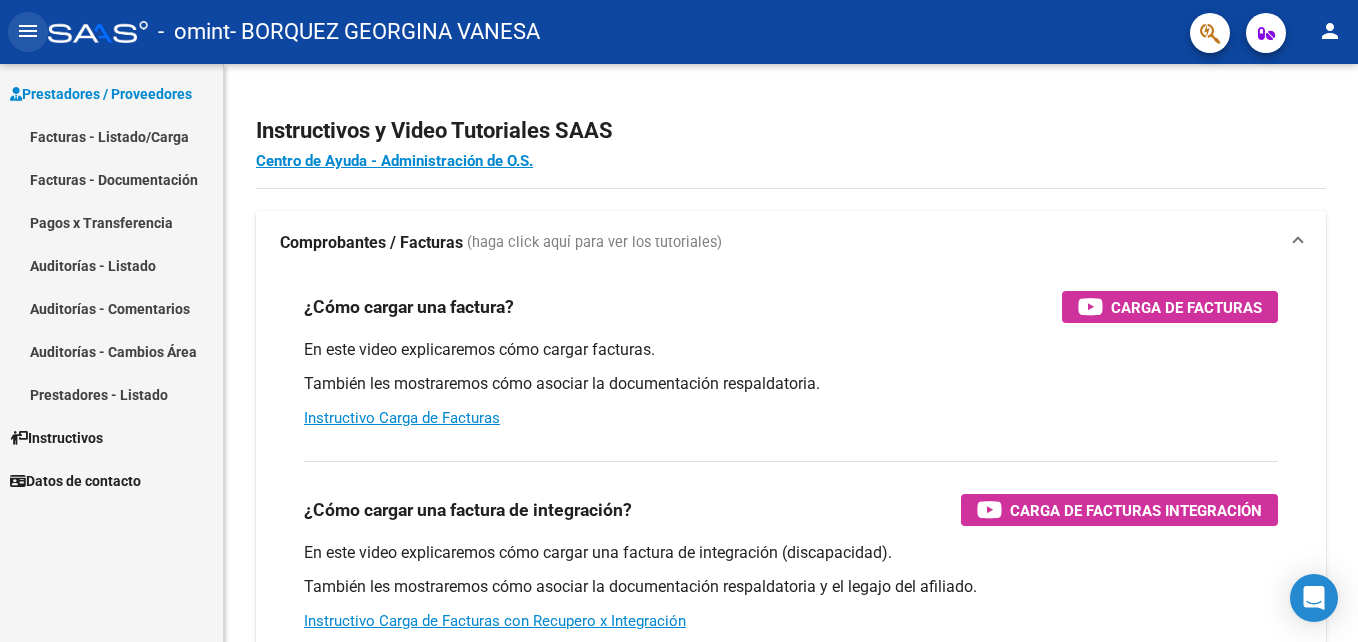 click on "menu" 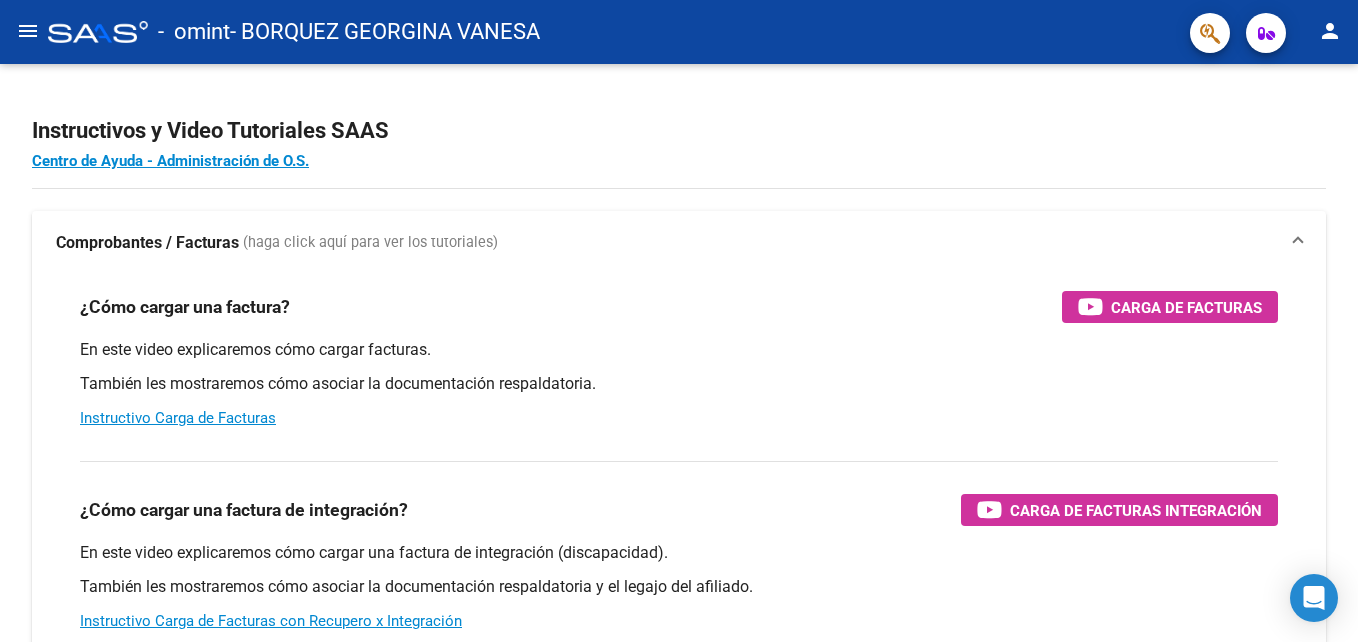 click on "menu" 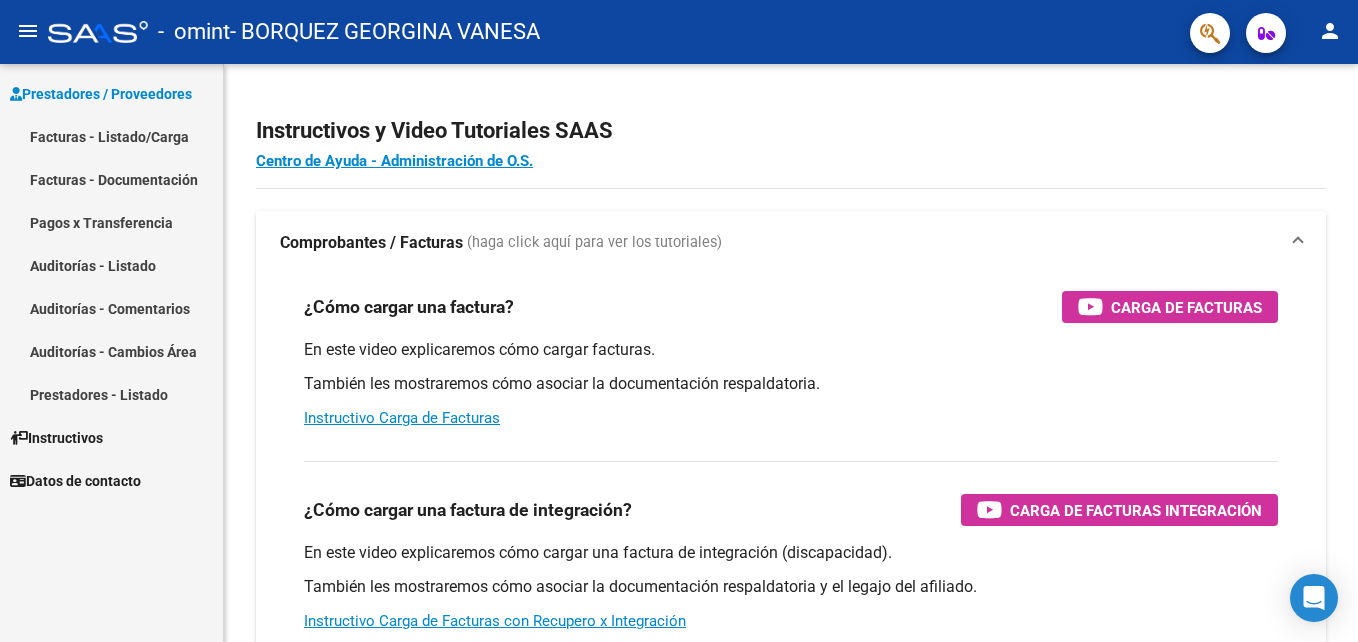 click on "Prestadores / Proveedores Facturas - Listado/Carga Facturas - Documentación Pagos x Transferencia Auditorías - Listado Auditorías - Comentarios Auditorías - Cambios Área Prestadores - Listado    Instructivos    Datos de contacto" at bounding box center [111, 353] 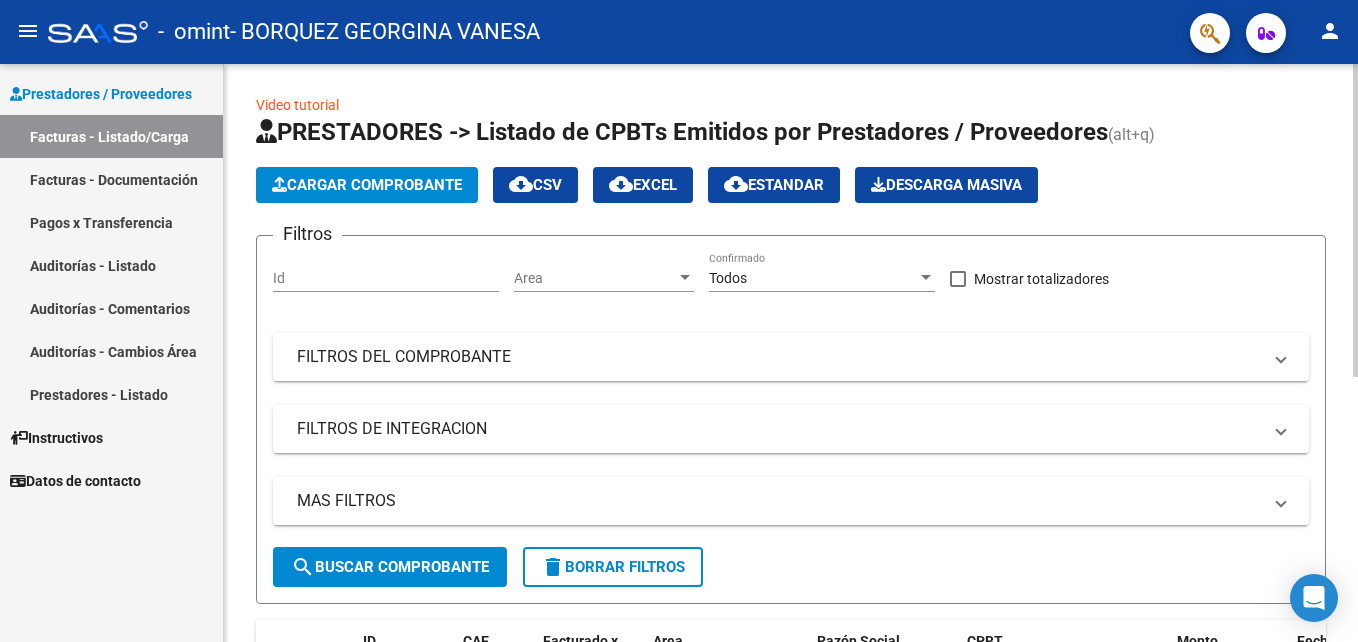 scroll, scrollTop: 0, scrollLeft: 0, axis: both 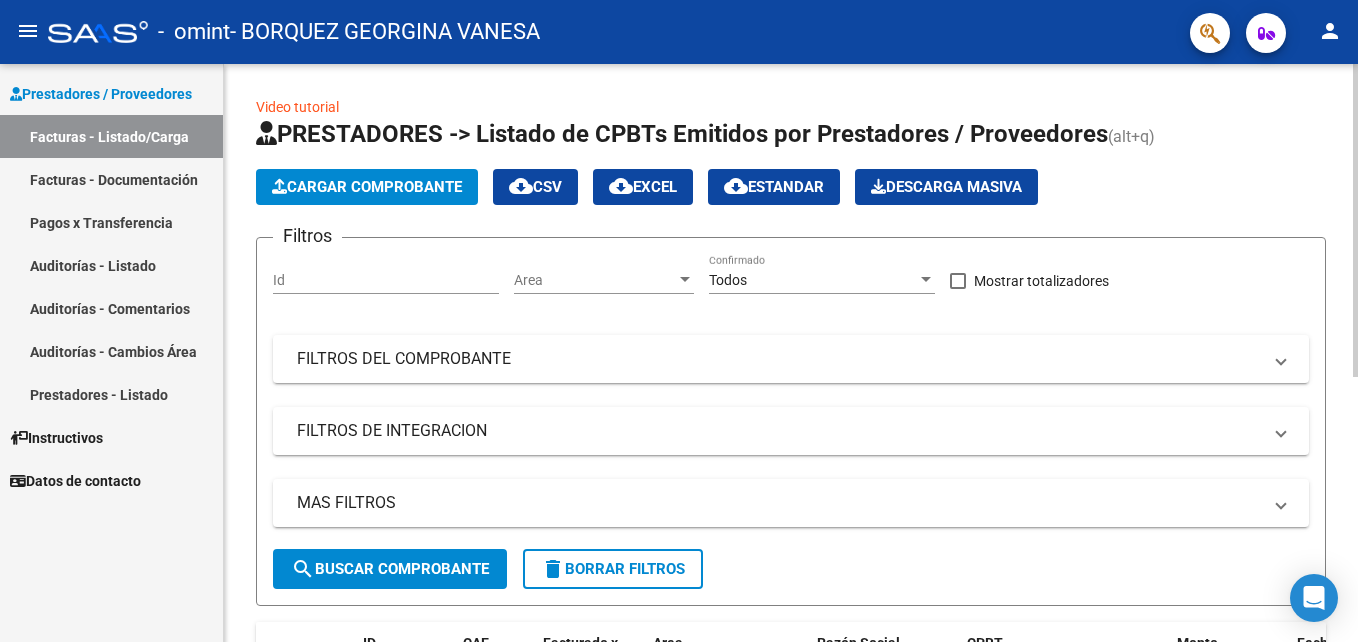 click on "menu -   omint   - BORQUEZ GEORGINA VANESA person    Prestadores / Proveedores Facturas - Listado/Carga Facturas - Documentación Pagos x Transferencia Auditorías - Listado Auditorías - Comentarios Auditorías - Cambios Área Prestadores - Listado    Instructivos    Datos de contacto  Video tutorial   PRESTADORES -> Listado de CPBTs Emitidos por Prestadores / Proveedores (alt+q)   Cargar Comprobante
cloud_download  CSV  cloud_download  EXCEL  cloud_download  Estandar   Descarga Masiva
Filtros Id Area Area Todos Confirmado   Mostrar totalizadores   FILTROS DEL COMPROBANTE  Comprobante Tipo Comprobante Tipo Start date – End date Fec. Comprobante Desde / Hasta Días Emisión Desde(cant. días) Días Emisión Hasta(cant. días) CUIT / Razón Social Pto. Venta Nro. Comprobante Código SSS CAE Válido CAE Válido Todos Cargado Módulo Hosp. Todos Tiene facturacion Apócrifa Hospital Refes  FILTROS DE INTEGRACION  Período De Prestación Campos del Archivo de Rendición Devuelto x SSS (dr_envio)" at bounding box center (679, 321) 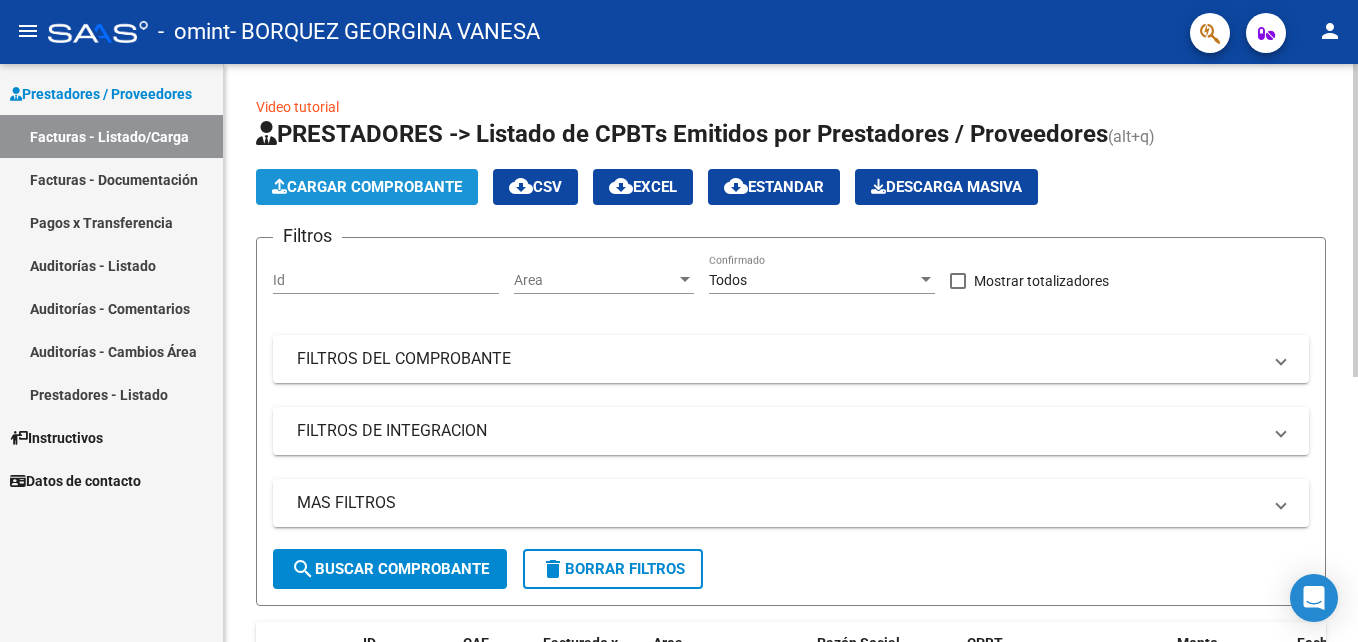 click on "Cargar Comprobante" 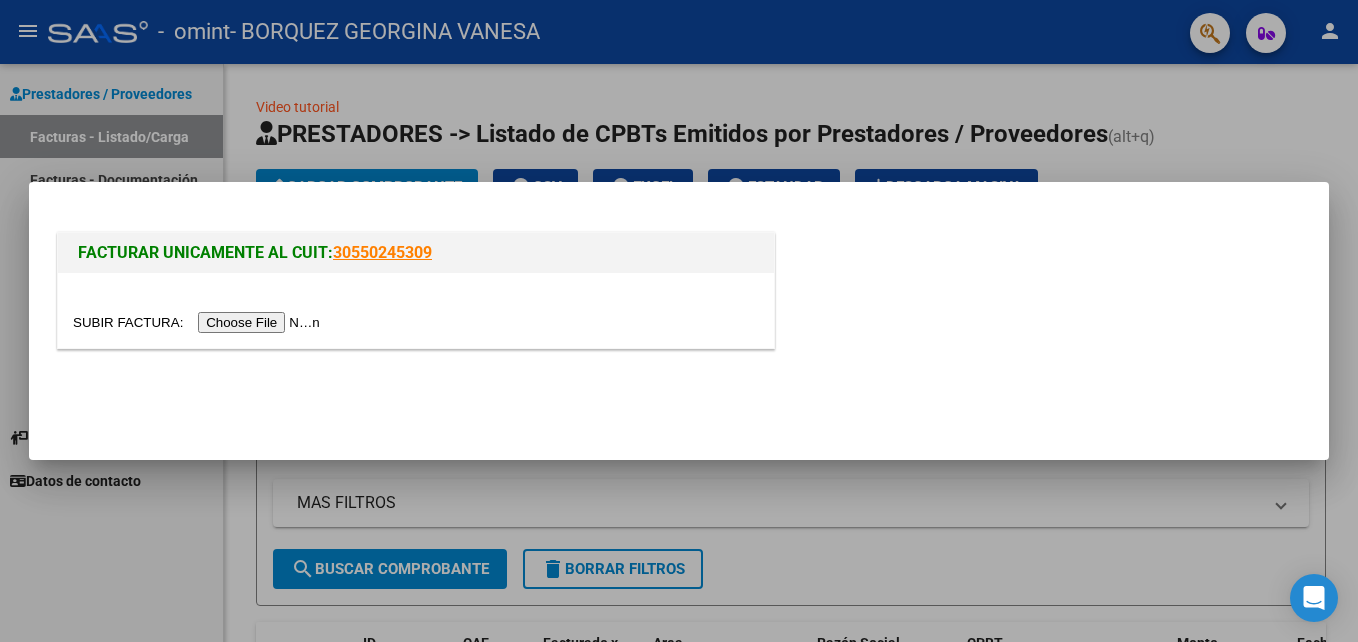 click at bounding box center (199, 322) 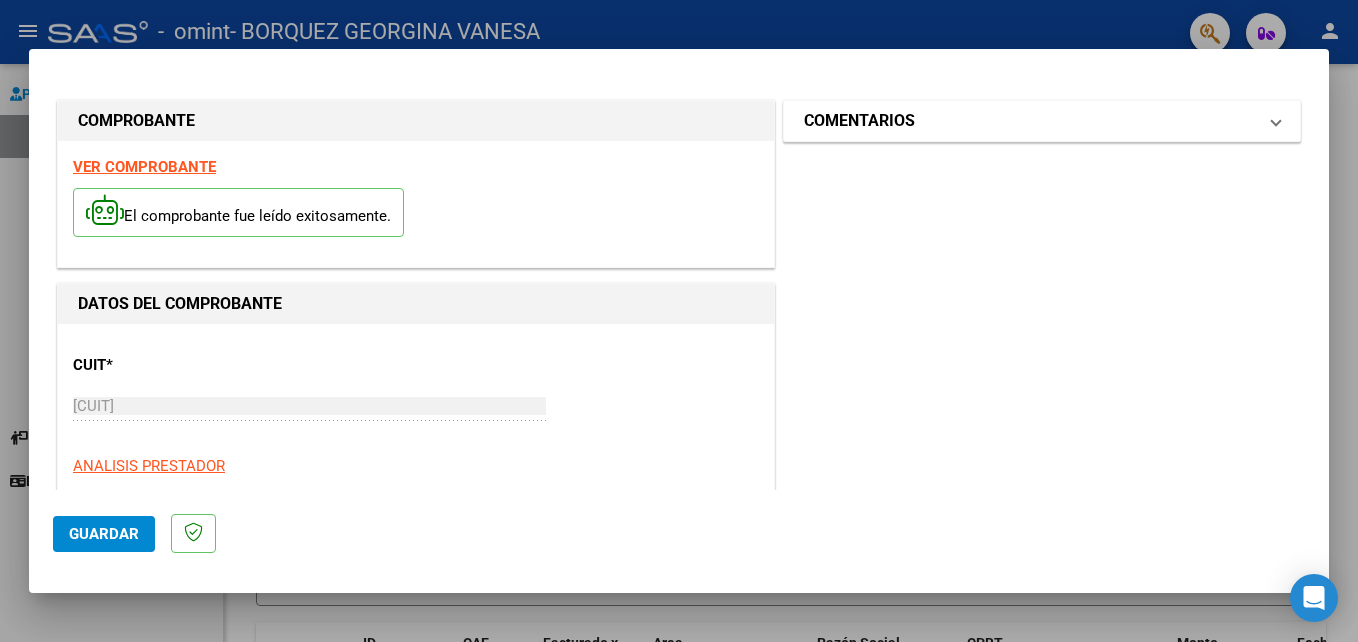 click at bounding box center (1276, 121) 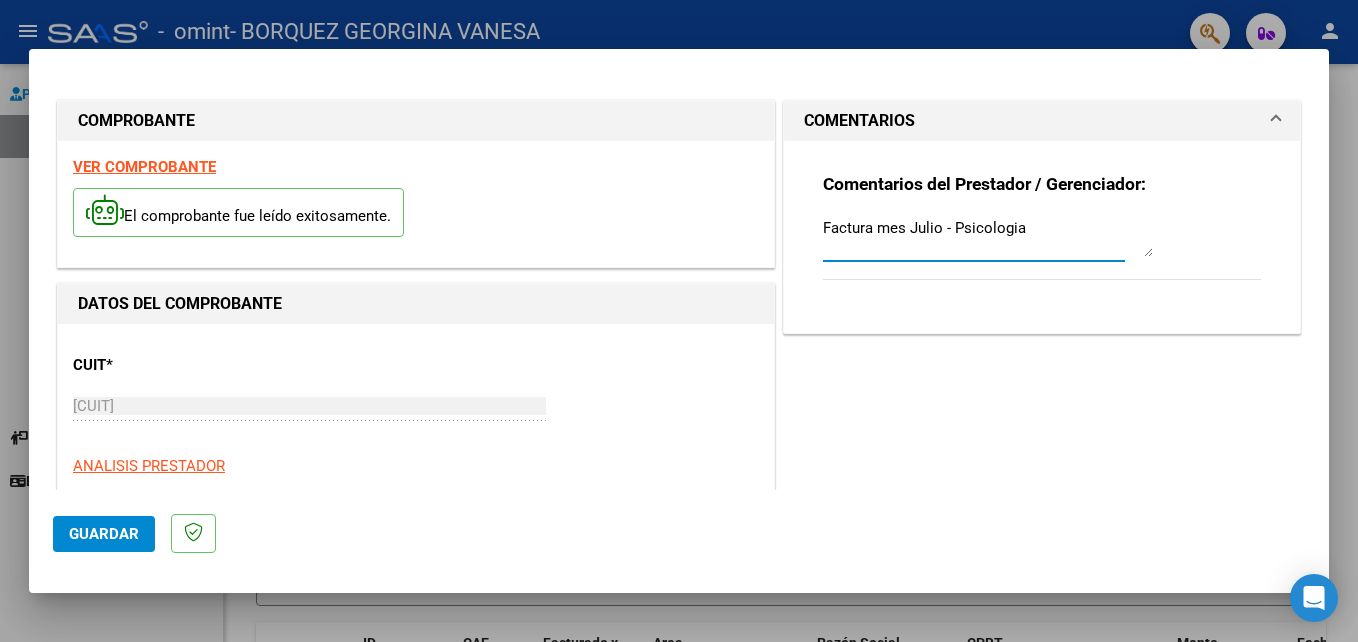 click on "Factura mes Julio - Psicologia" at bounding box center (988, 237) 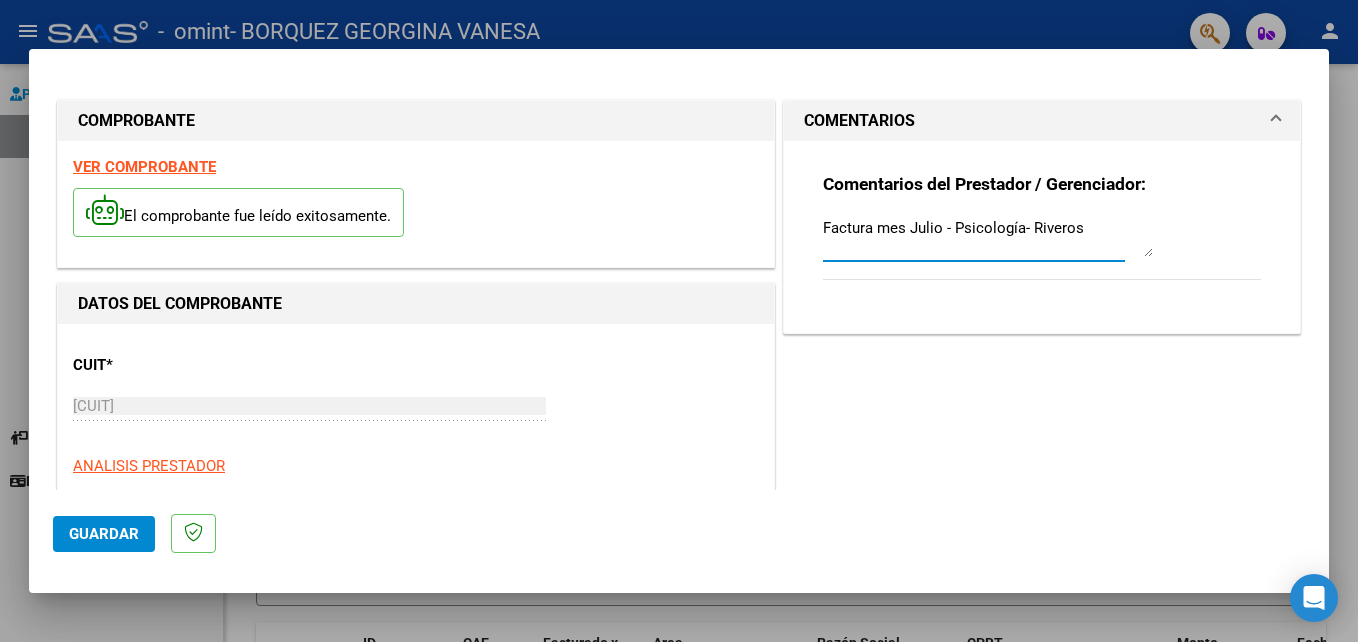 type on "Factura mes Julio - Psicología- Riveros" 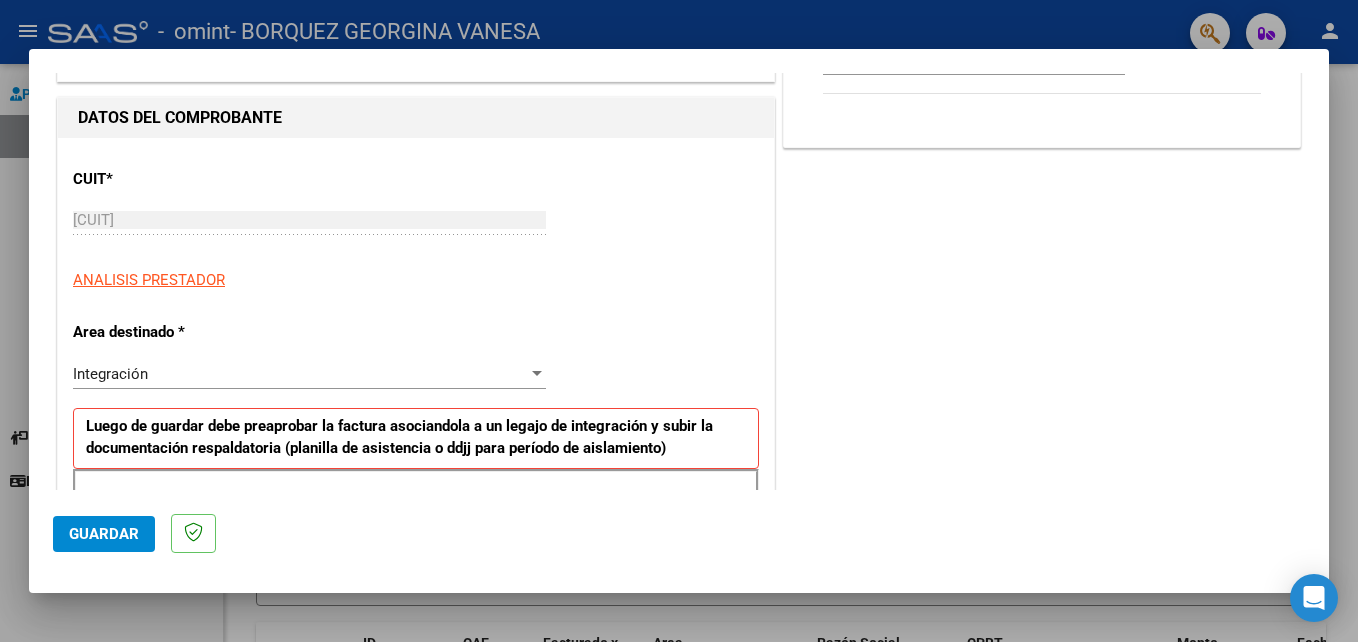 scroll, scrollTop: 200, scrollLeft: 0, axis: vertical 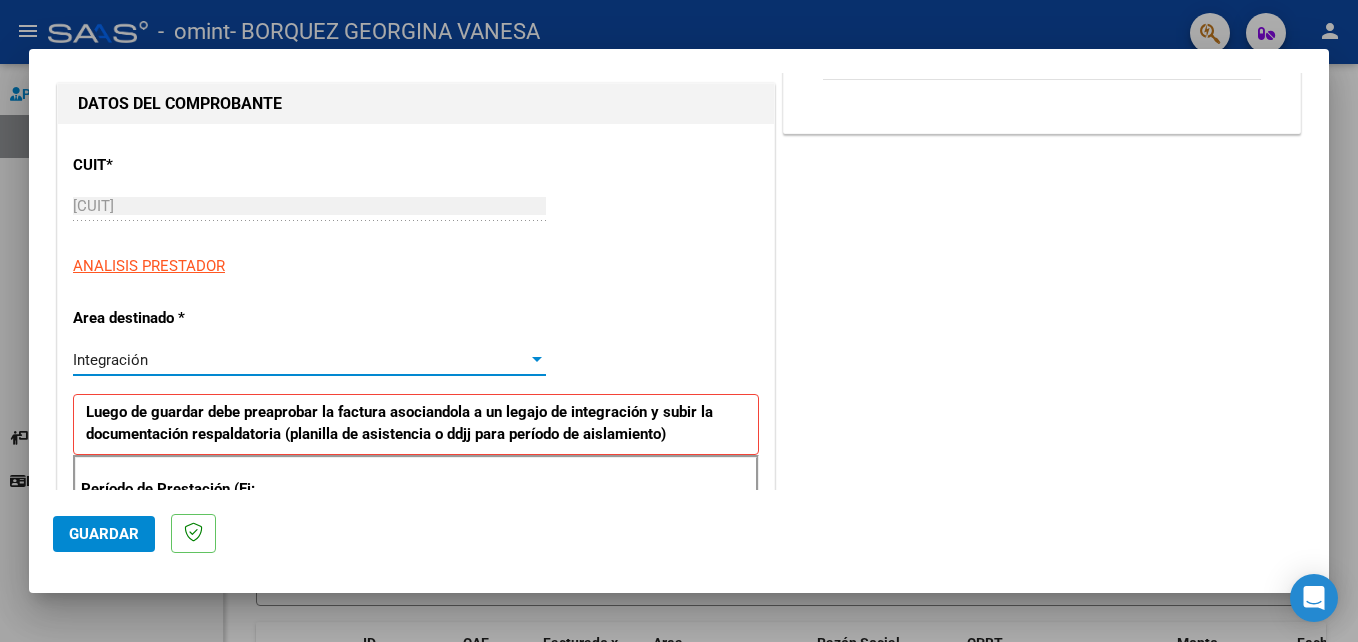 click at bounding box center [537, 360] 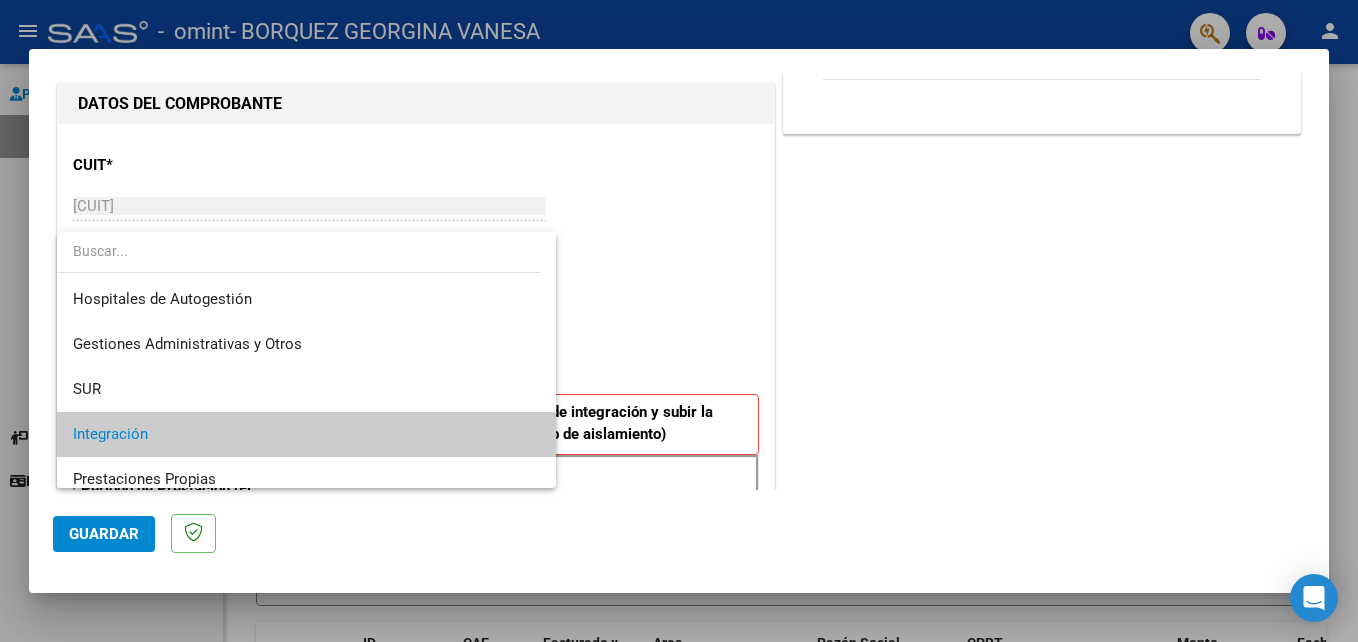 scroll, scrollTop: 75, scrollLeft: 0, axis: vertical 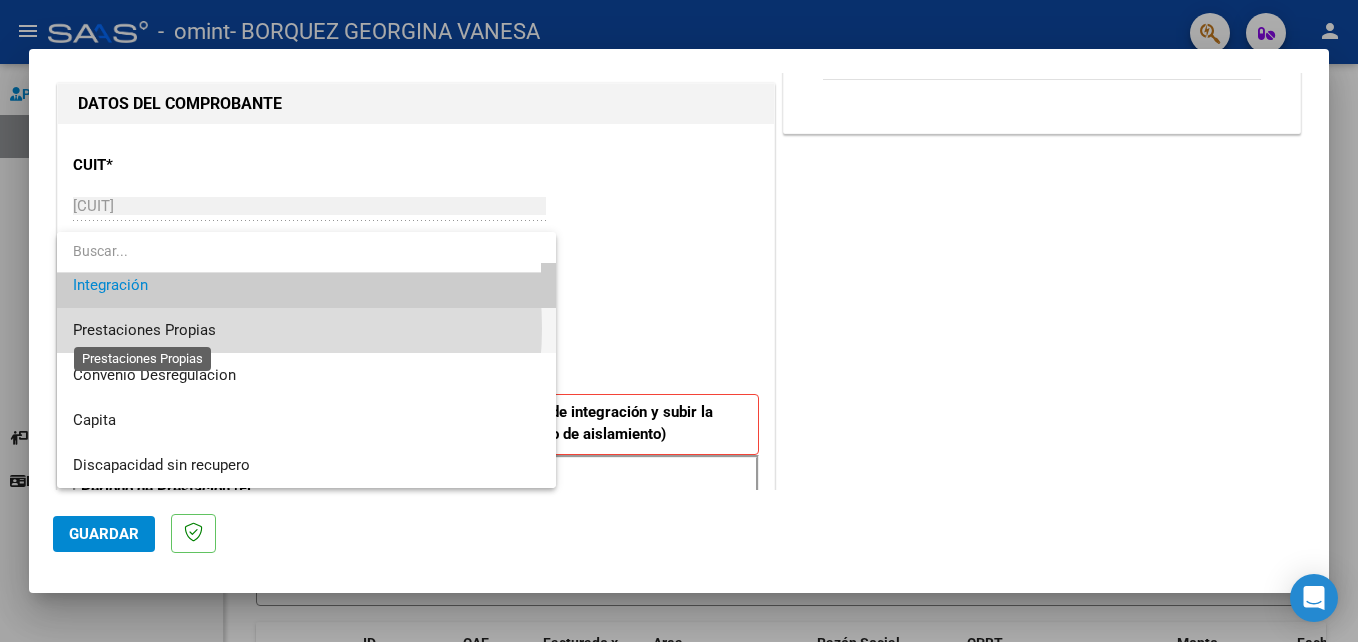 click on "Prestaciones Propias" at bounding box center (144, 330) 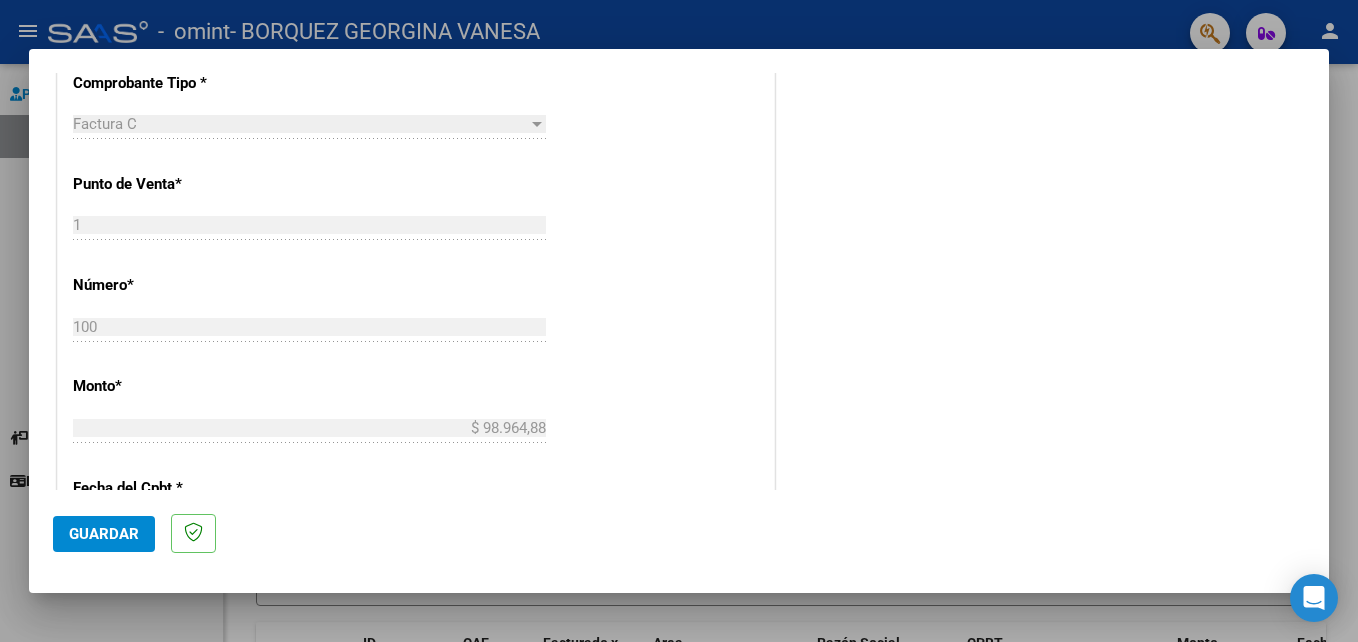 scroll, scrollTop: 545, scrollLeft: 0, axis: vertical 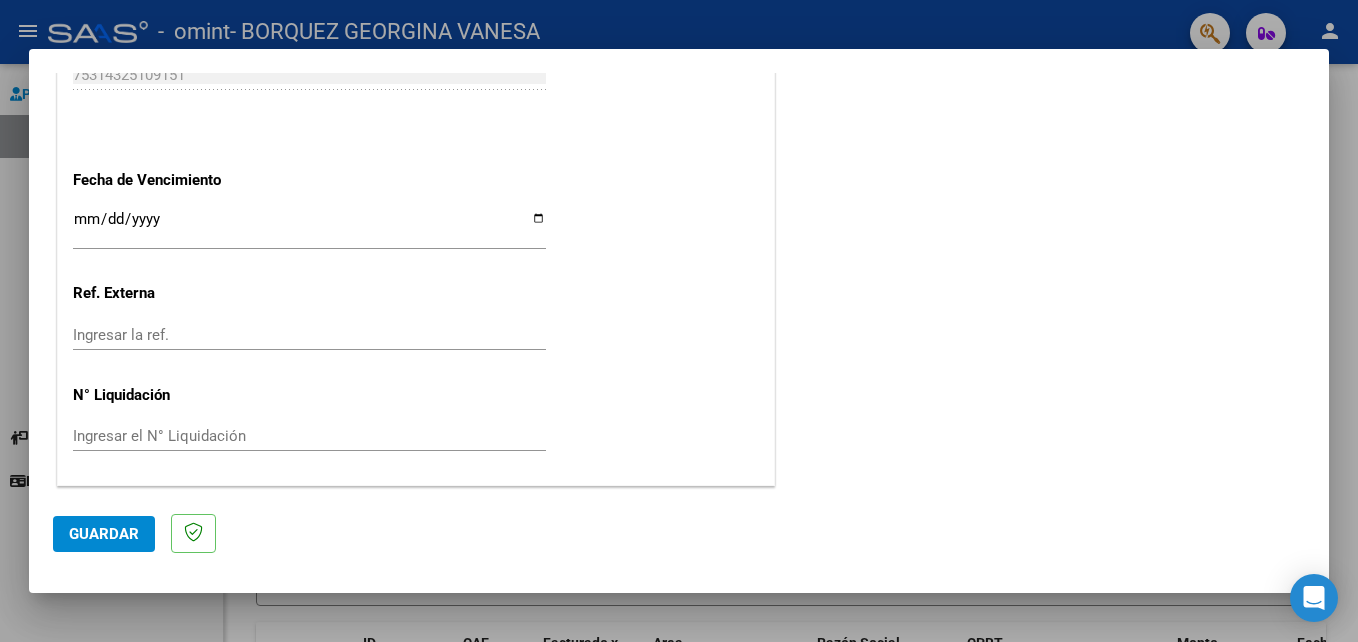 click on "Ingresar la fecha" at bounding box center (309, 227) 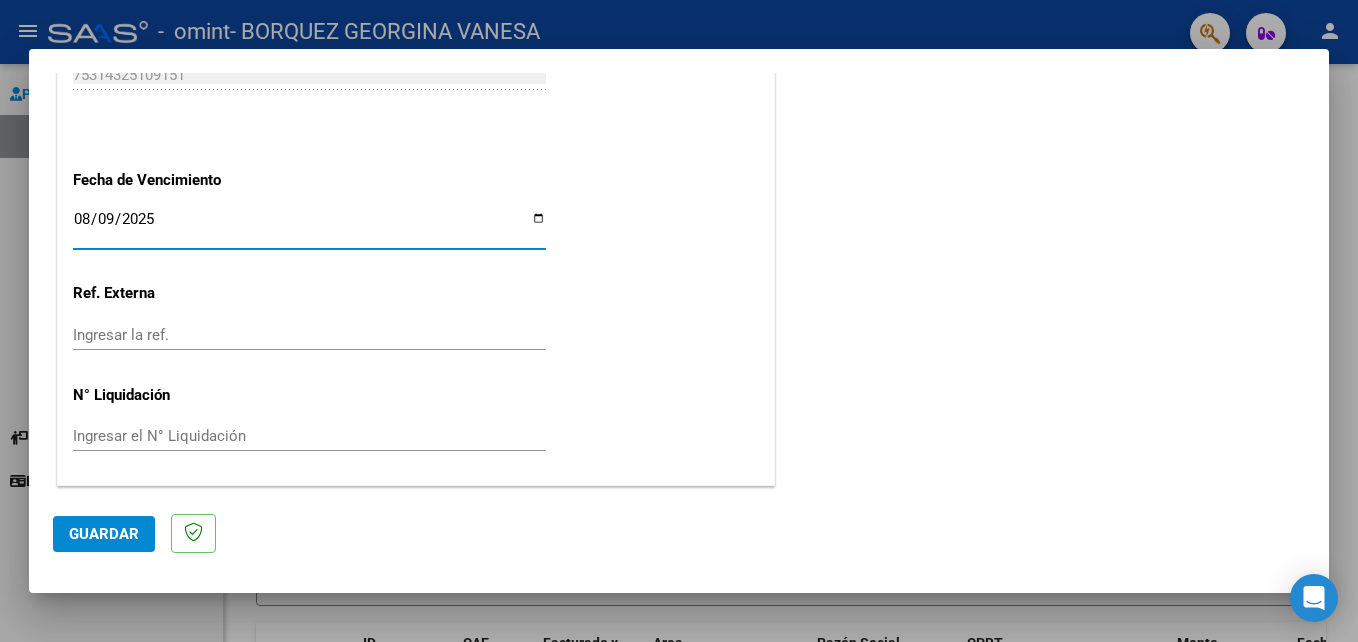 type on "2025-08-09" 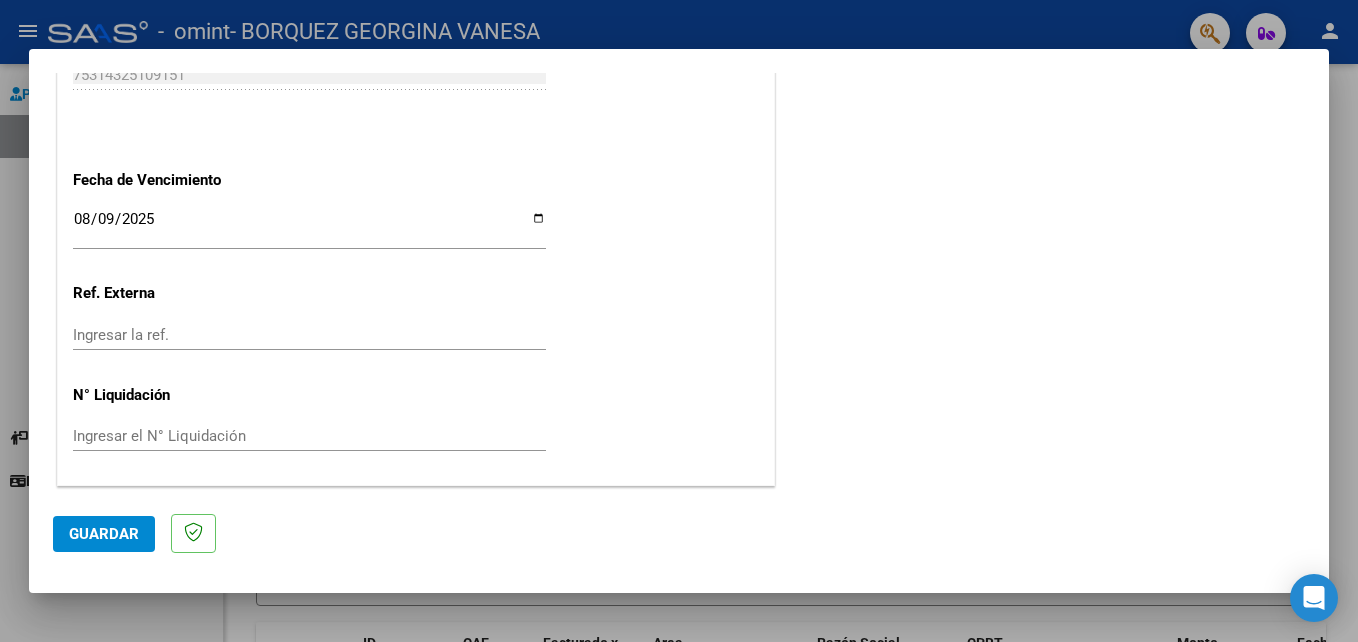 click on "Guardar" 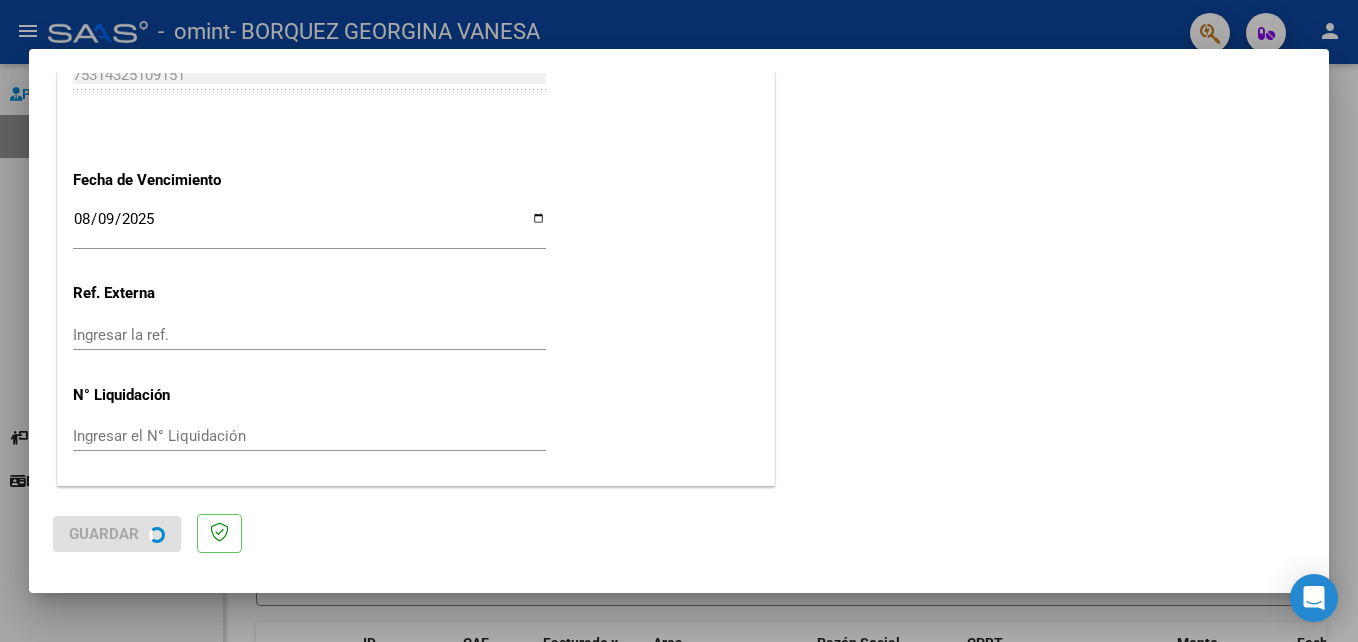 scroll, scrollTop: 0, scrollLeft: 0, axis: both 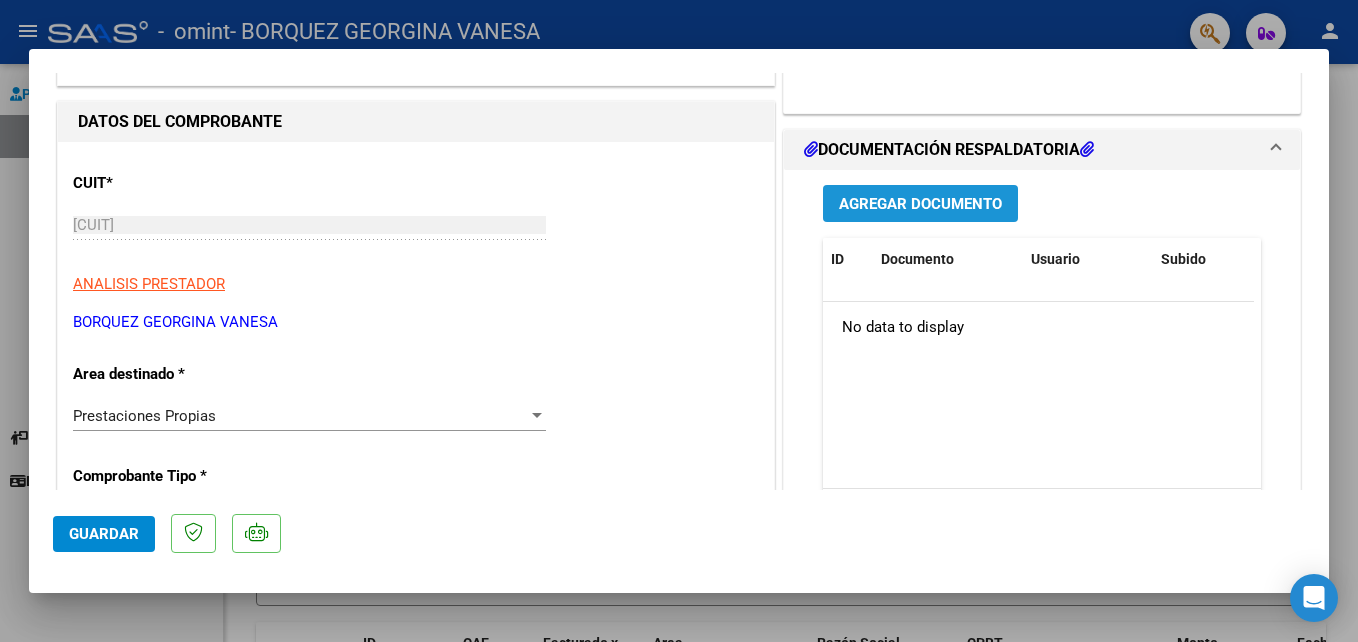 click on "Agregar Documento" at bounding box center [920, 204] 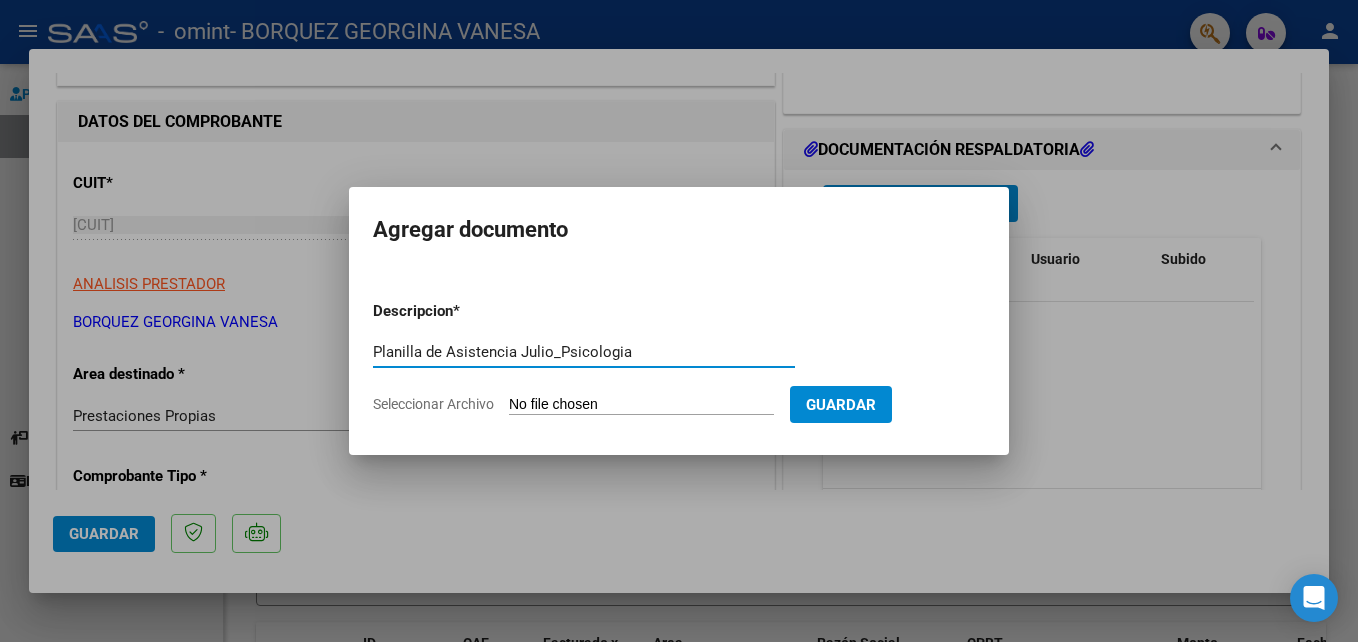 type on "Planilla de Asistencia Julio_Psicologia" 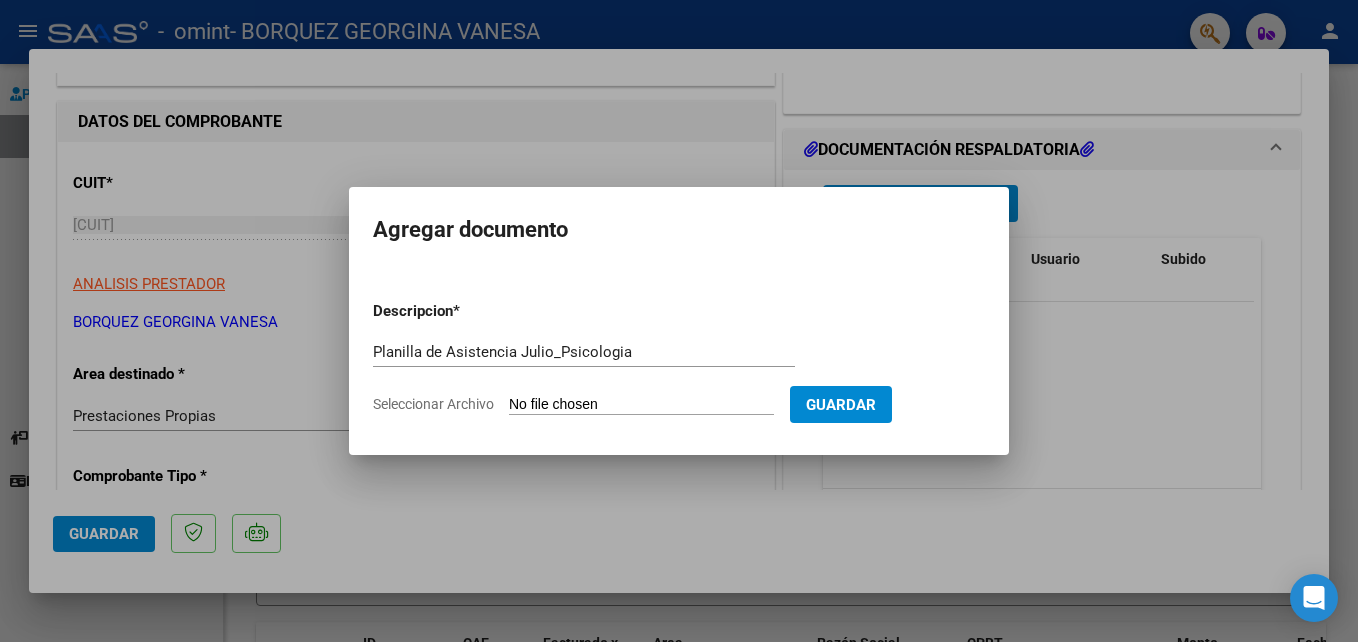 type on "C:\fakepath\Asistencia_julio psico.pdf" 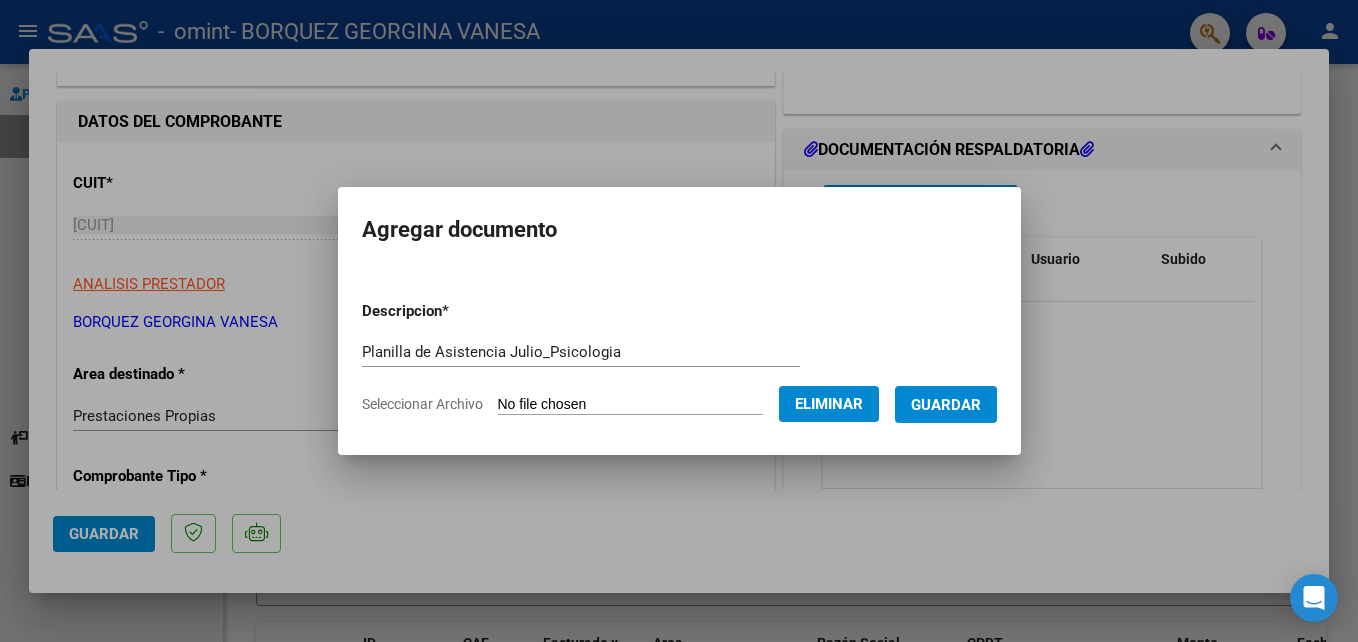 click on "Guardar" at bounding box center [946, 405] 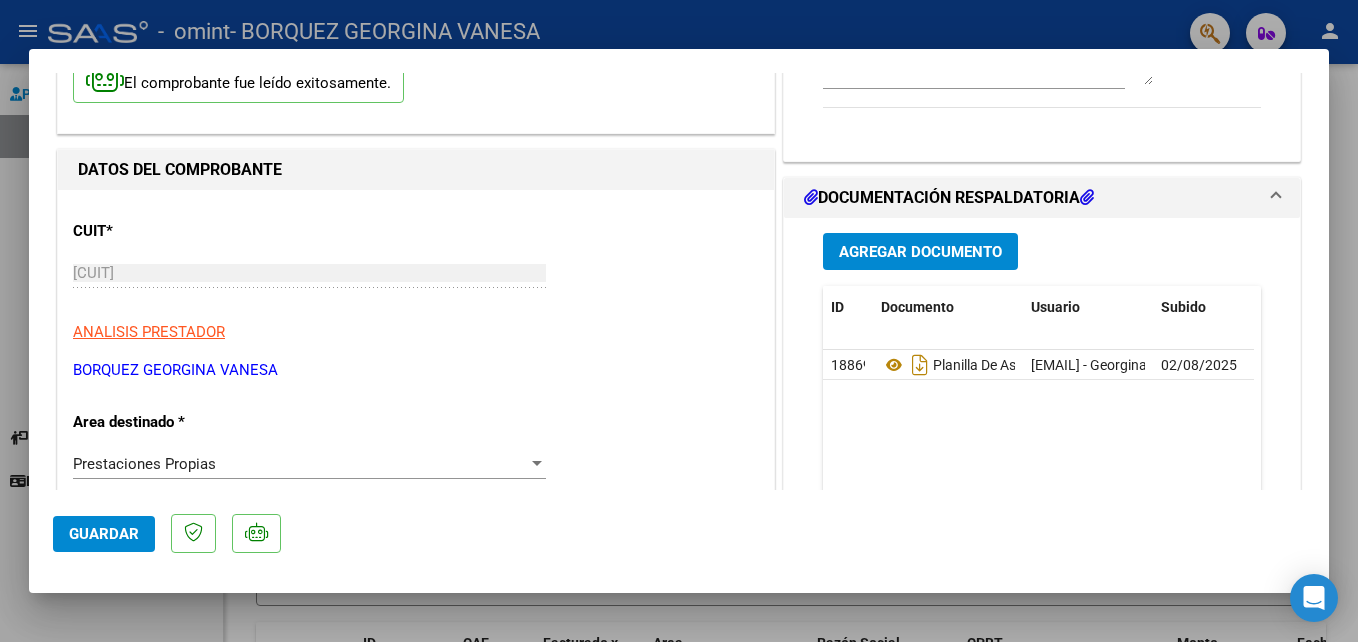 scroll, scrollTop: 224, scrollLeft: 0, axis: vertical 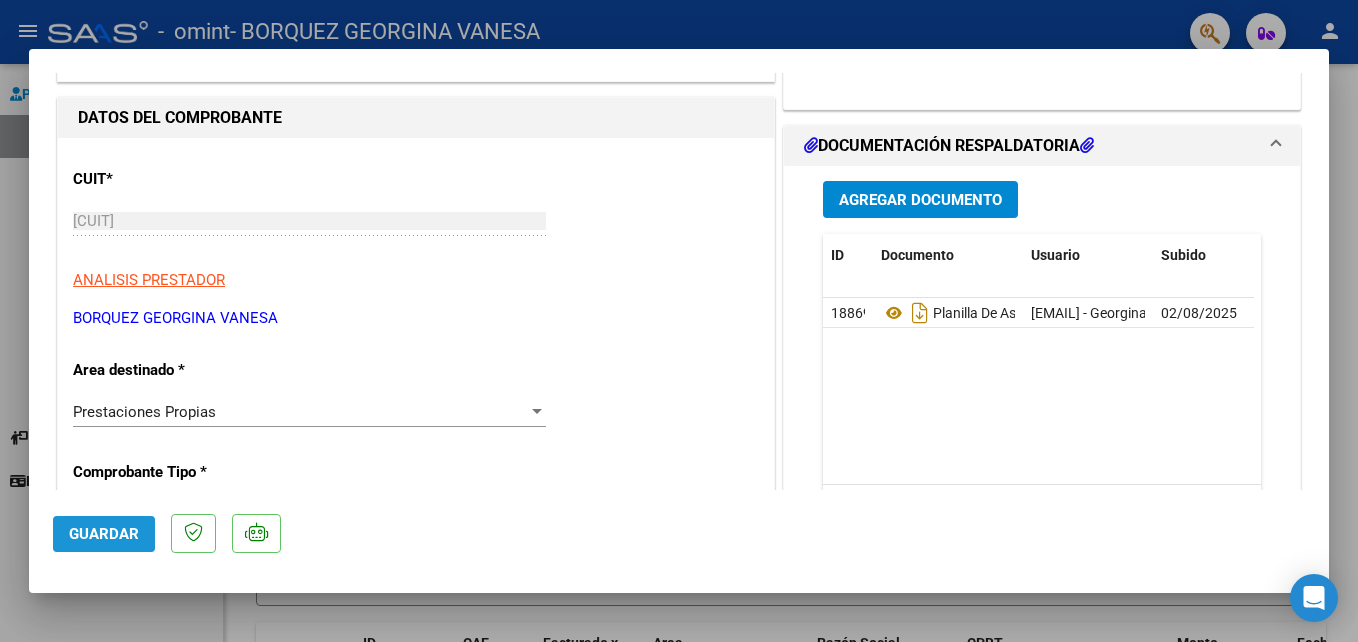click on "Guardar" 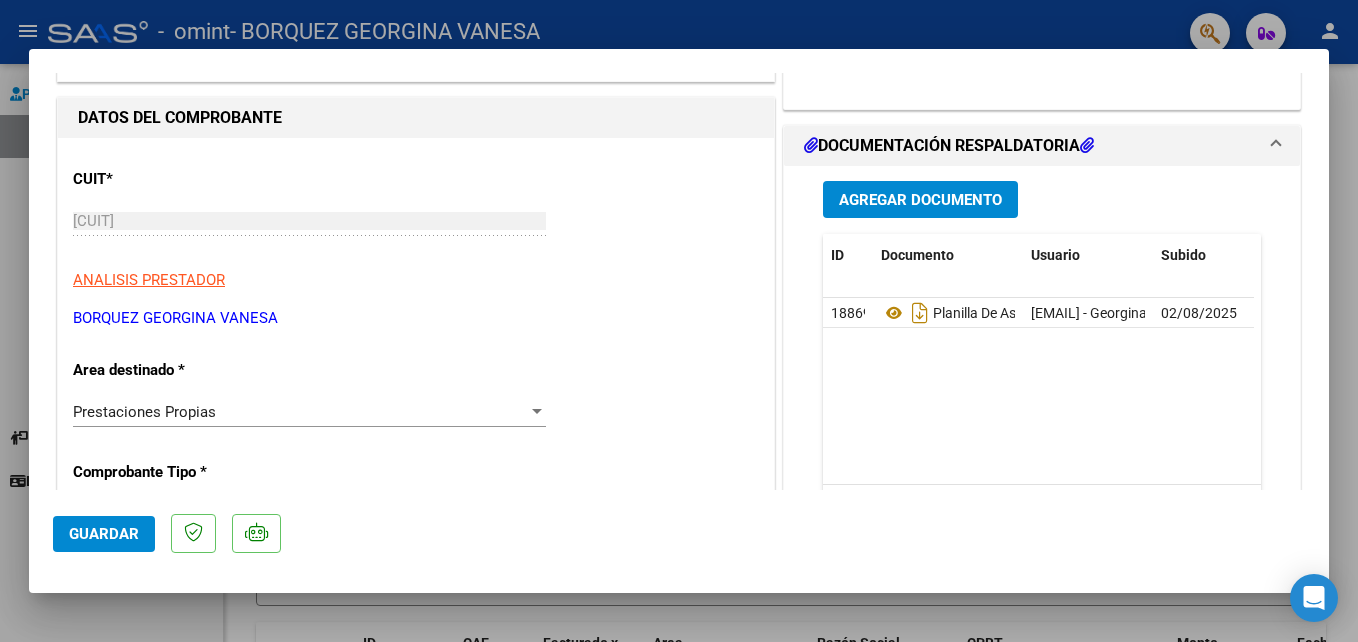scroll, scrollTop: 327, scrollLeft: 0, axis: vertical 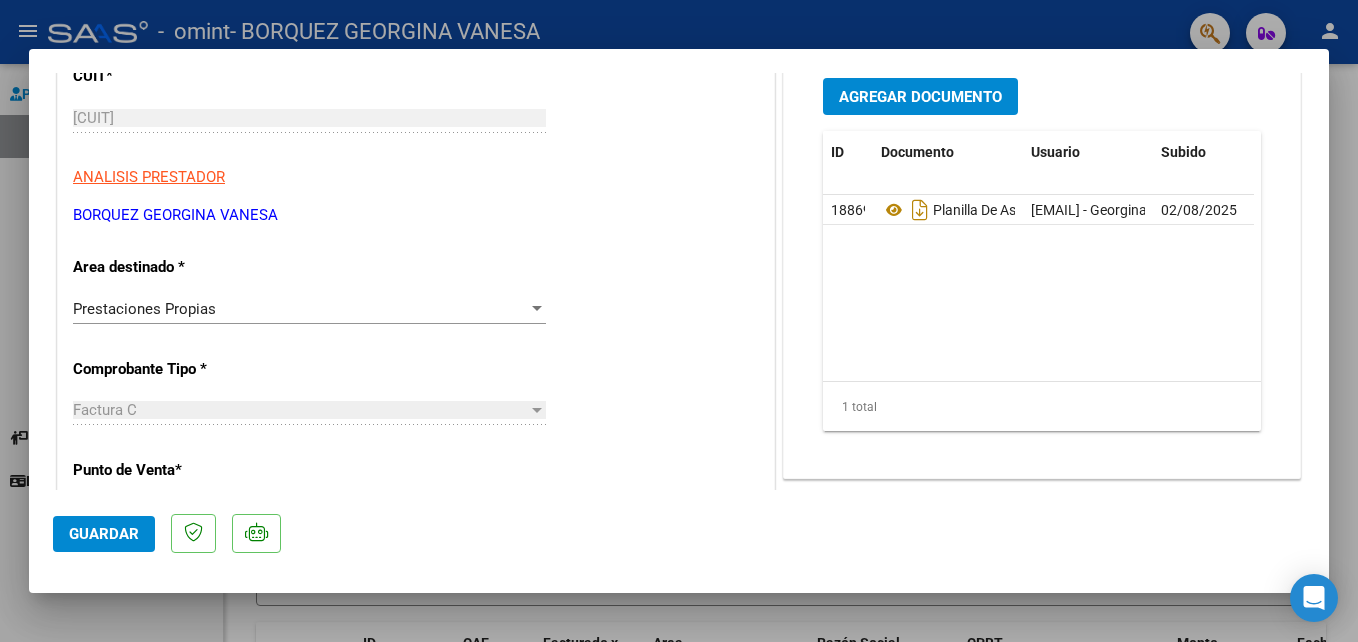click at bounding box center [679, 321] 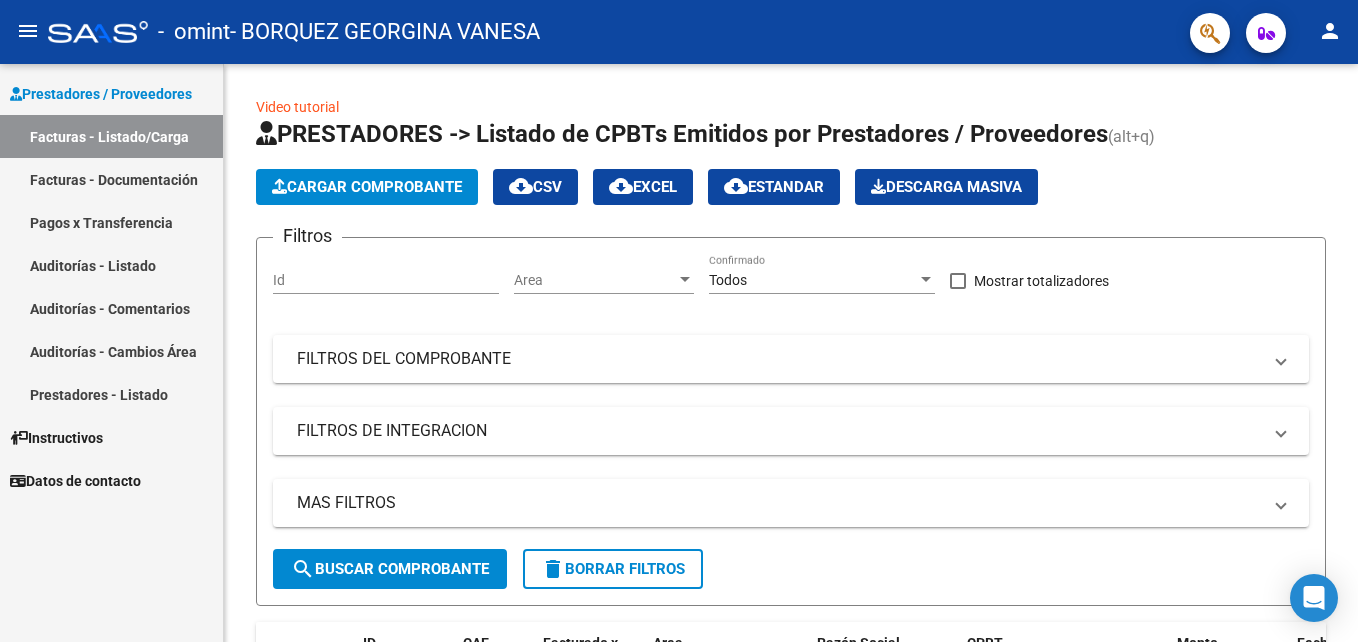 click on "Facturas - Listado/Carga" at bounding box center [111, 136] 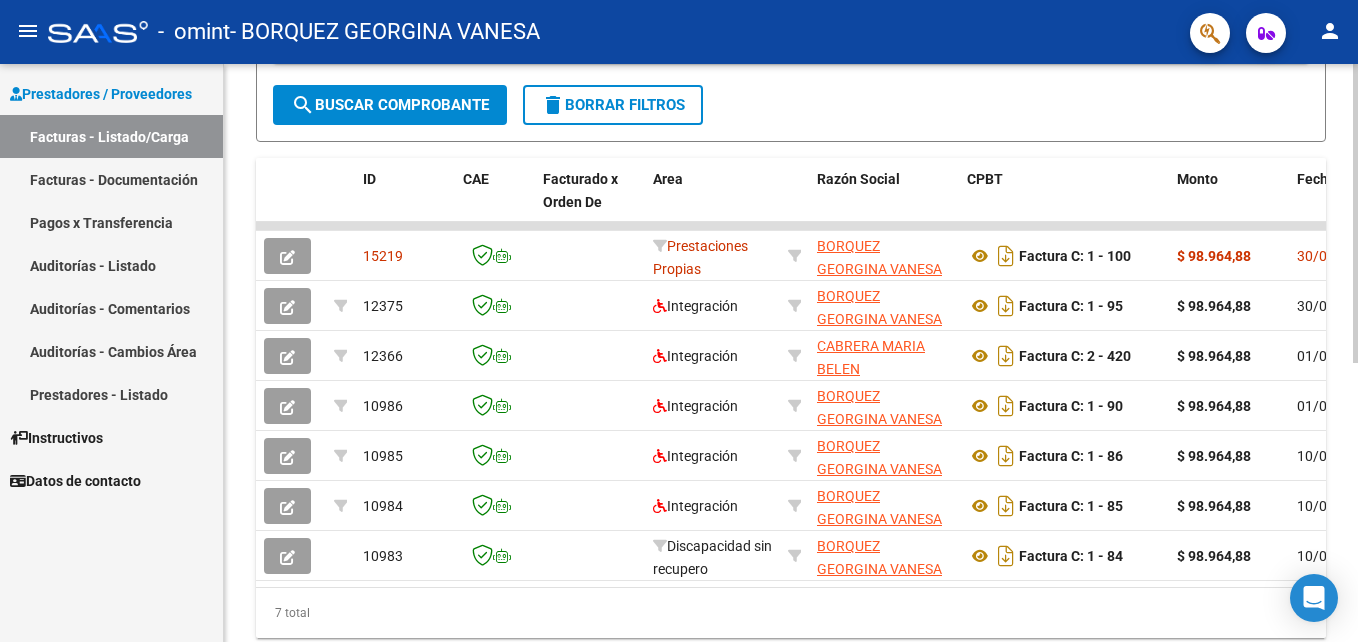 scroll, scrollTop: 466, scrollLeft: 0, axis: vertical 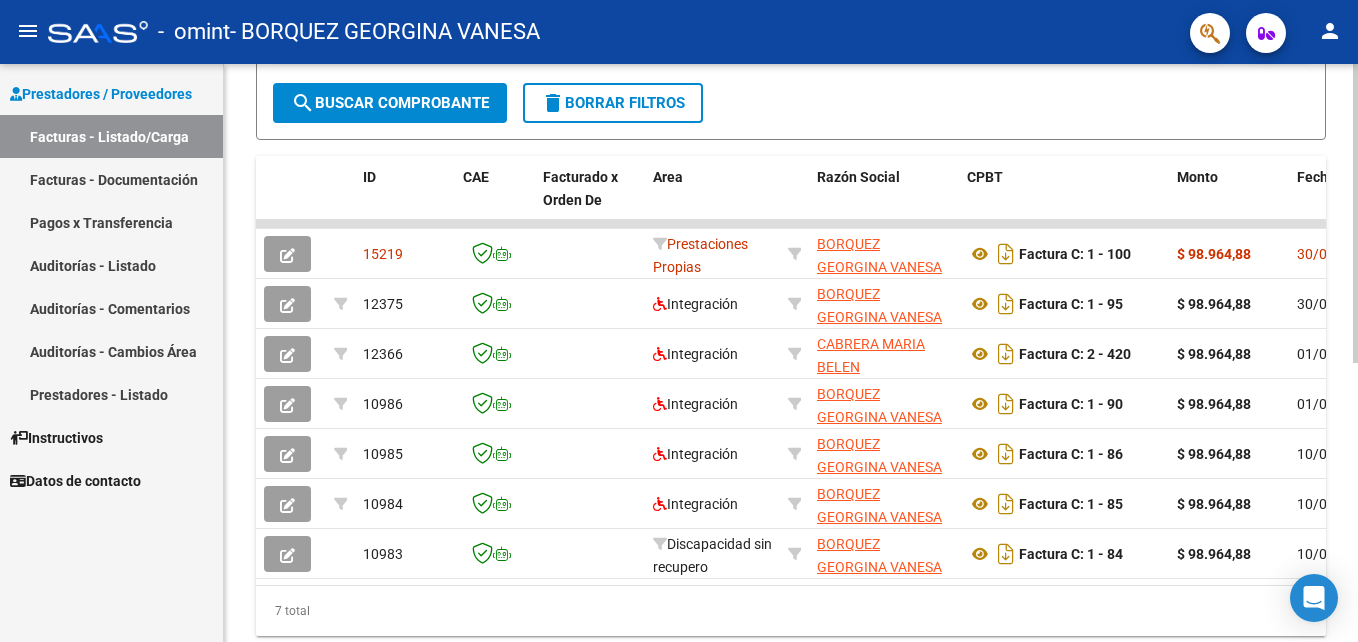 click on "menu -   omint   - BORQUEZ GEORGINA VANESA person    Prestadores / Proveedores Facturas - Listado/Carga Facturas - Documentación Pagos x Transferencia Auditorías - Listado Auditorías - Comentarios Auditorías - Cambios Área Prestadores - Listado    Instructivos    Datos de contacto  Video tutorial   PRESTADORES -> Listado de CPBTs Emitidos por Prestadores / Proveedores (alt+q)   Cargar Comprobante
cloud_download  CSV  cloud_download  EXCEL  cloud_download  Estandar   Descarga Masiva
Filtros Id Area Area Todos Confirmado   Mostrar totalizadores   FILTROS DEL COMPROBANTE  Comprobante Tipo Comprobante Tipo Start date – End date Fec. Comprobante Desde / Hasta Días Emisión Desde(cant. días) Días Emisión Hasta(cant. días) CUIT / Razón Social Pto. Venta Nro. Comprobante Código SSS CAE Válido CAE Válido Todos Cargado Módulo Hosp. Todos Tiene facturacion Apócrifa Hospital Refes  FILTROS DE INTEGRACION  Período De Prestación Campos del Archivo de Rendición Devuelto x SSS (dr_envio)" at bounding box center (679, 321) 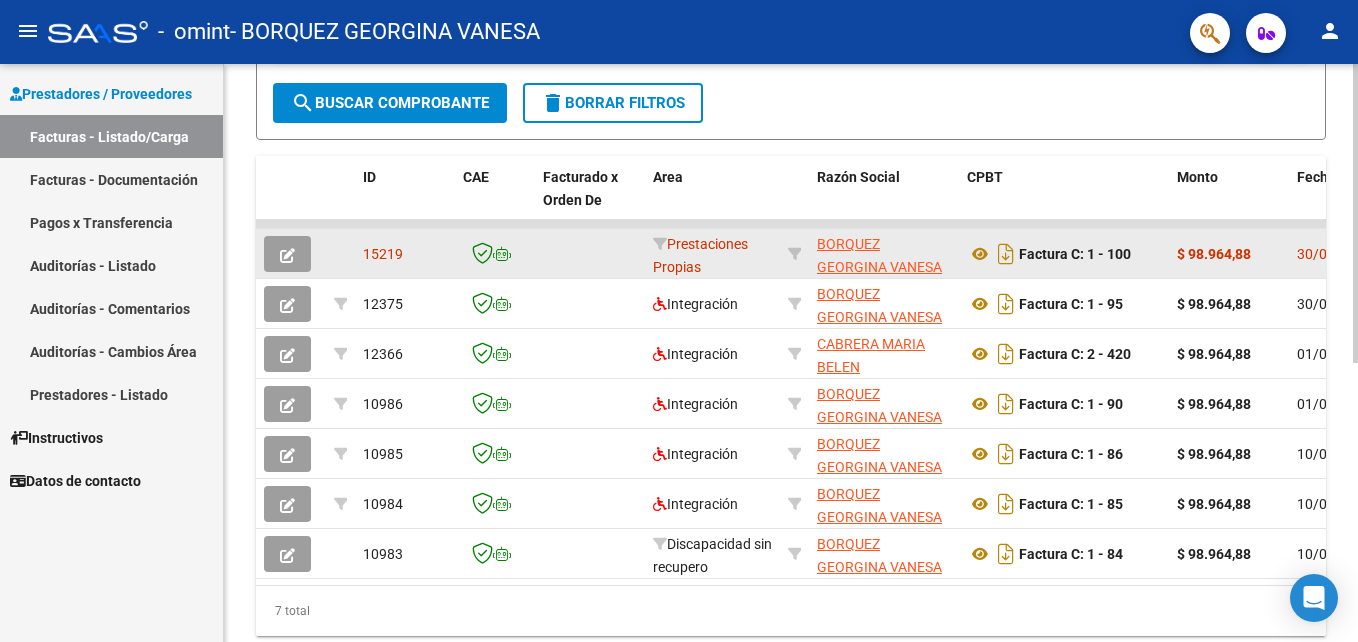 click 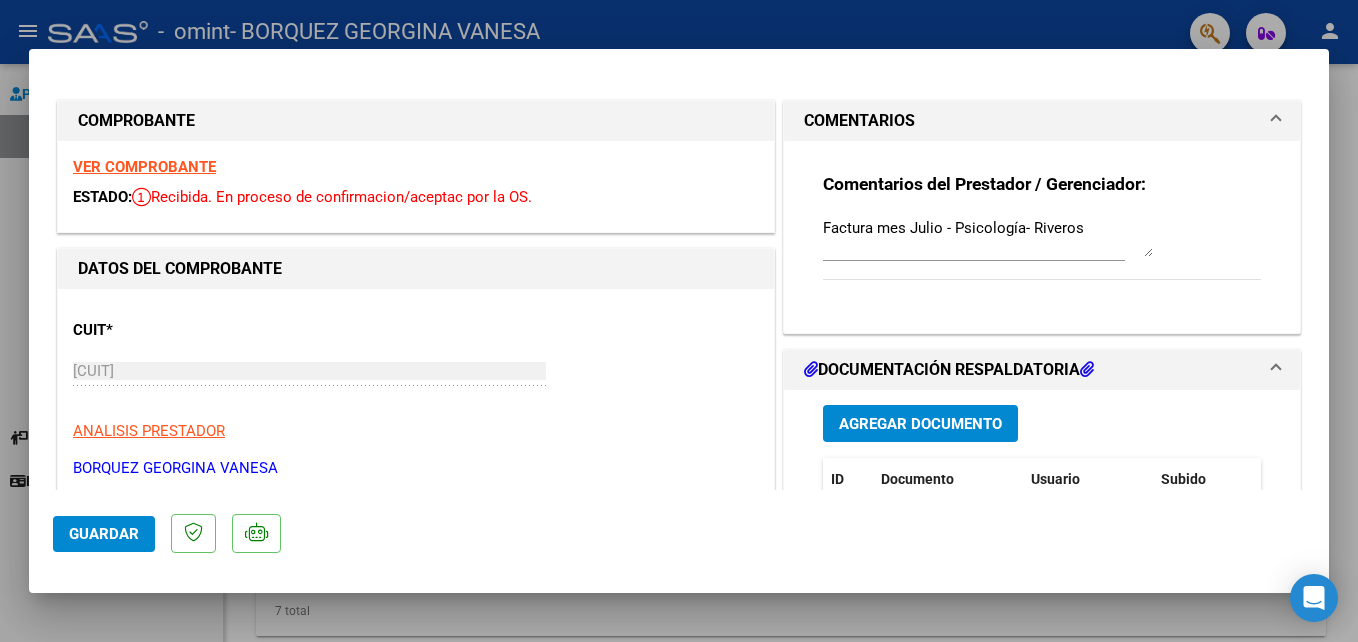 click at bounding box center (679, 321) 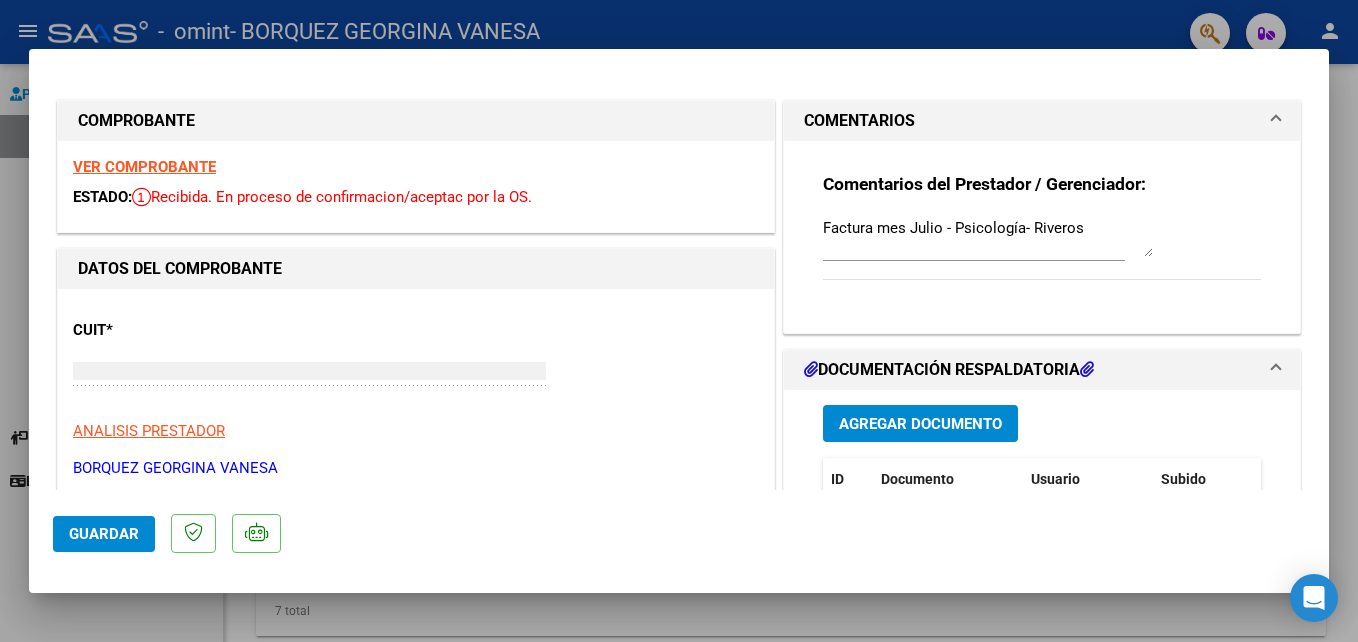 type 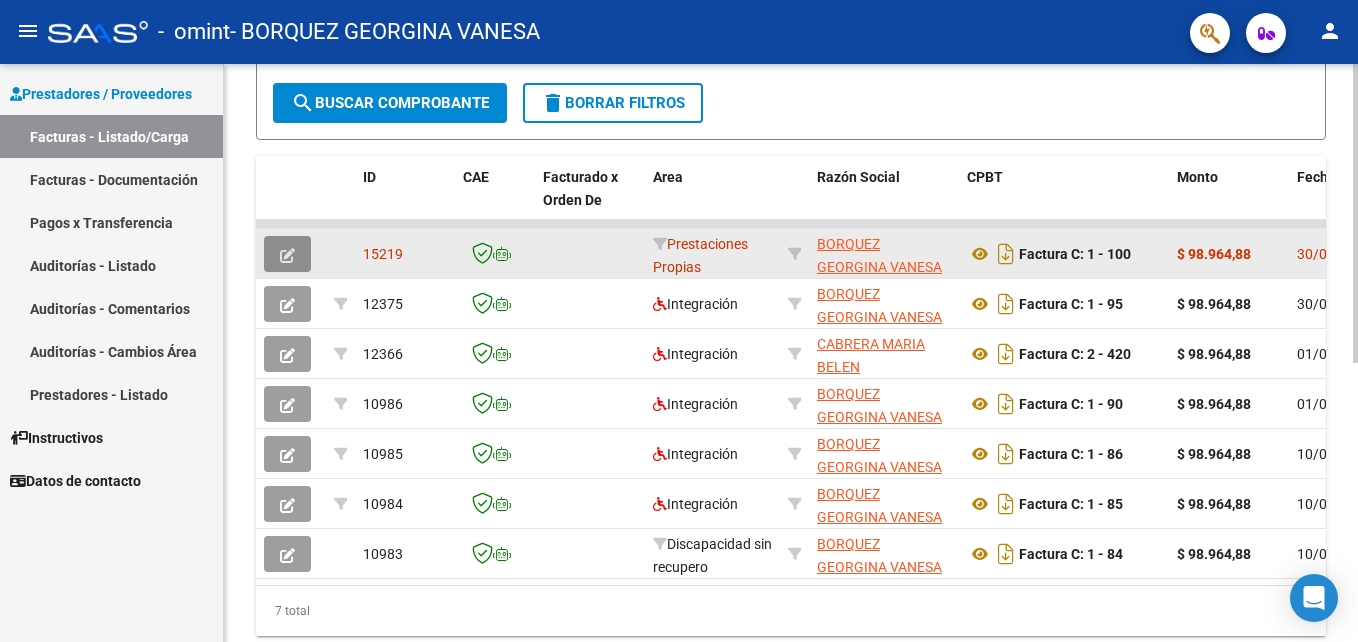 click 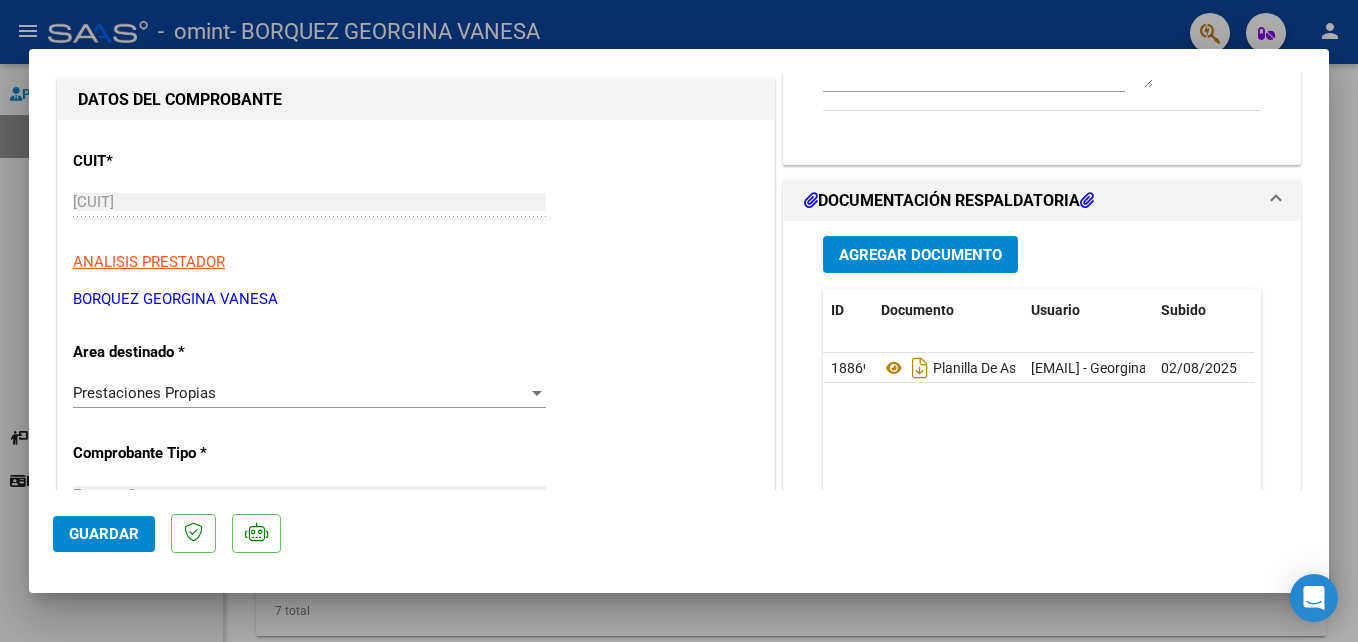 scroll, scrollTop: 173, scrollLeft: 0, axis: vertical 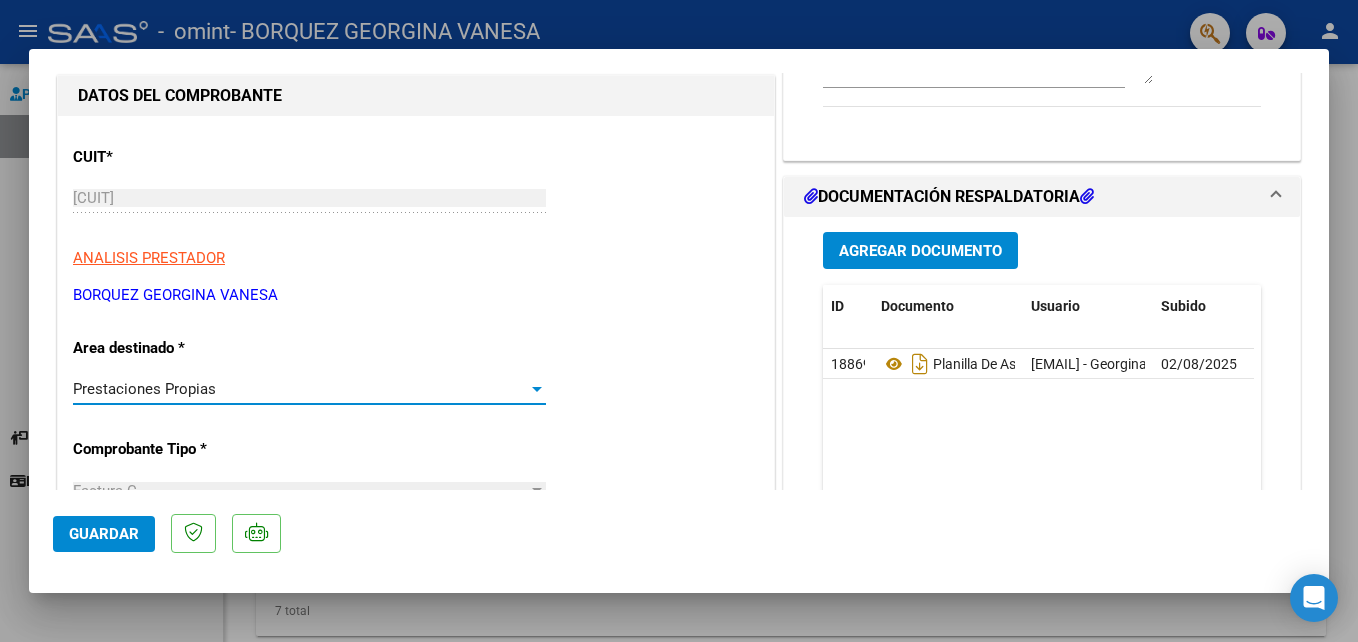 click at bounding box center (537, 389) 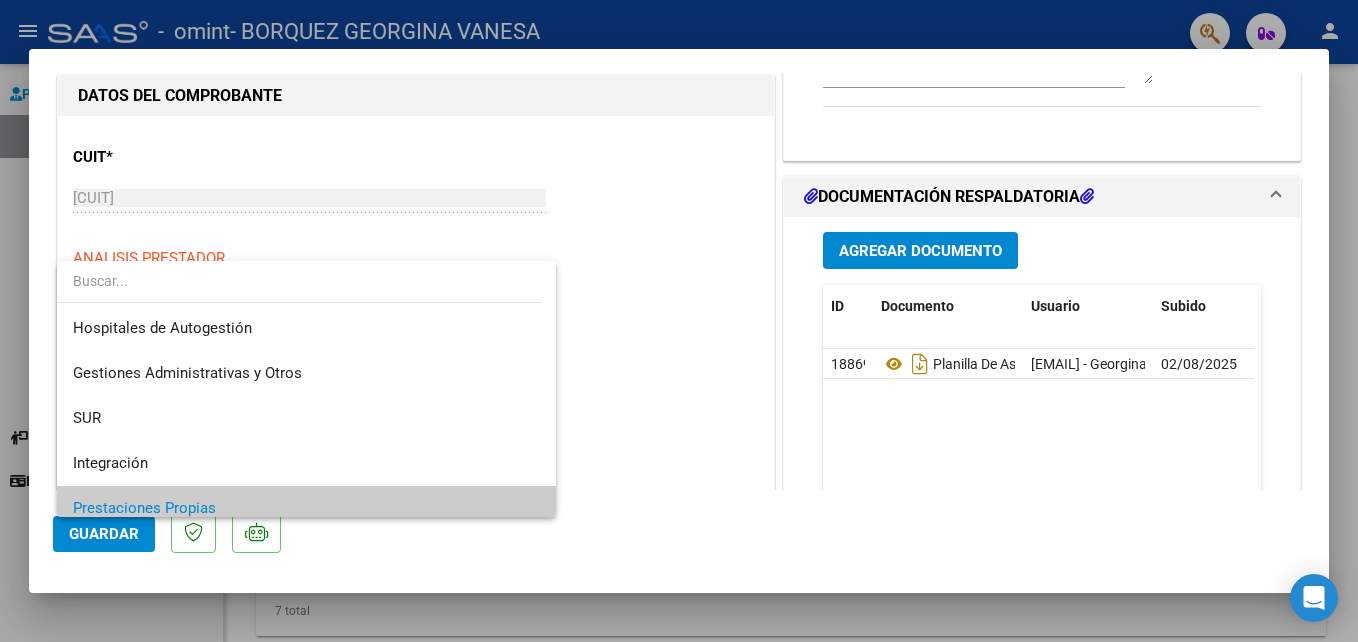 scroll, scrollTop: 120, scrollLeft: 0, axis: vertical 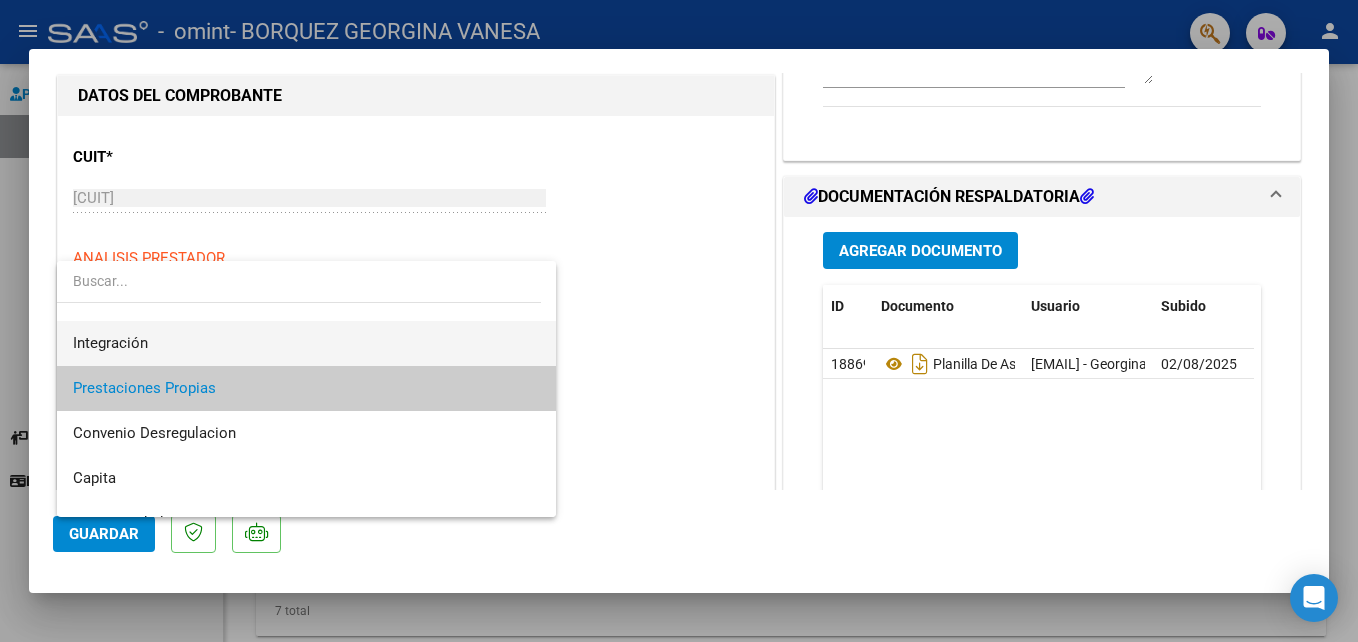 click on "Integración" at bounding box center [306, 343] 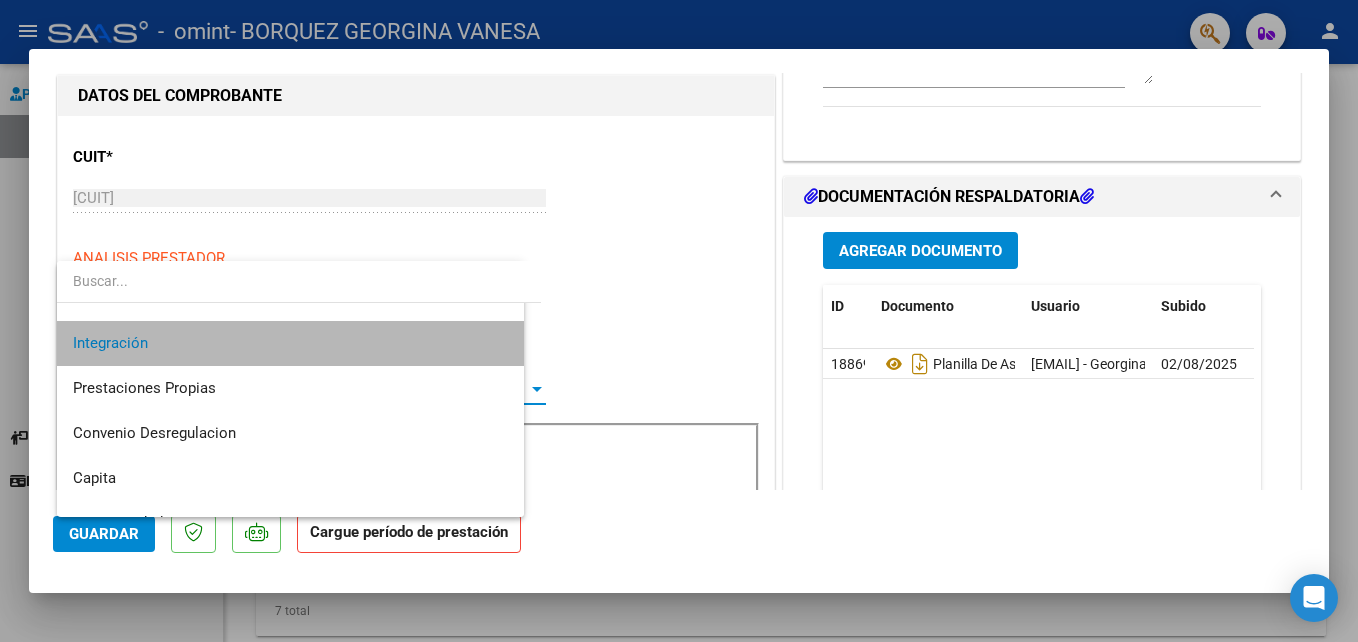 scroll, scrollTop: 135, scrollLeft: 0, axis: vertical 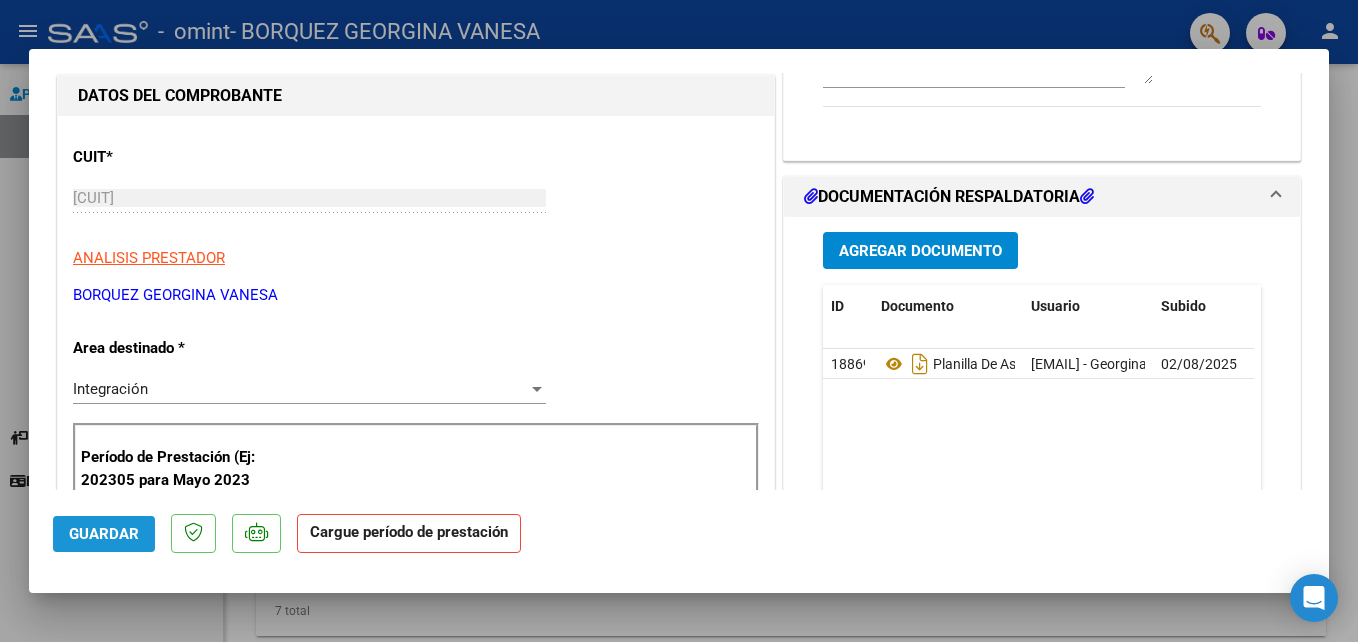 click on "Guardar" 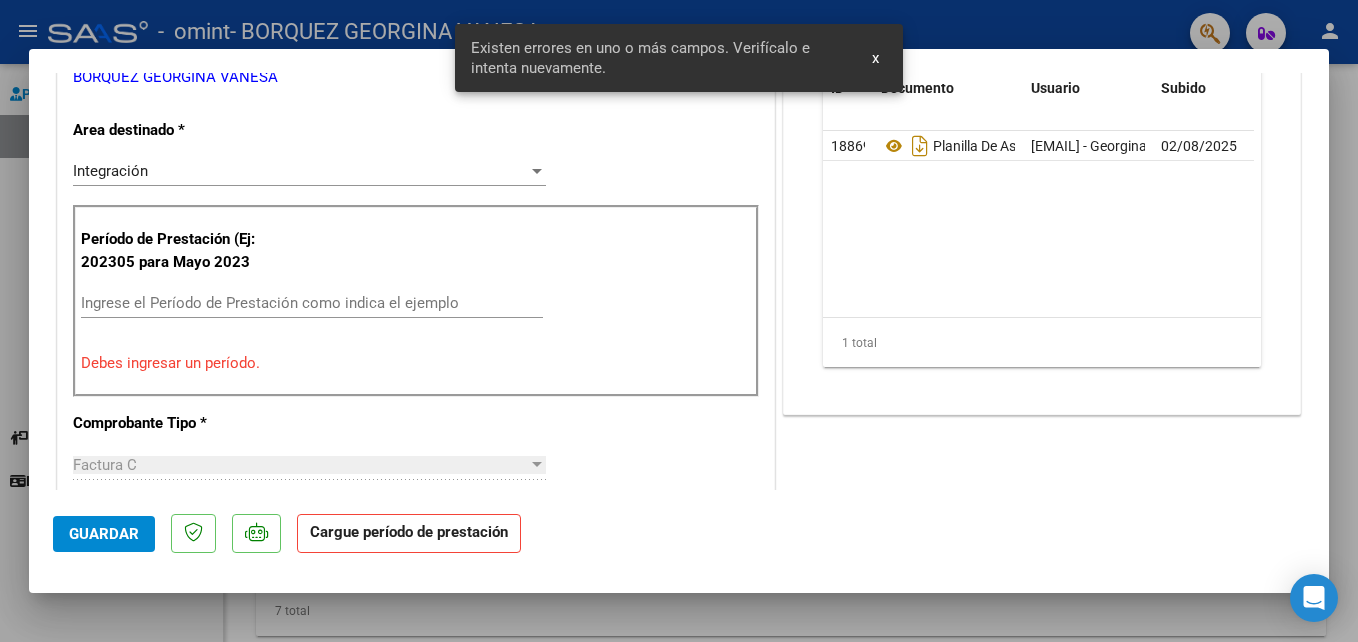 scroll, scrollTop: 392, scrollLeft: 0, axis: vertical 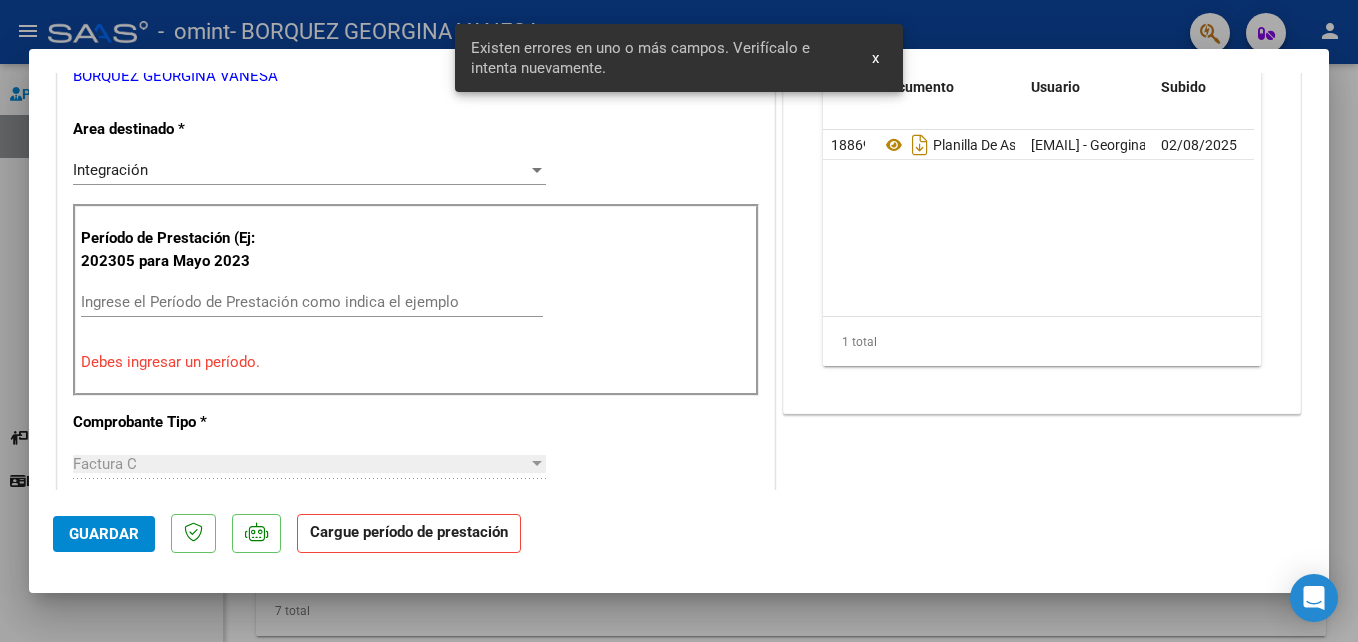 click on "Existen errores en uno o más campos. Verifícalo e intenta nuevamente. x" at bounding box center [679, 58] 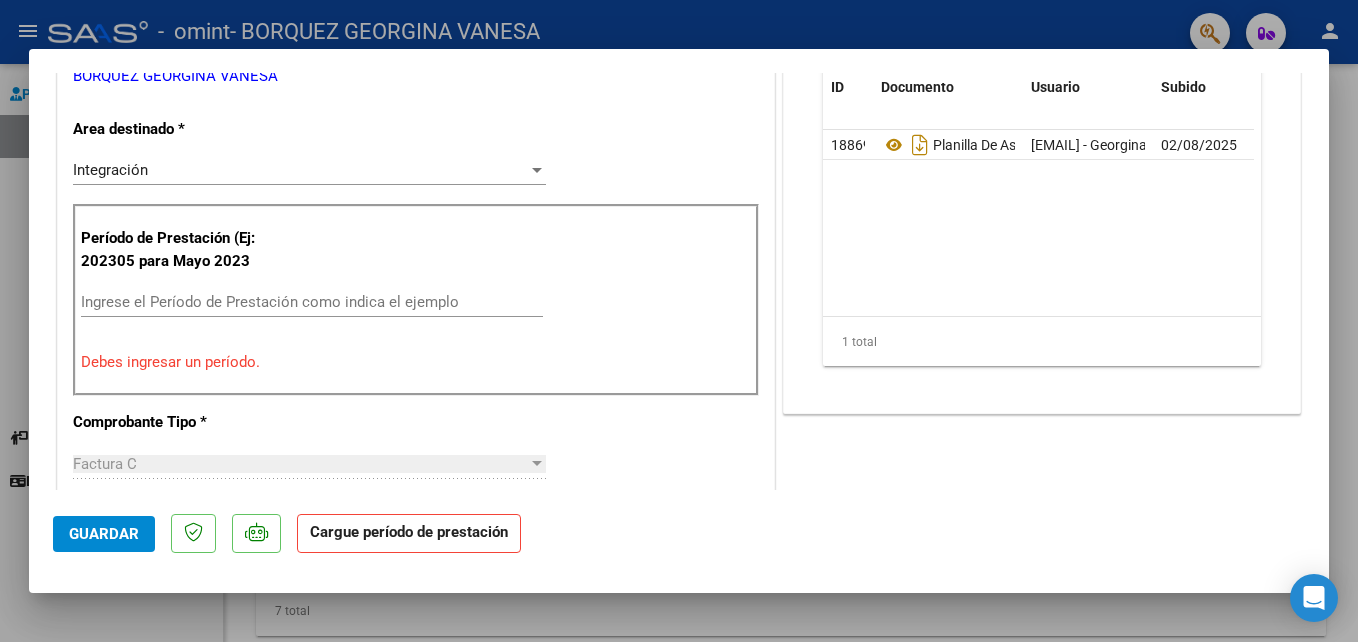click on "Ingrese el Período de Prestación como indica el ejemplo" at bounding box center [312, 302] 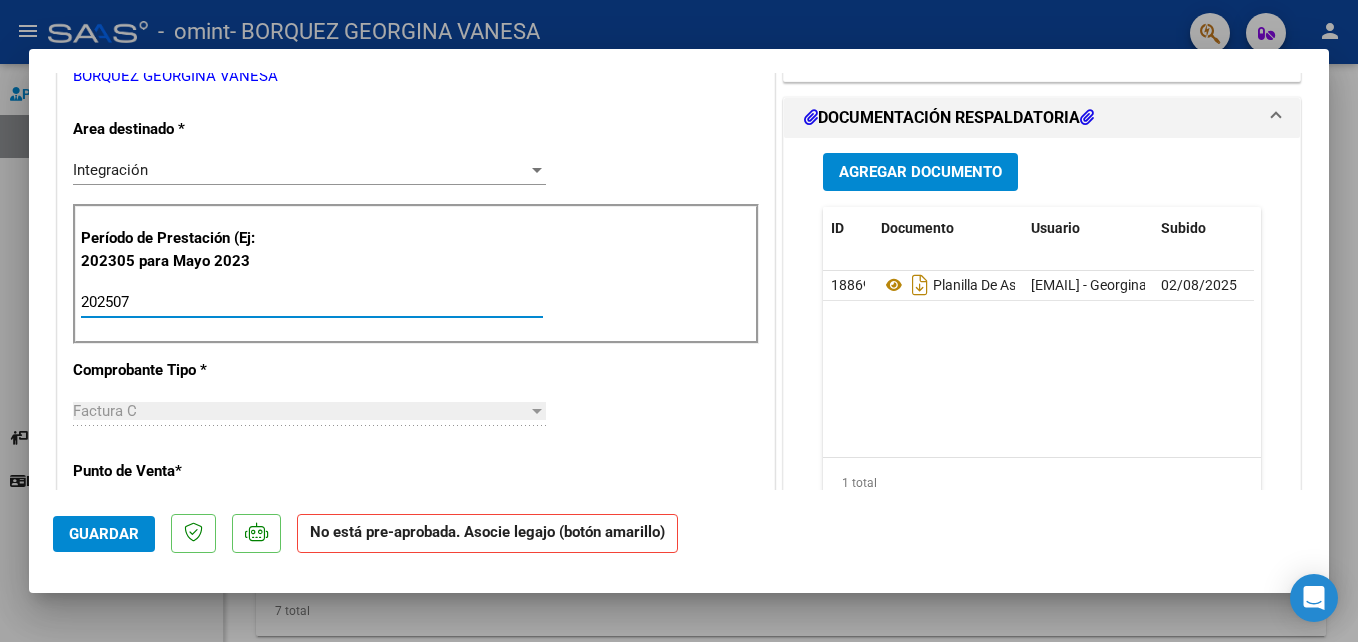 type on "202507" 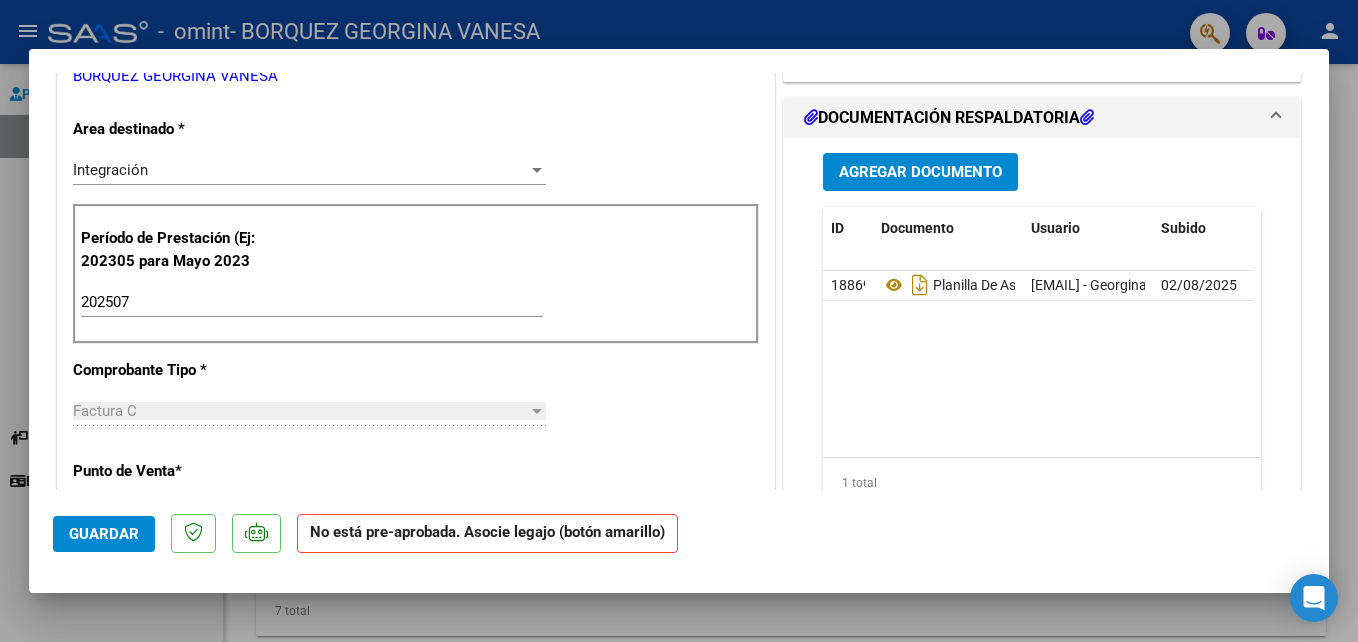 click on "CUIT  *   [CUIT] Ingresar CUIT  ANALISIS PRESTADOR  BORQUEZ GEORGINA VANESA  ARCA Padrón  Area destinado * Integración Seleccionar Area Período de Prestación (Ej: 202305 para Mayo 2023    202507 Ingrese el Período de Prestación como indica el ejemplo   Comprobante Tipo * Factura C Seleccionar Tipo Punto de Venta  *   1 Ingresar el Nro.  Número  *   100 Ingresar el Nro.  Monto  *   $ 98.964,88 Ingresar el monto  Fecha del Cpbt.  *   [DATE] Ingresar la fecha  CAE / CAEA (no ingrese CAI)    [CAE] Ingresar el CAE o CAEA (no ingrese CAI)  Fecha de Vencimiento    [DATE] Ingresar la fecha  Ref. Externa    Ingresar la ref.  N° Liquidación    Ingresar el N° Liquidación" at bounding box center (416, 619) 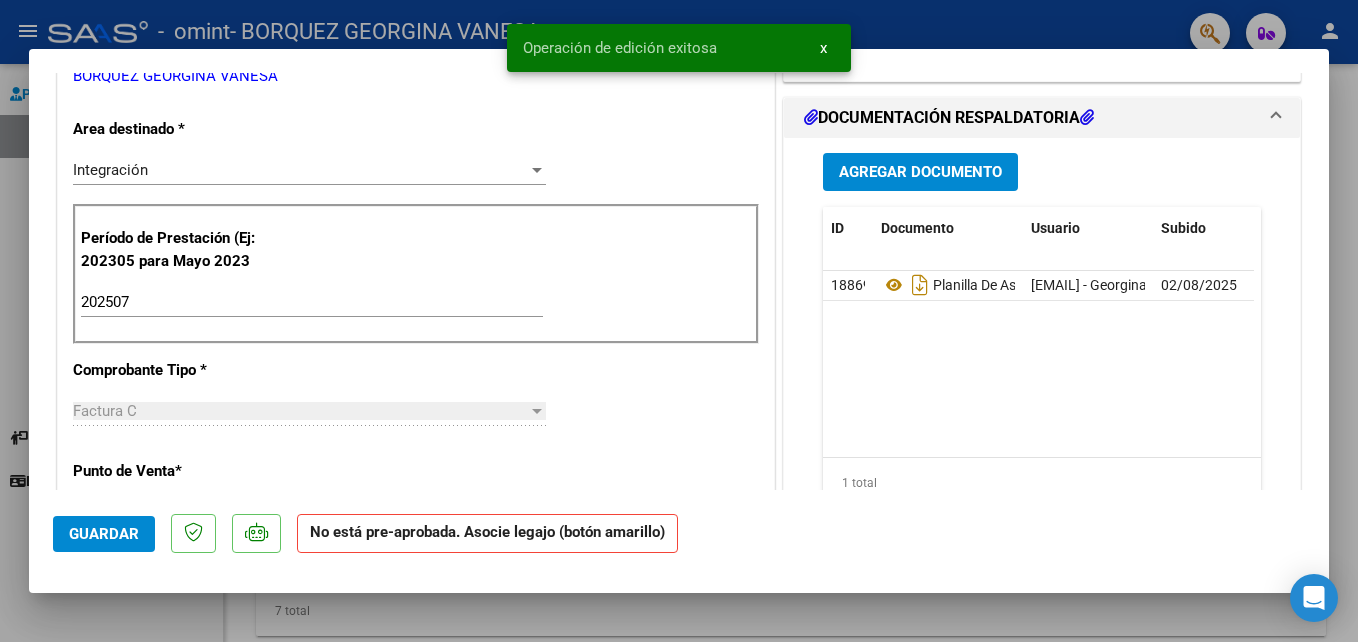 click at bounding box center [679, 321] 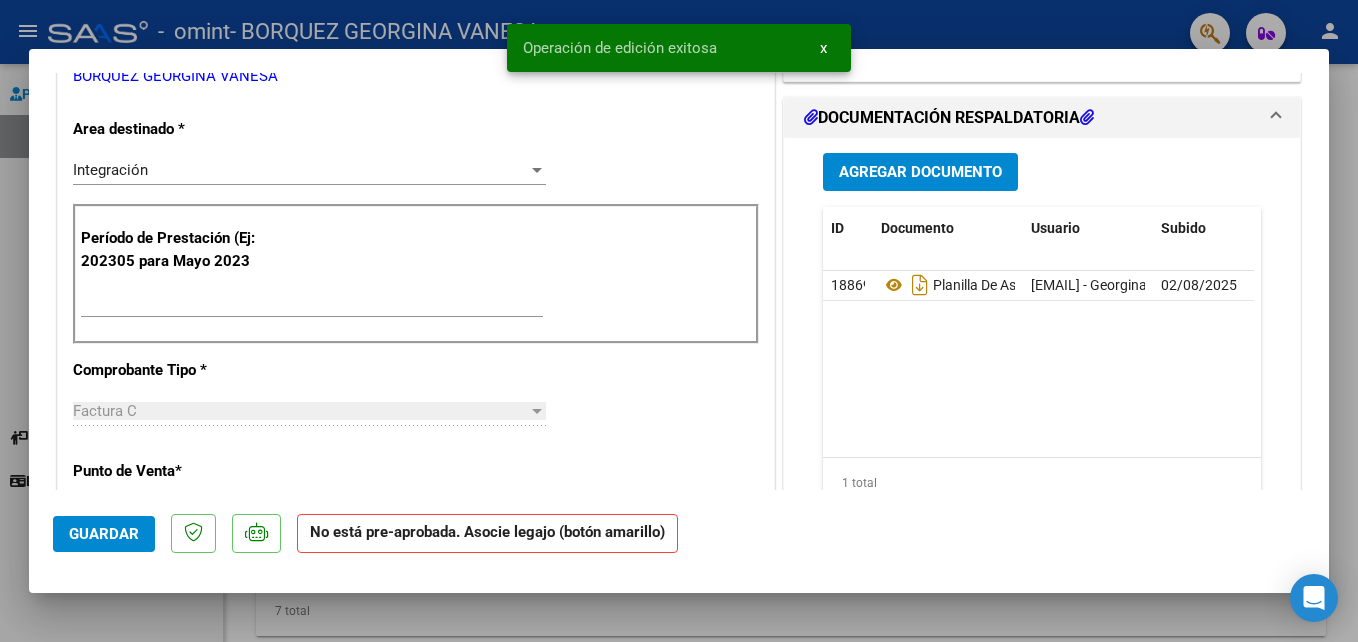 scroll, scrollTop: 0, scrollLeft: 0, axis: both 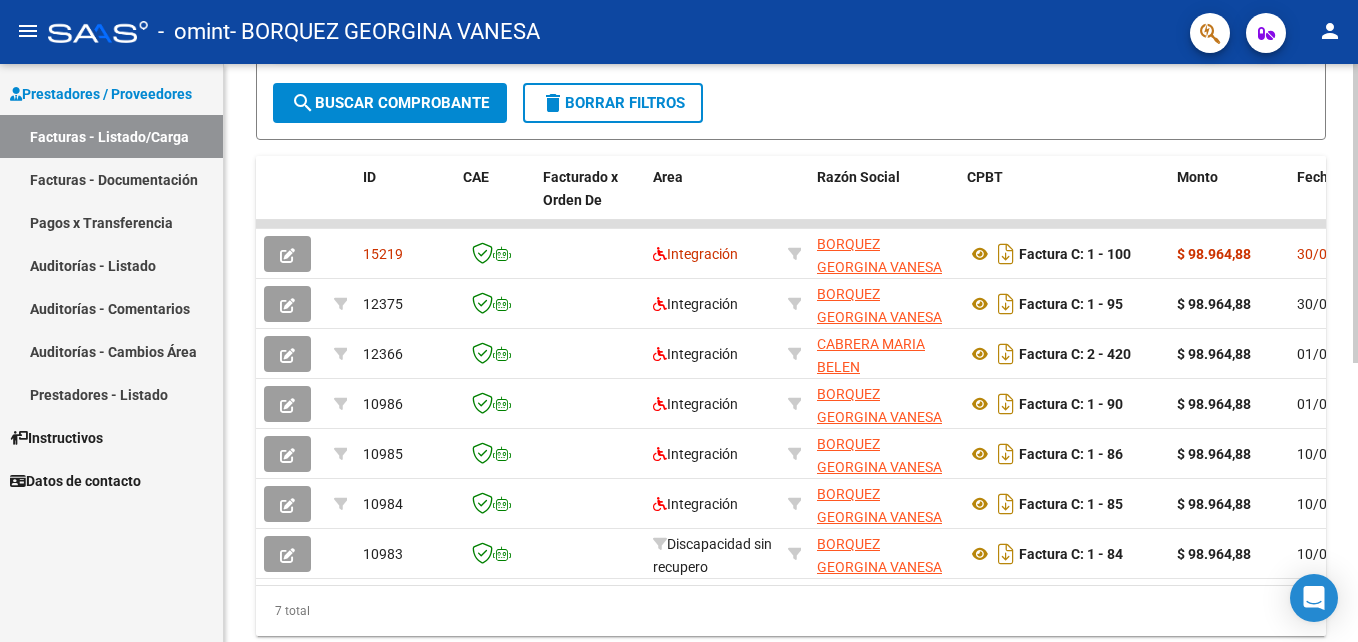 click on "Filtros Id Area Area Todos Confirmado   Mostrar totalizadores   FILTROS DEL COMPROBANTE  Comprobante Tipo Comprobante Tipo Start date – End date Fec. Comprobante Desde / Hasta Días Emisión Desde(cant. días) Días Emisión Hasta(cant. días) CUIT / Razón Social Pto. Venta Nro. Comprobante Código SSS CAE Válido CAE Válido Todos Cargado Módulo Hosp. Todos Tiene facturacion Apócrifa Hospital Refes  FILTROS DE INTEGRACION  Período De Prestación Campos del Archivo de Rendición Devuelto x SSS (dr_envio) Todos Rendido x SSS (dr_envio) Tipo de Registro Tipo de Registro Período Presentación Período Presentación Campos del Legajo Asociado (preaprobación) Afiliado Legajo (cuil/nombre) Todos Solo facturas preaprobadas  MAS FILTROS  Todos Con Doc. Respaldatoria Todos Con Trazabilidad Todos Asociado a Expediente Sur Auditoría Auditoría Auditoría Id Start date – End date Auditoría Confirmada Desde / Hasta Start date – End date Fec. Rec. Desde / Hasta Start date – End date Start date – End date" 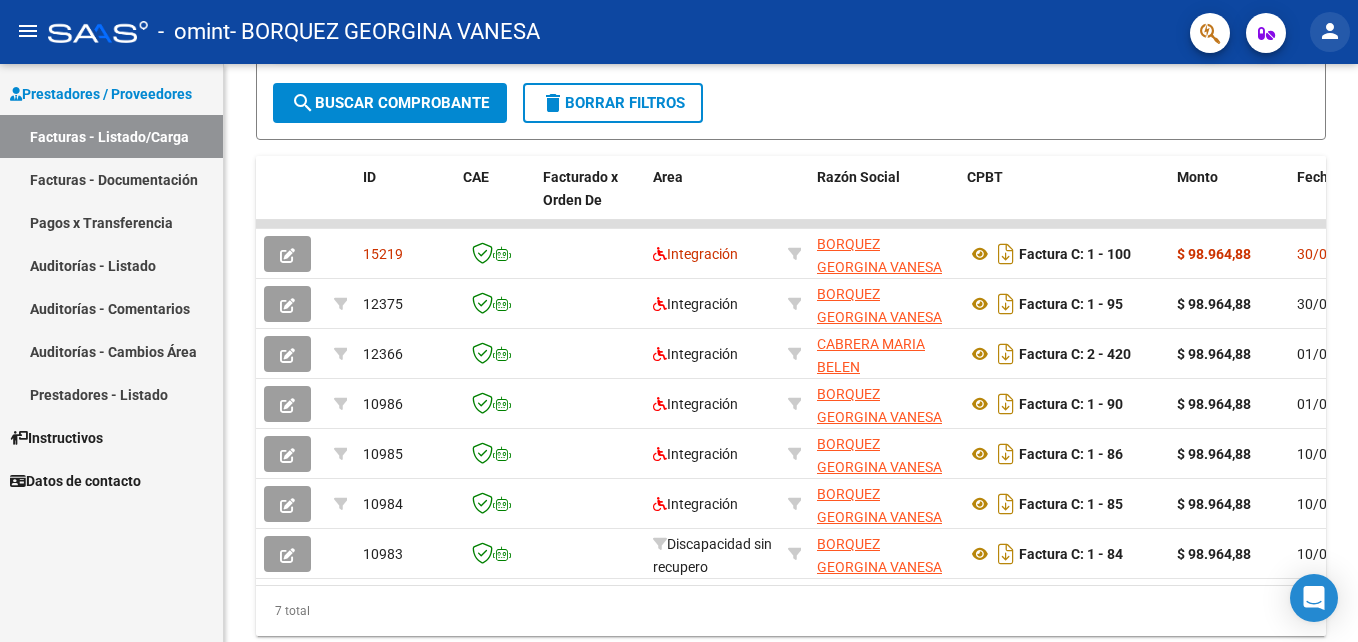 click on "person" 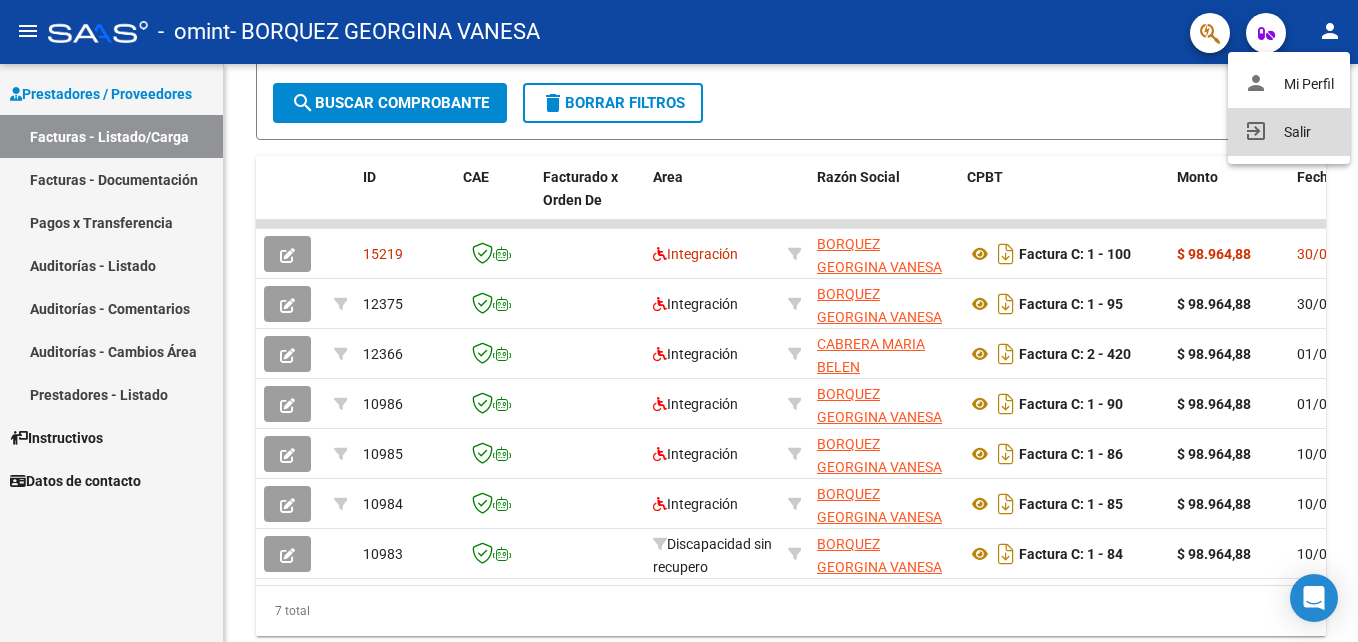 click on "exit_to_app  Salir" at bounding box center [1289, 132] 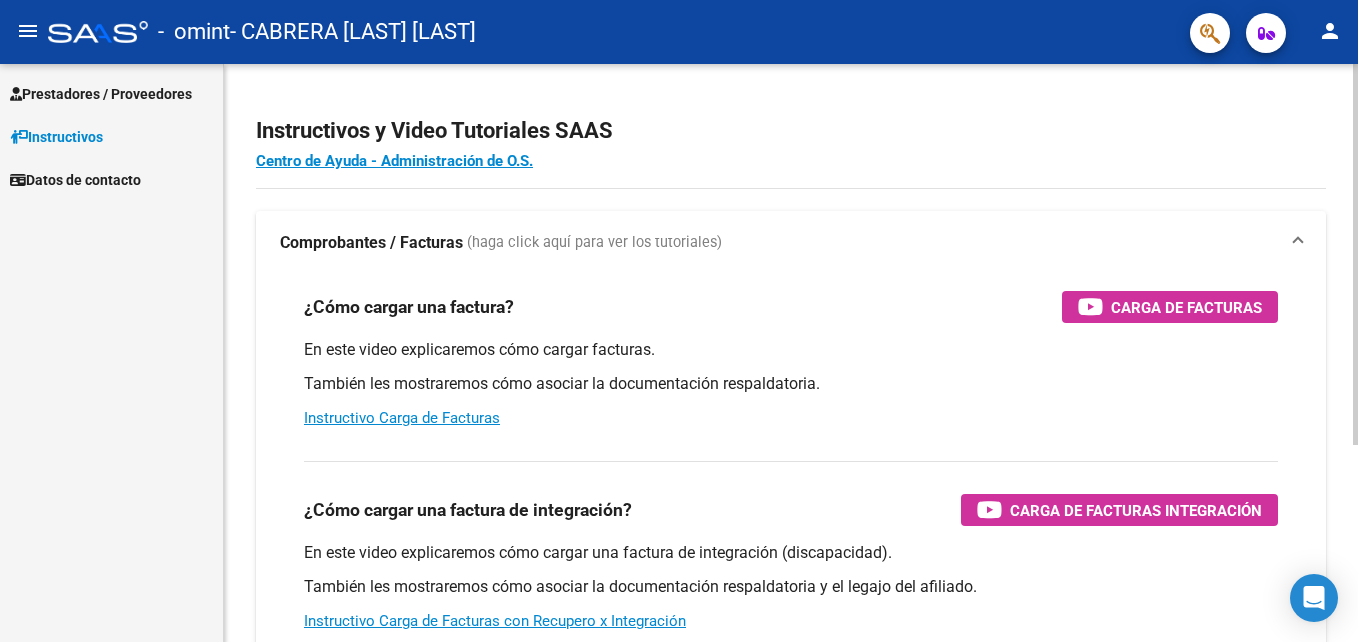 scroll, scrollTop: 0, scrollLeft: 0, axis: both 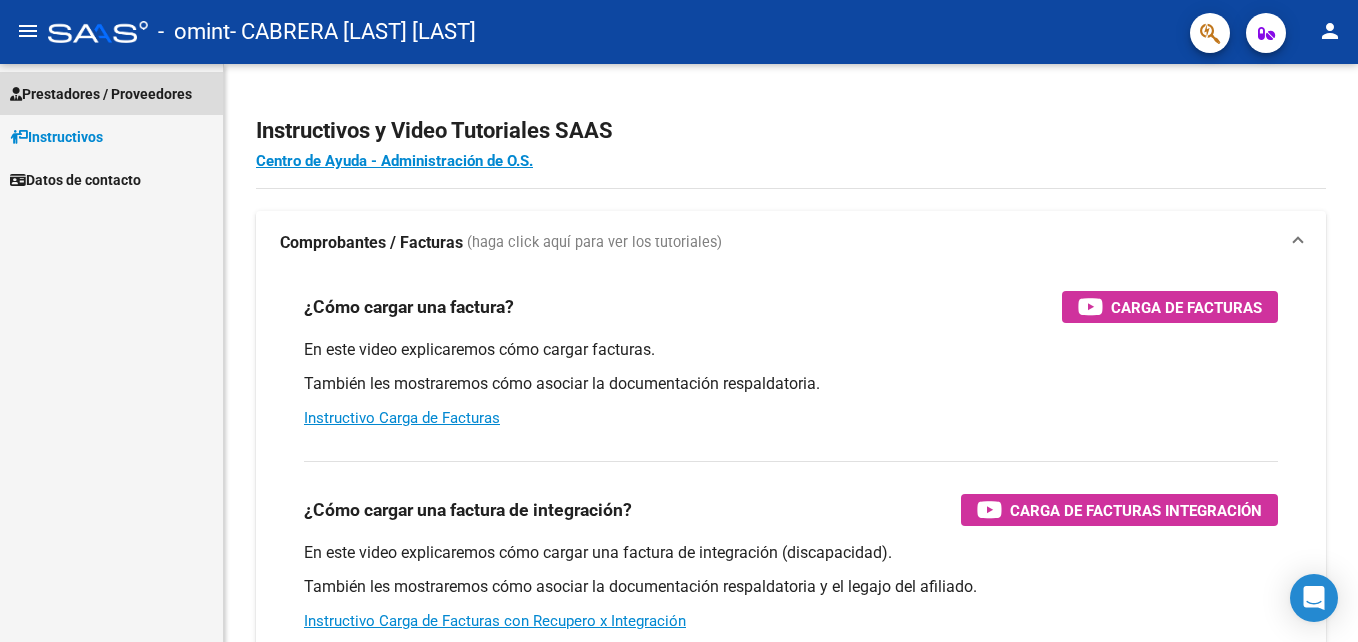 click on "Prestadores / Proveedores" at bounding box center [101, 94] 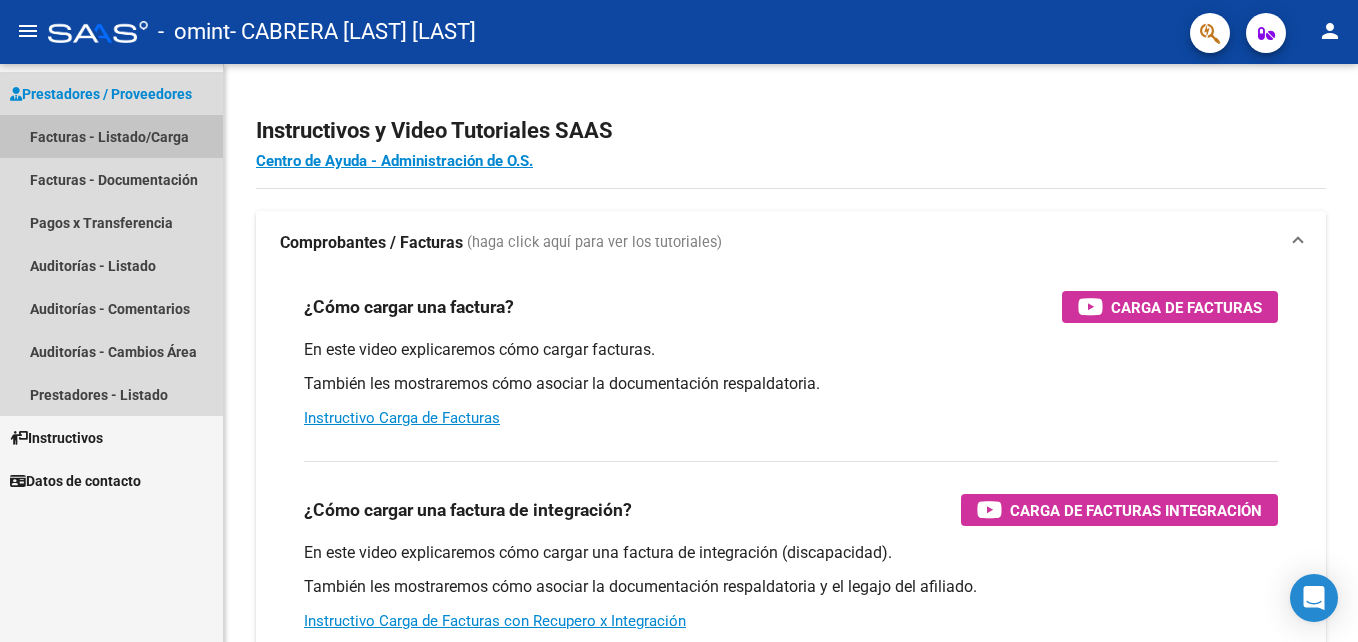 click on "Facturas - Listado/Carga" at bounding box center [111, 136] 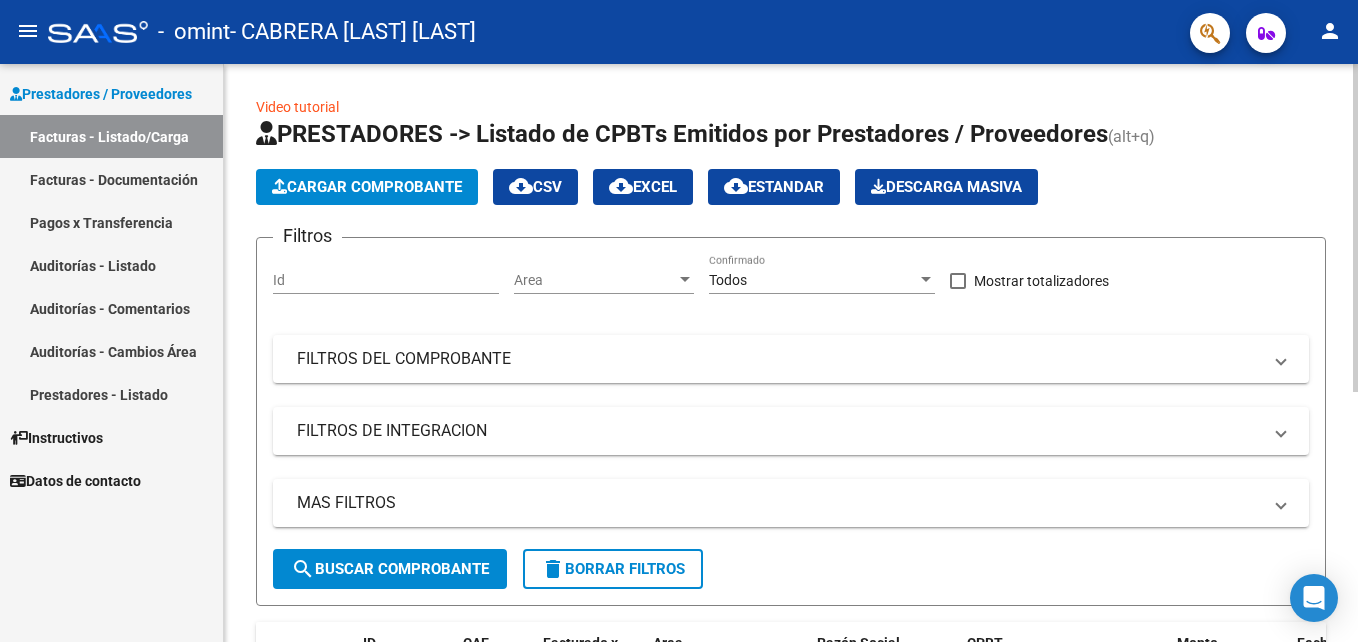 click on "Cargar Comprobante" 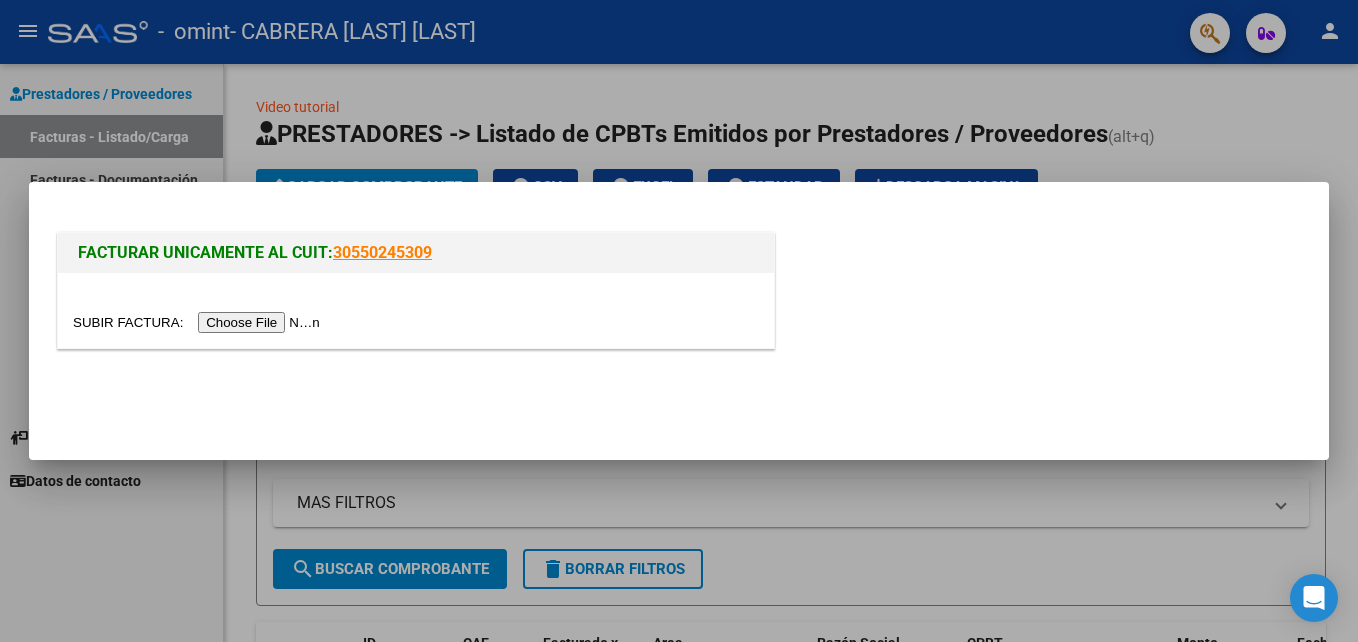 click at bounding box center (199, 322) 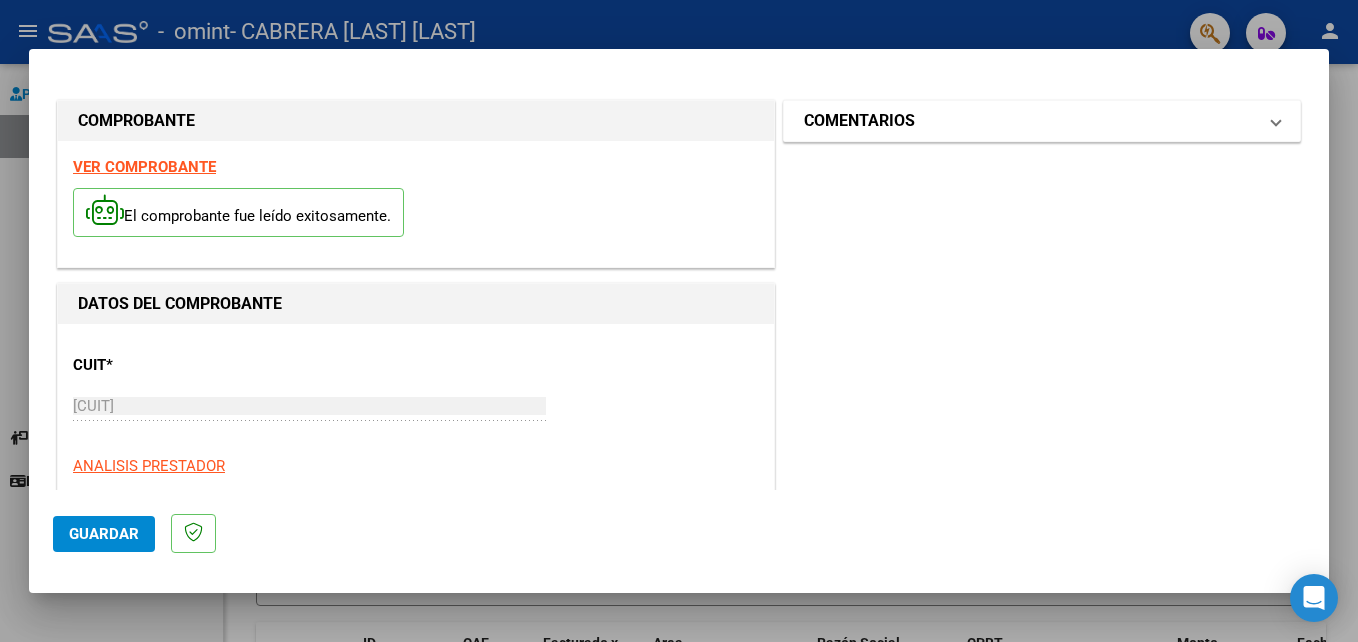 click at bounding box center (1276, 121) 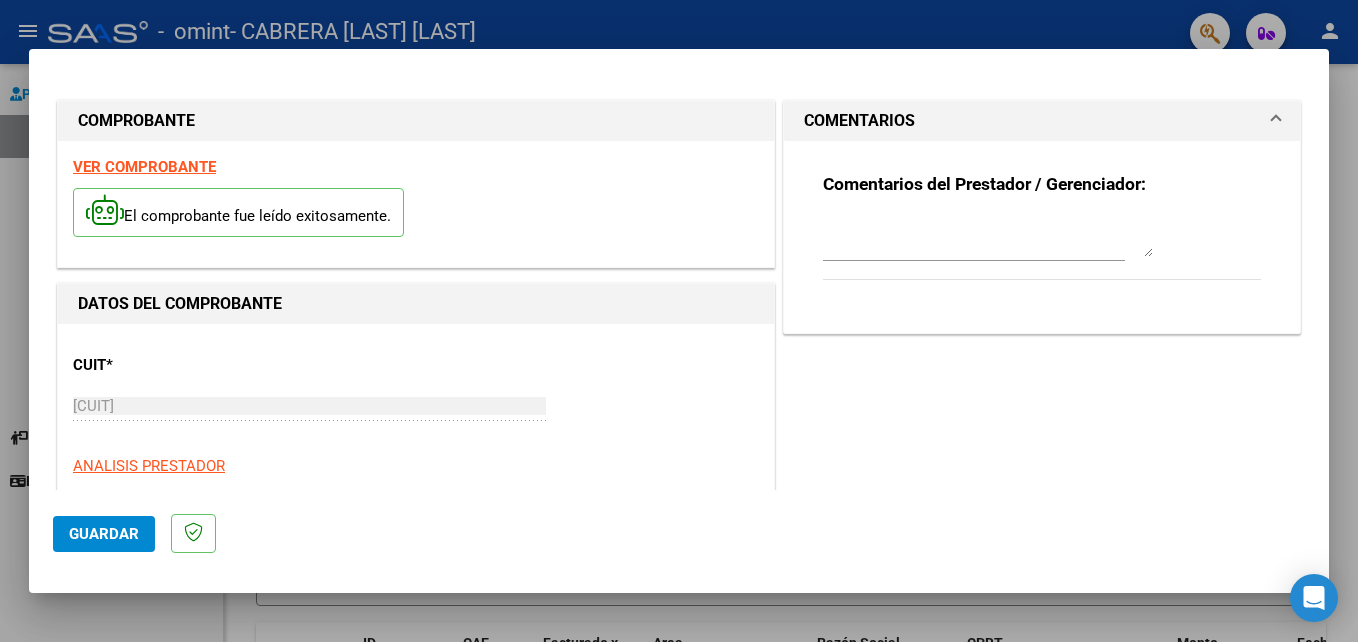 click at bounding box center (988, 237) 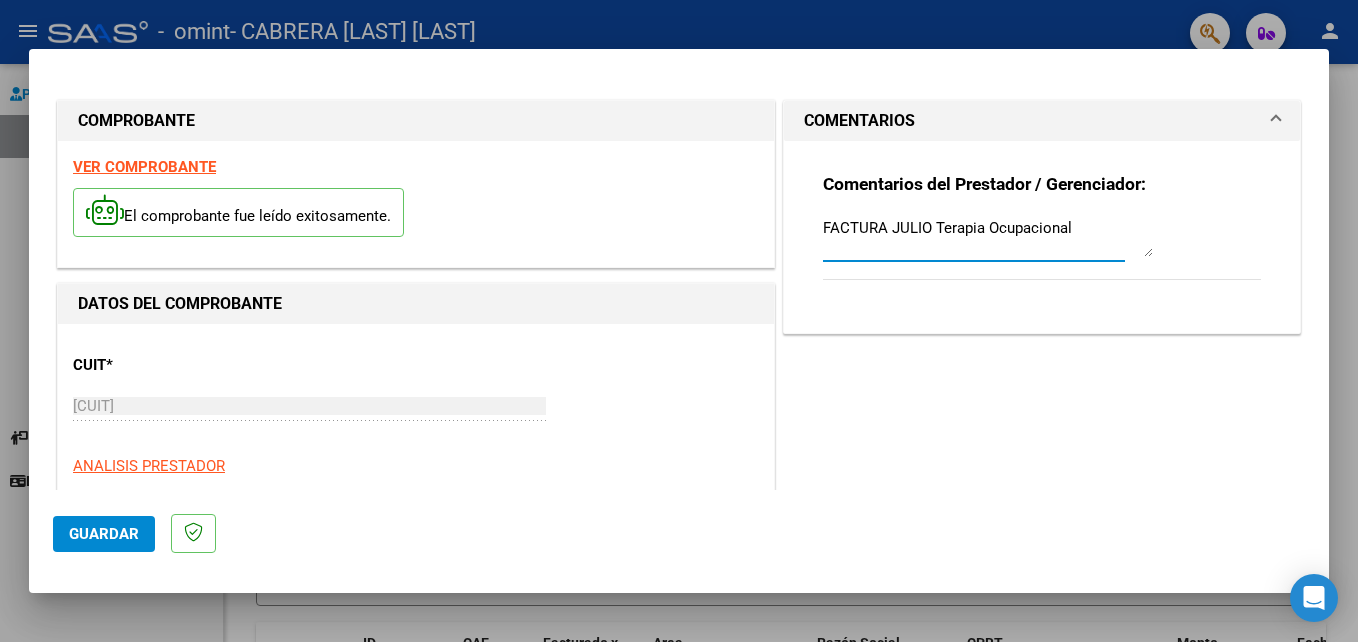 click on "FACTURA JULIO Terapia Ocupacional" at bounding box center [988, 237] 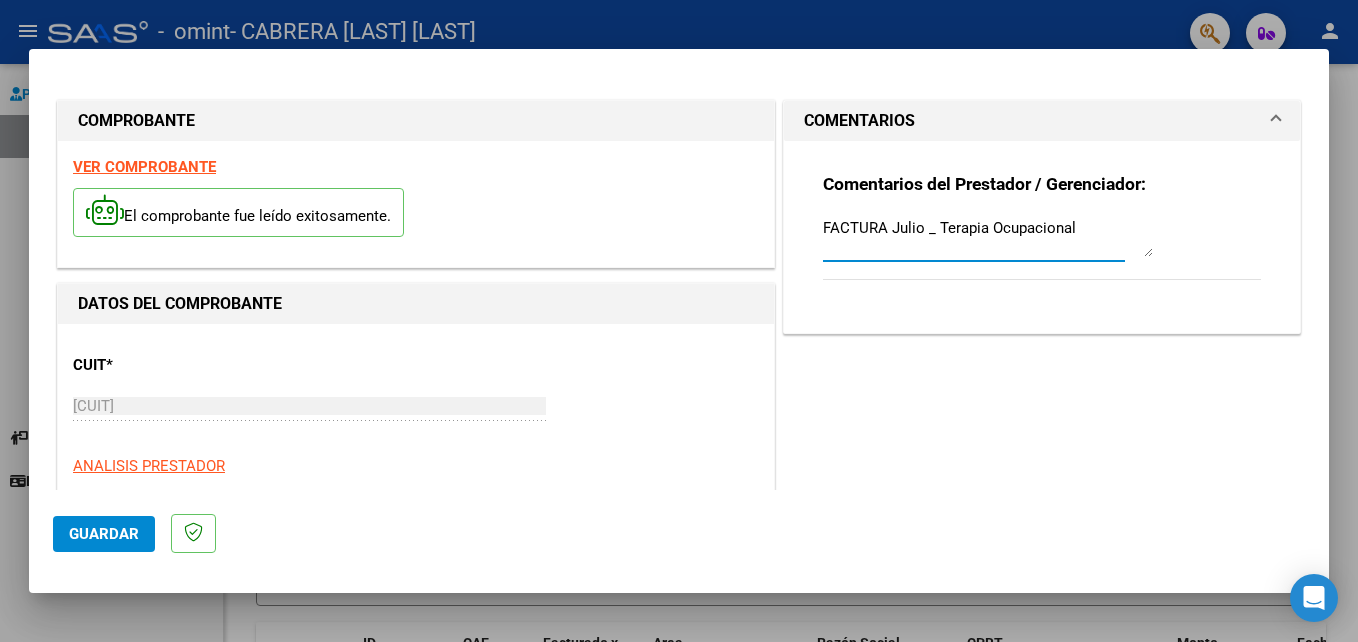 click on "FACTURA Julio _ Terapia Ocupacional" at bounding box center (988, 237) 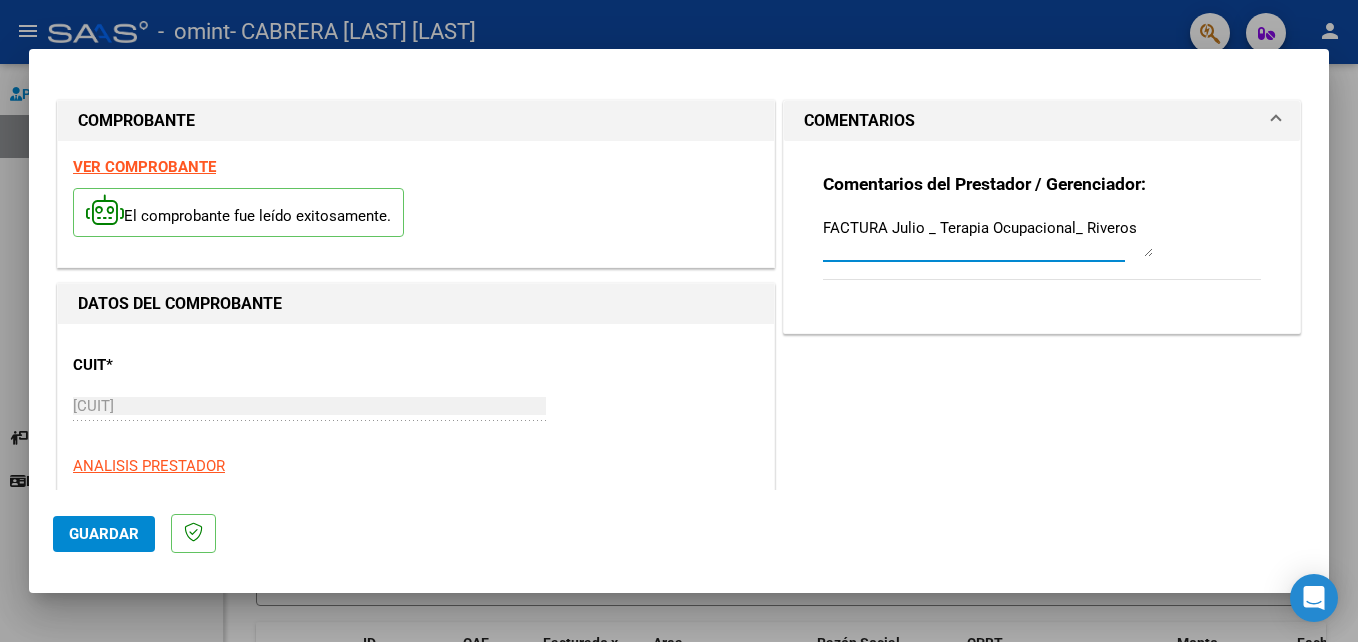 type on "FACTURA Julio _ Terapia Ocupacional_ Riveros" 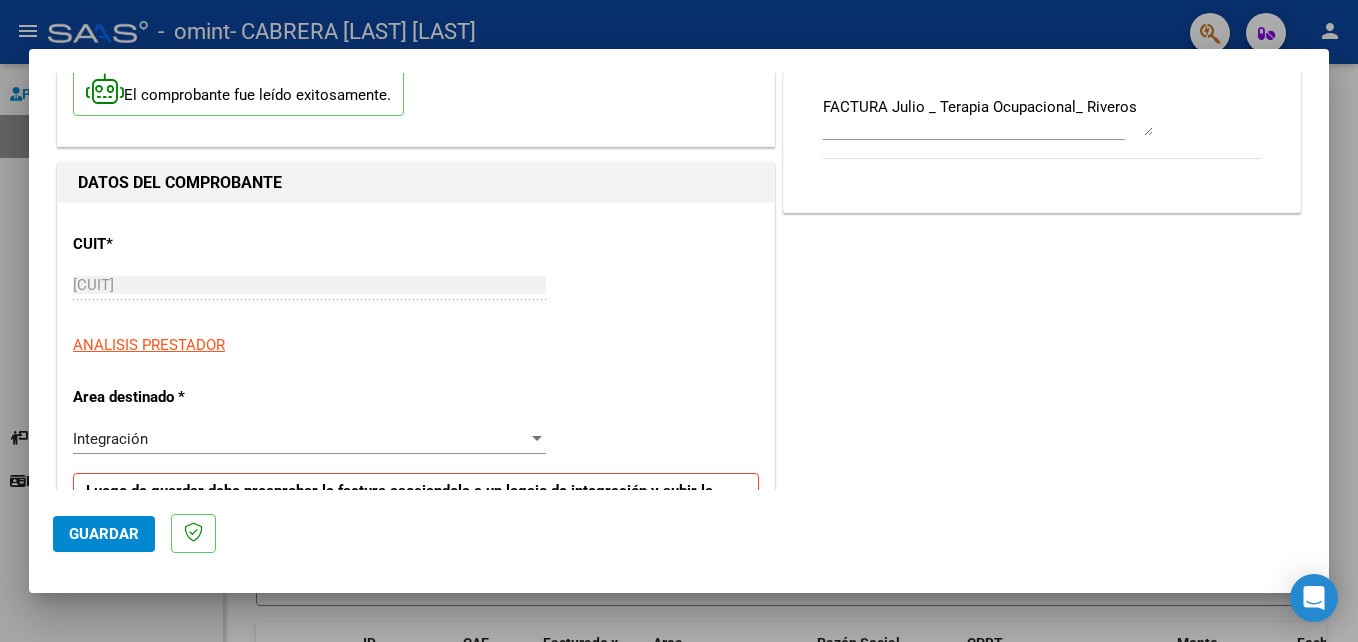 scroll, scrollTop: 181, scrollLeft: 0, axis: vertical 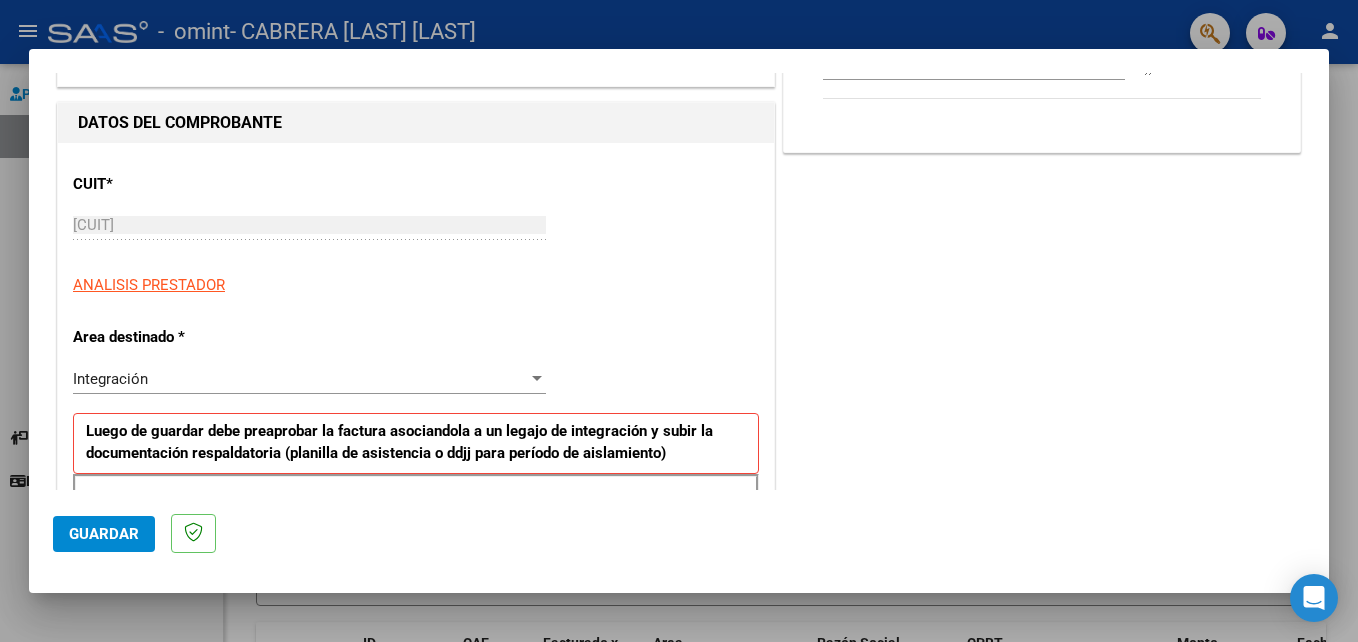 click at bounding box center (537, 379) 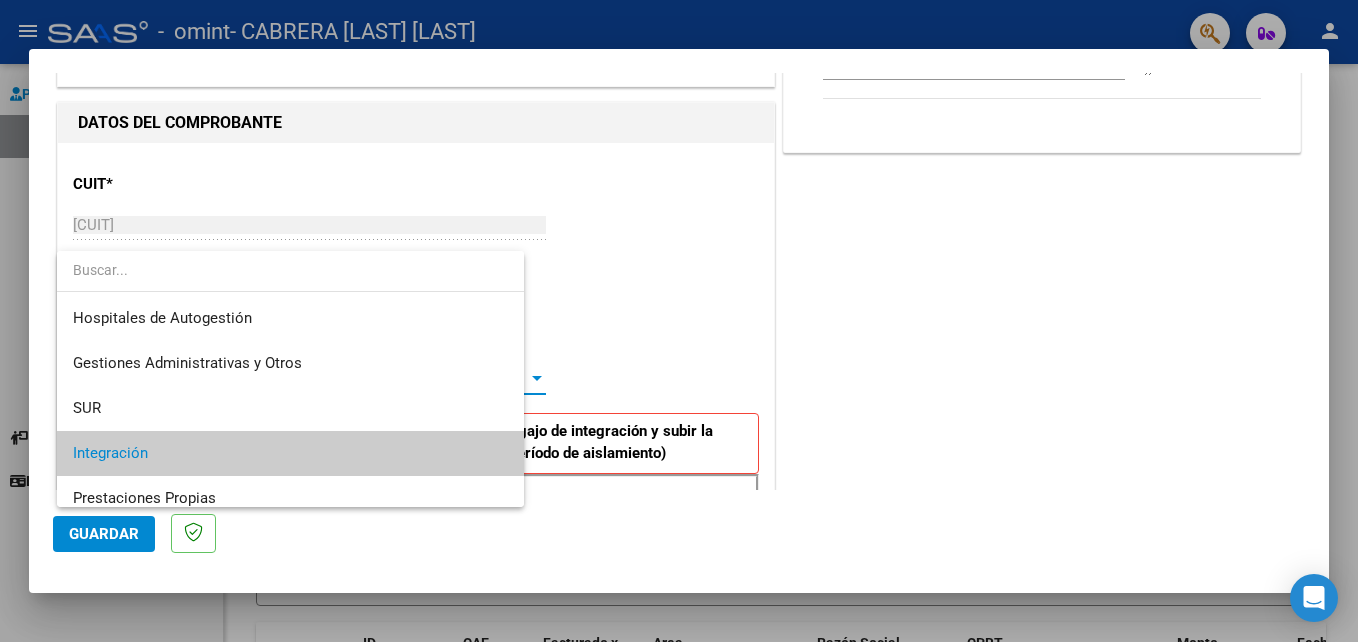 scroll, scrollTop: 75, scrollLeft: 0, axis: vertical 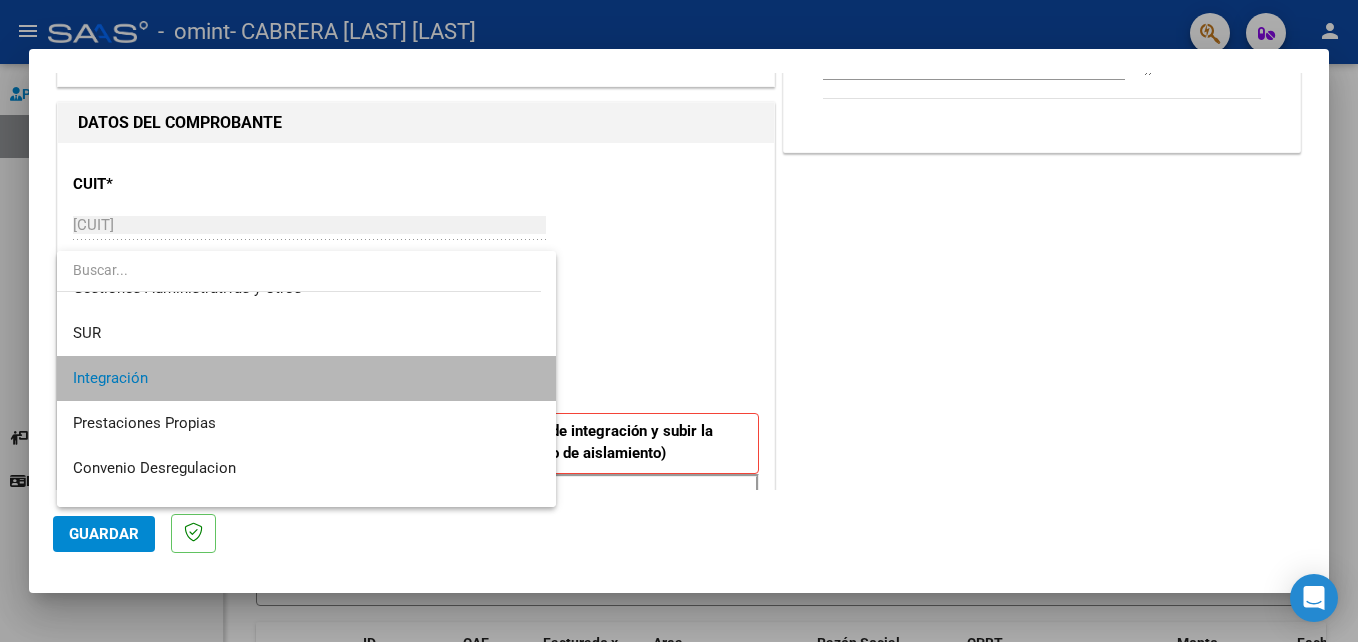 click on "Integración" at bounding box center [306, 378] 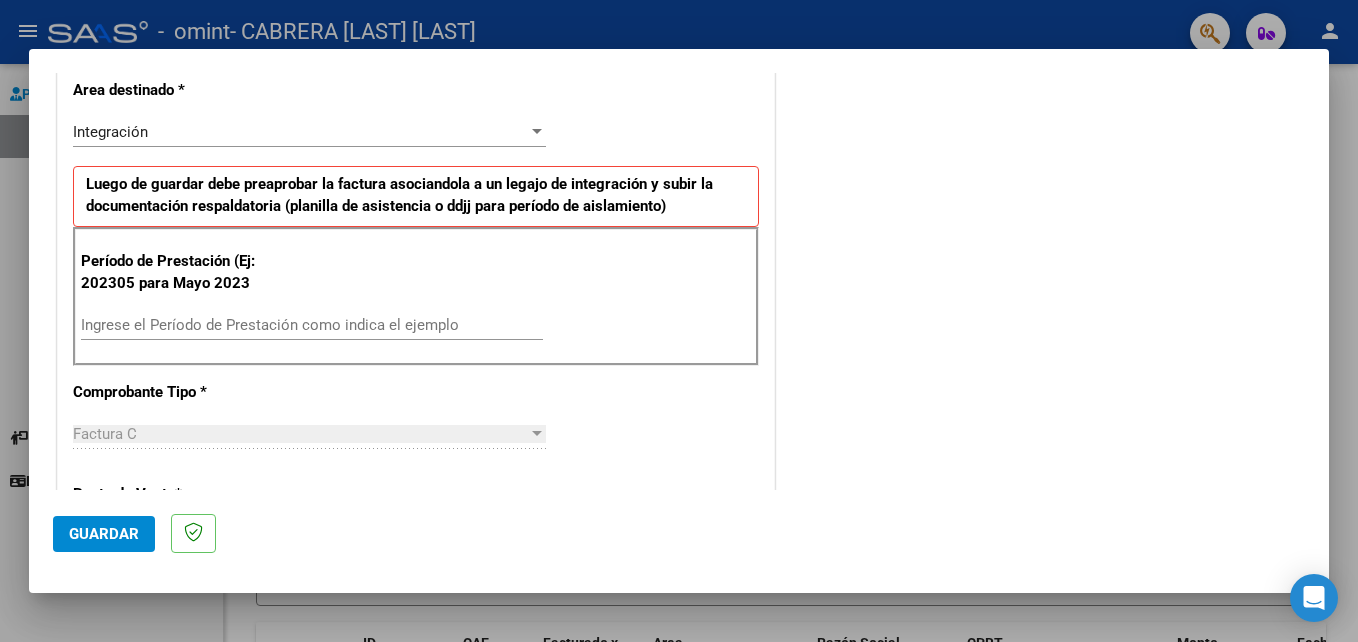 scroll, scrollTop: 446, scrollLeft: 0, axis: vertical 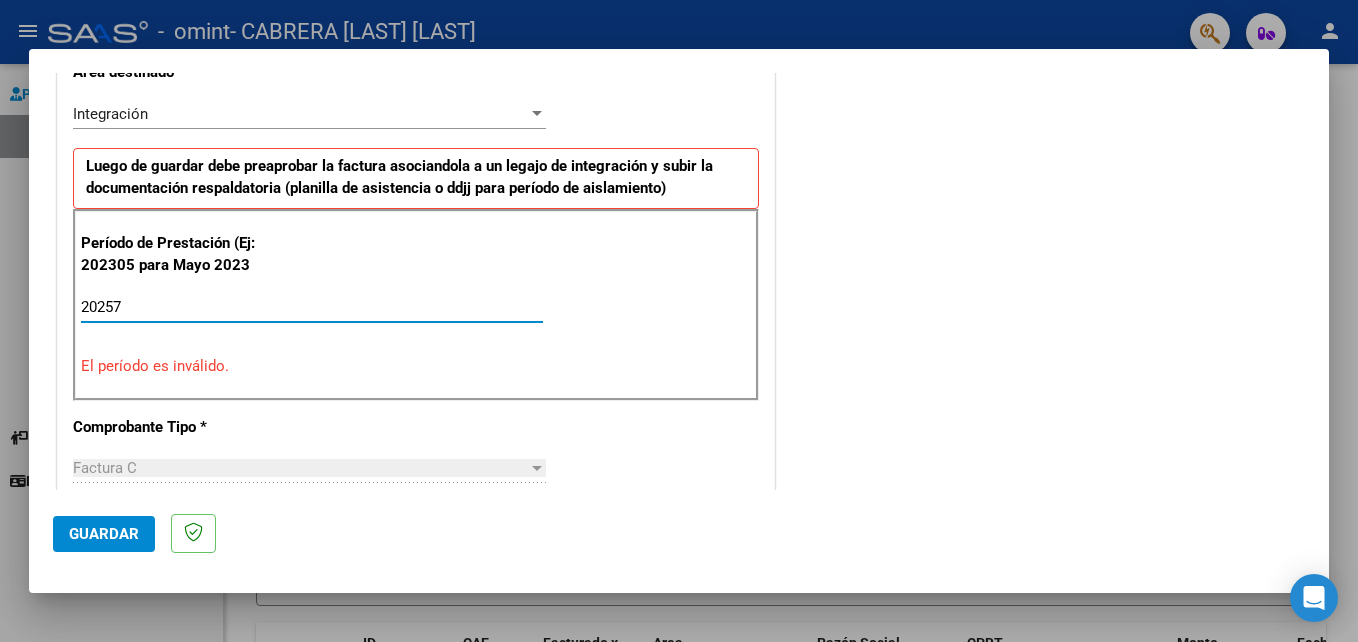 click on "20257" at bounding box center [312, 307] 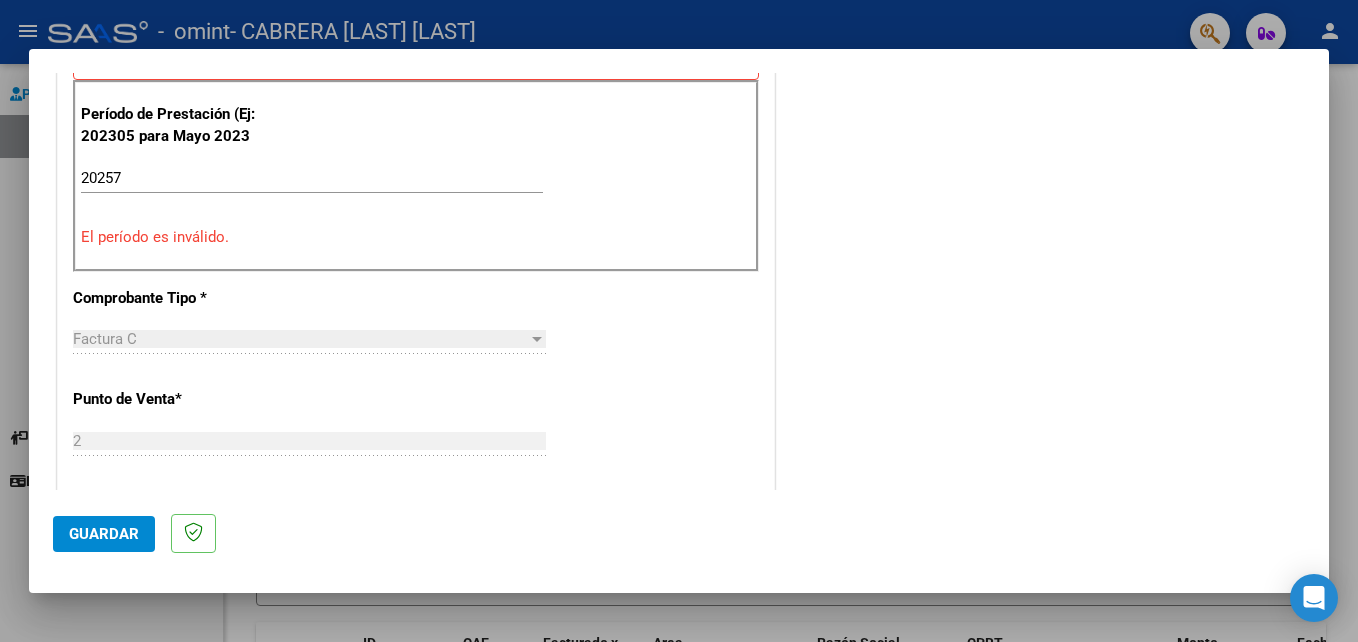 scroll, scrollTop: 676, scrollLeft: 0, axis: vertical 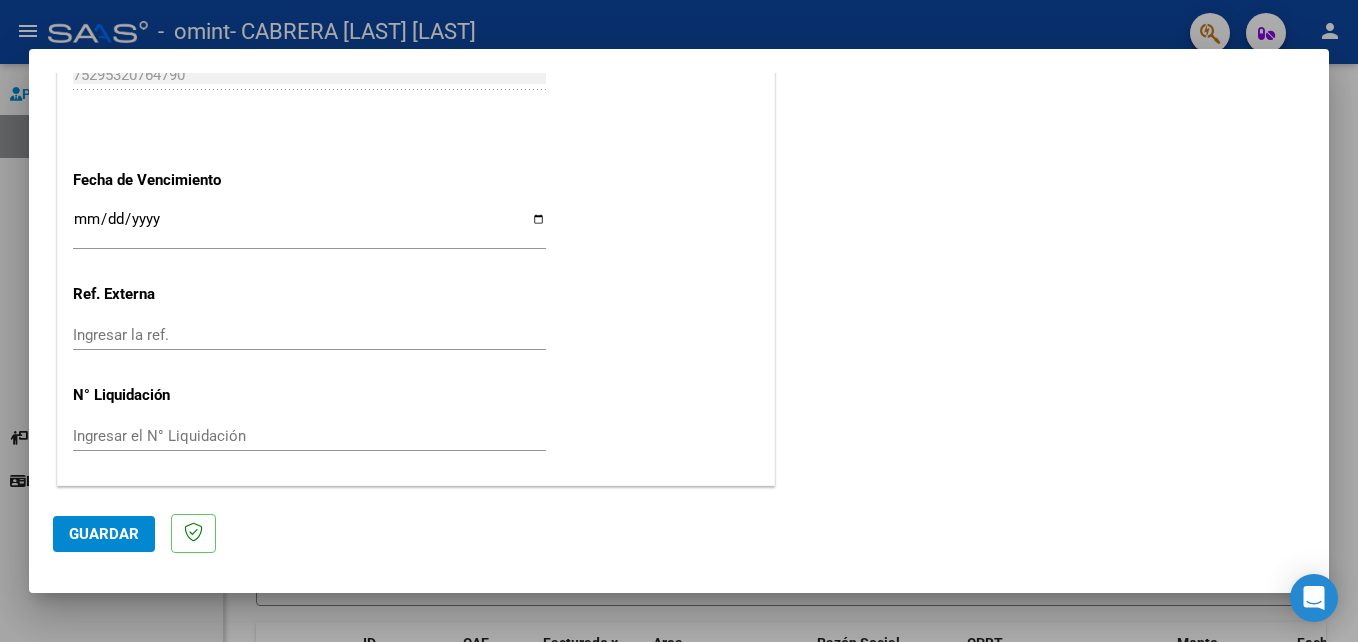 click on "Ingresar la fecha" at bounding box center (309, 227) 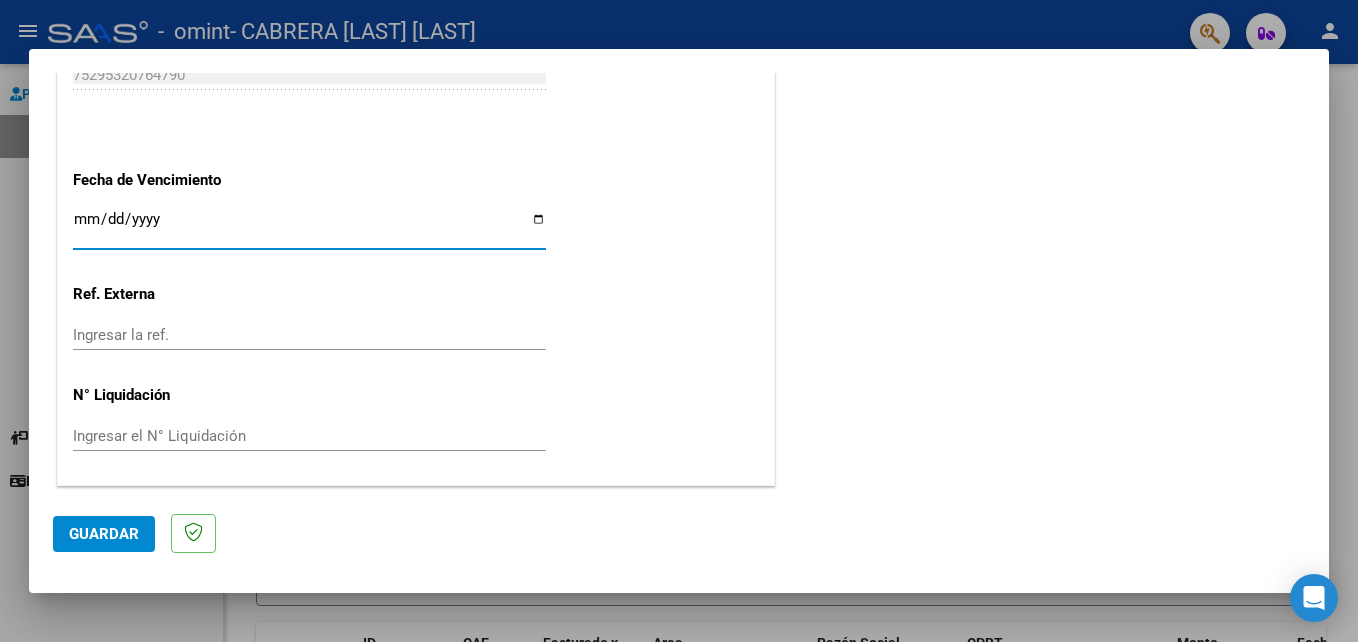 type on "2025-08-11" 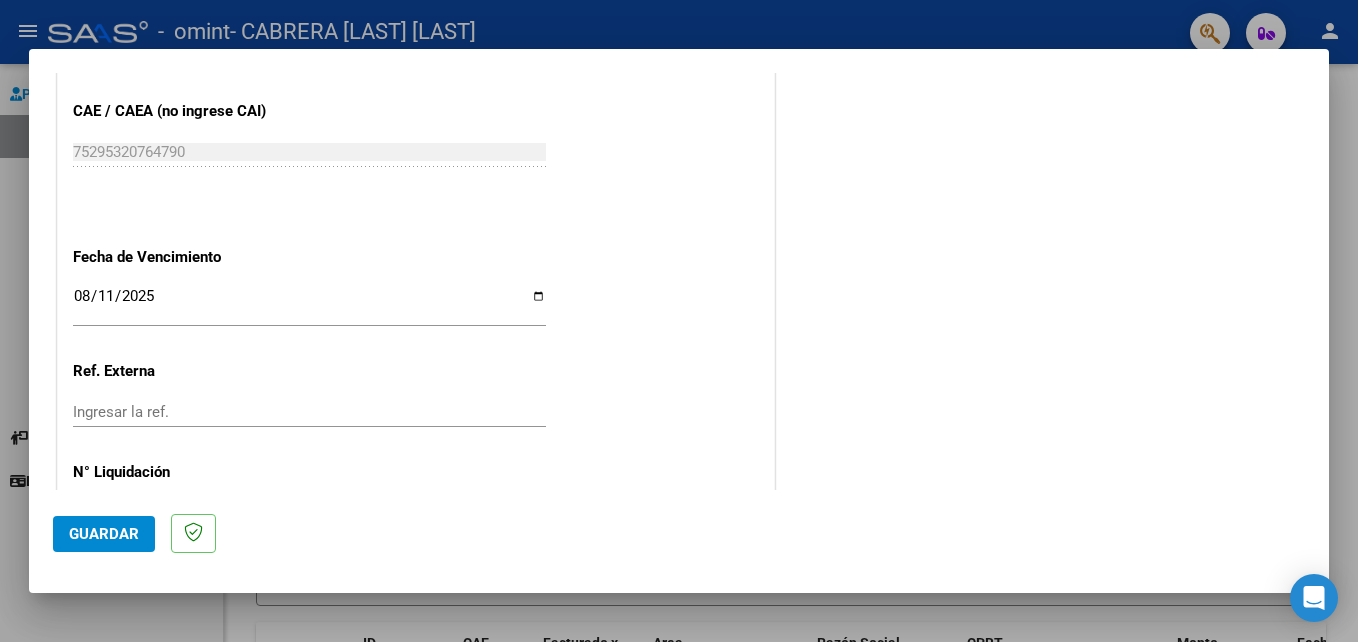 scroll, scrollTop: 1291, scrollLeft: 0, axis: vertical 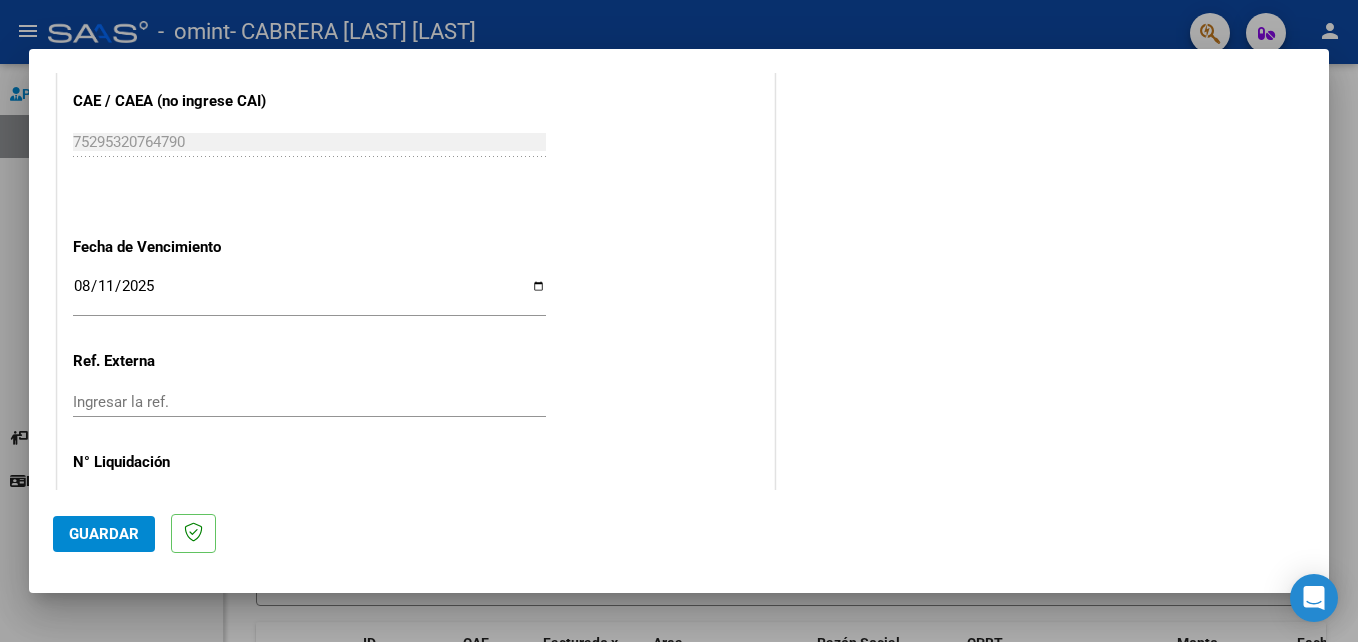 click on "Guardar" 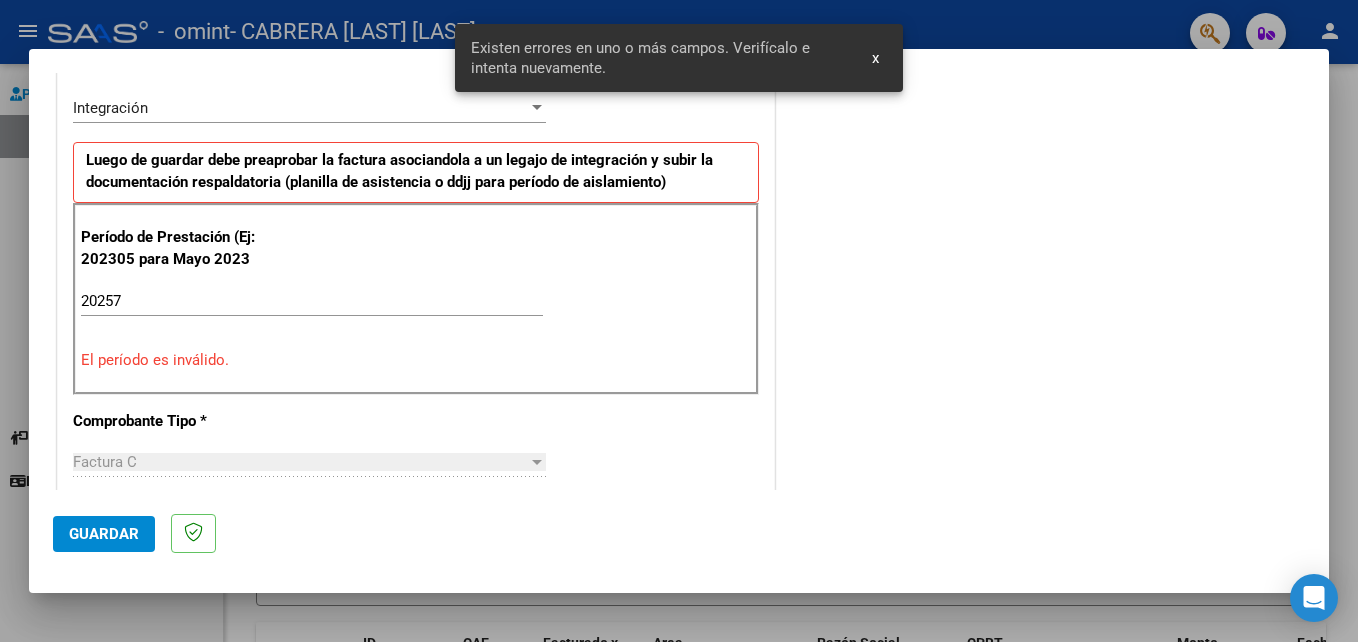 scroll, scrollTop: 450, scrollLeft: 0, axis: vertical 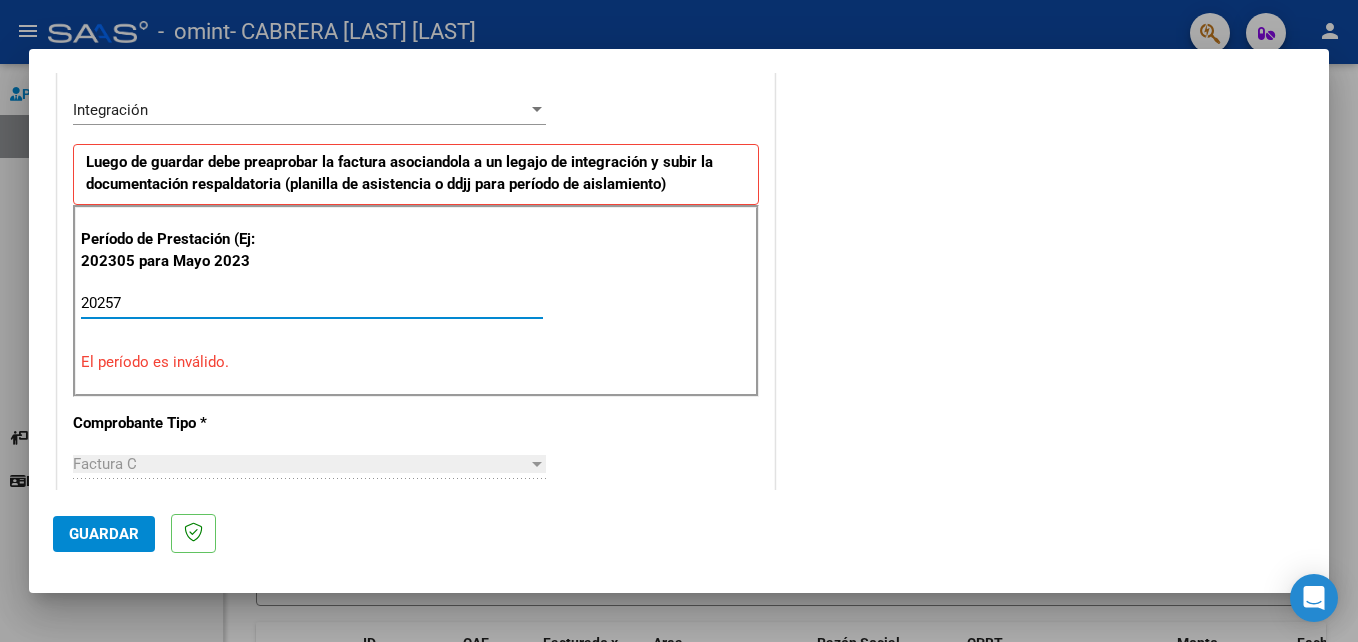 click on "20257" at bounding box center (312, 303) 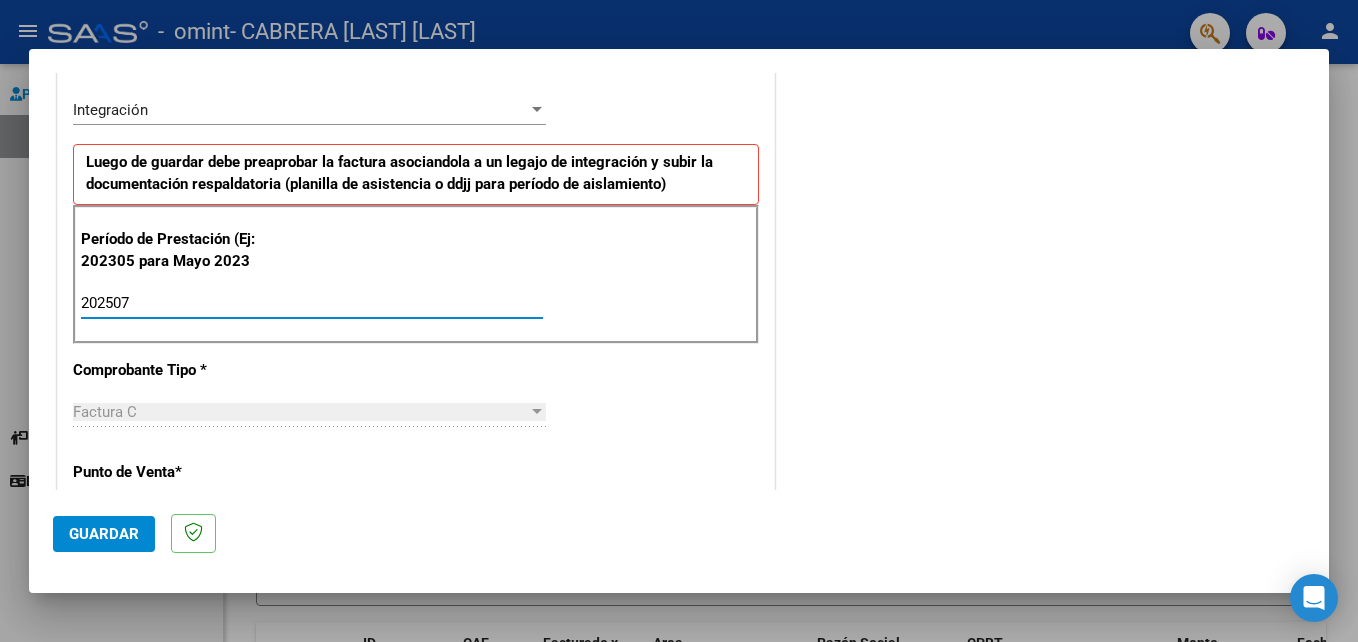 type on "202507" 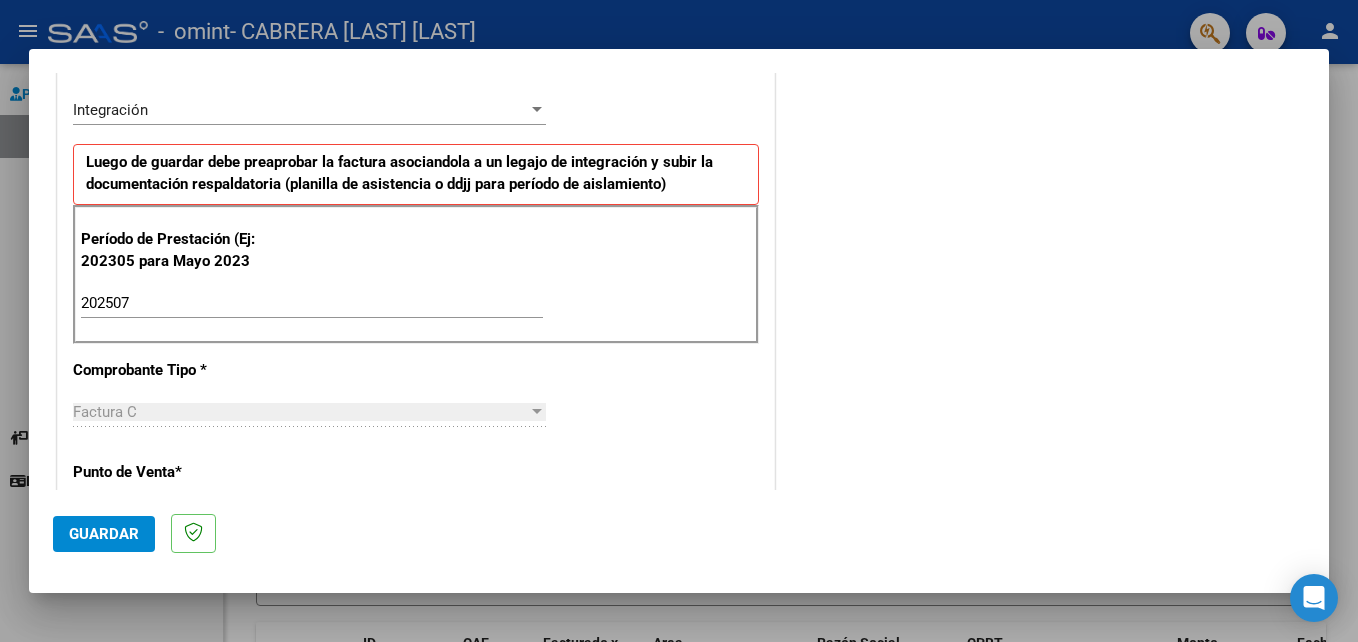 click on "COMENTARIOS Comentarios del Prestador / Gerenciador:  FACTURA Julio _ Terapia Ocupacional_ Riveros" at bounding box center (1042, 496) 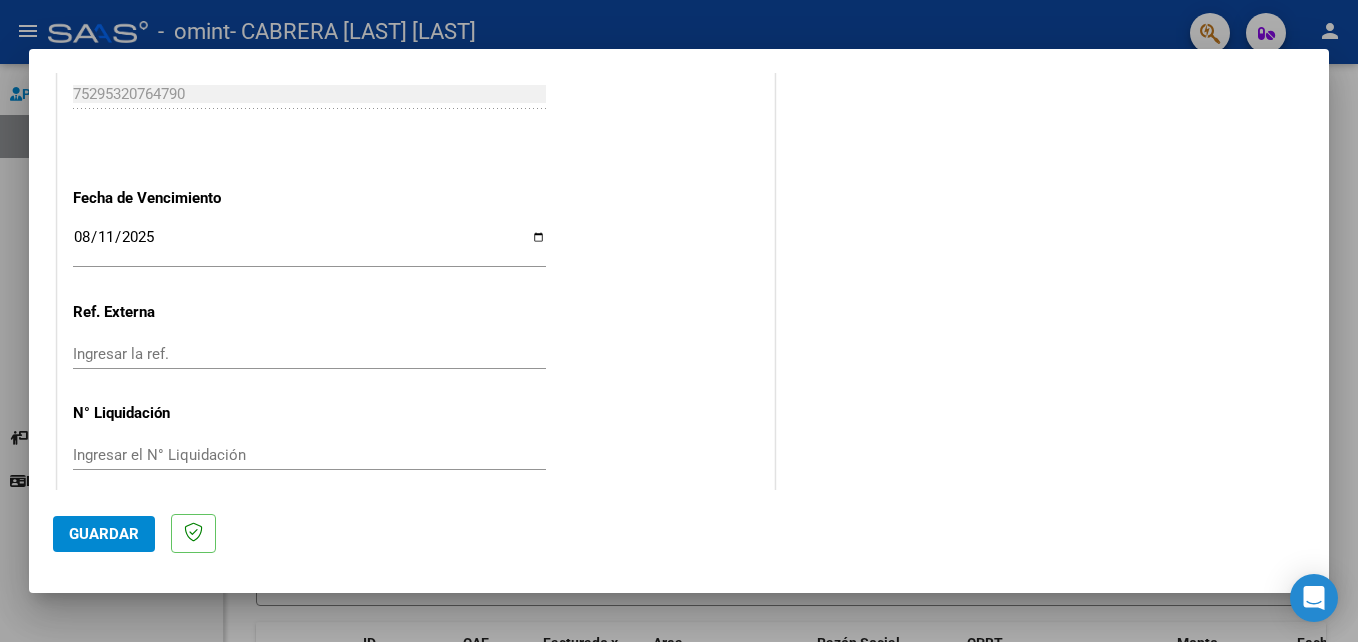 scroll, scrollTop: 1306, scrollLeft: 0, axis: vertical 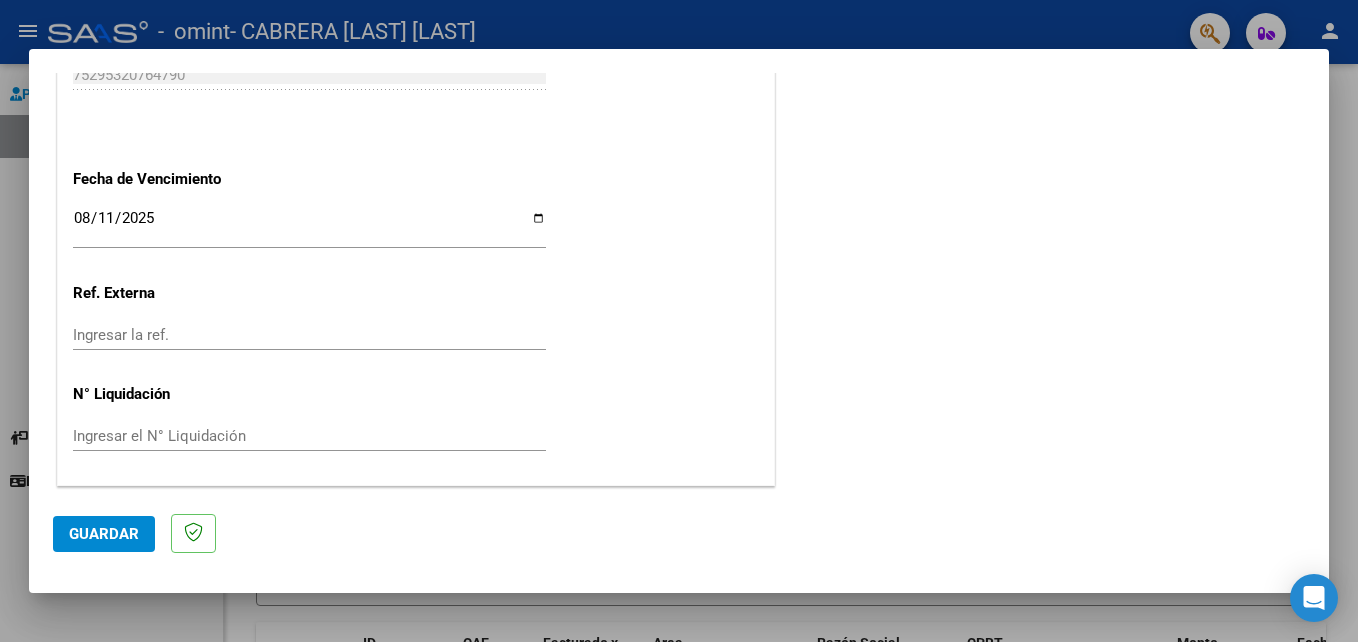 click on "Guardar" 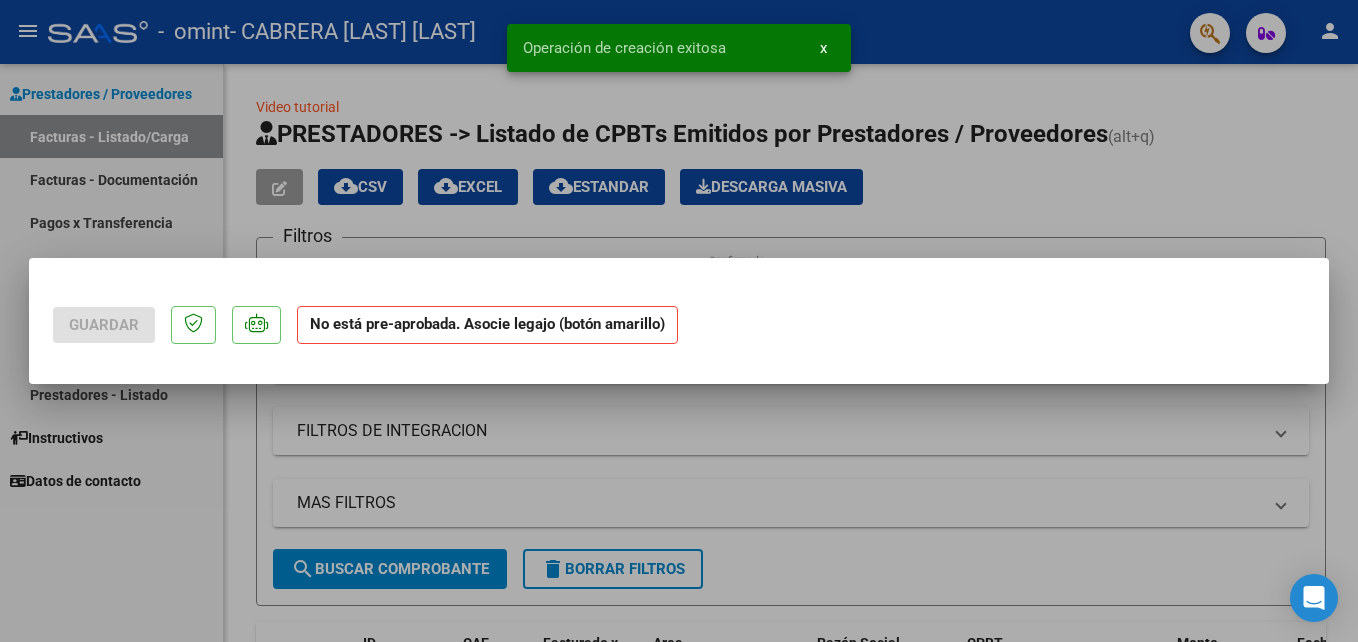 scroll, scrollTop: 0, scrollLeft: 0, axis: both 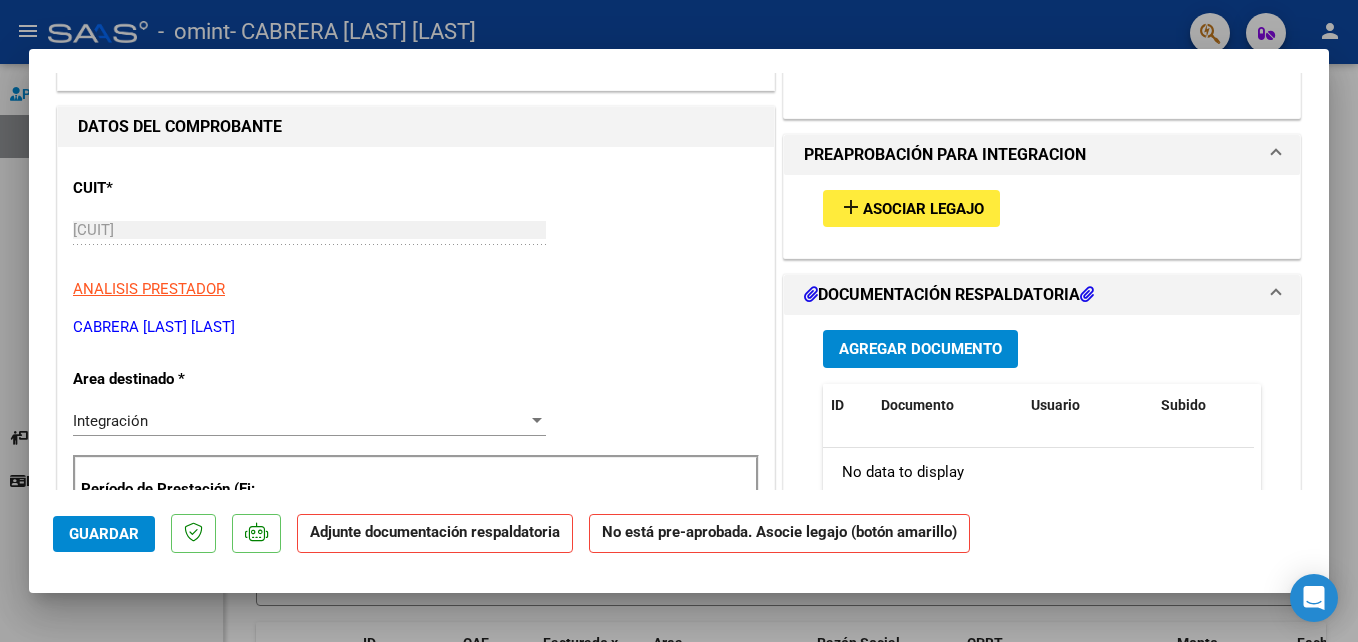 click at bounding box center (1276, 155) 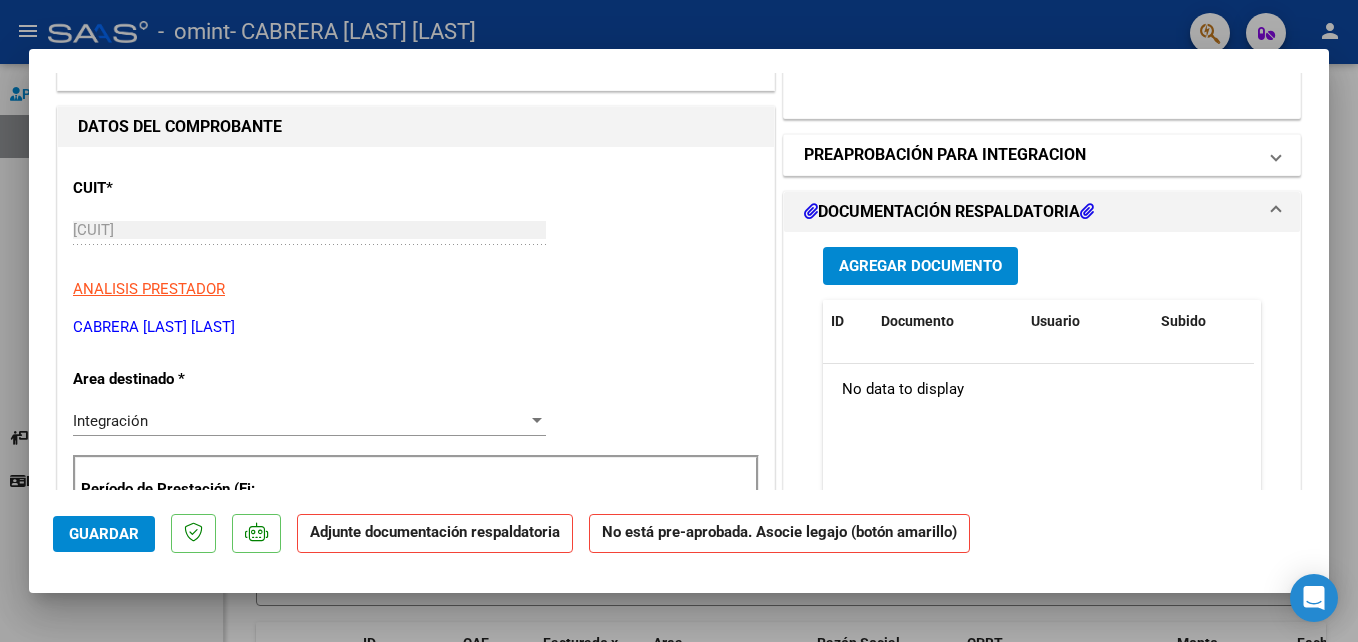 click at bounding box center [1276, 155] 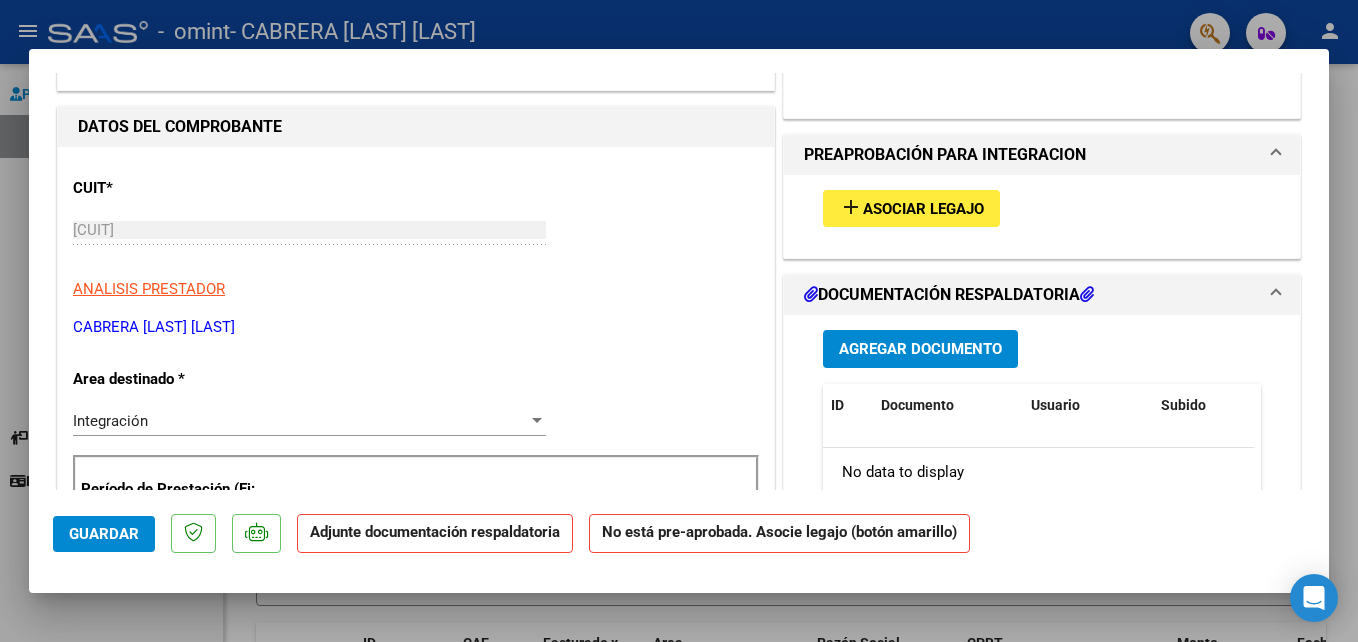 click at bounding box center (1276, 155) 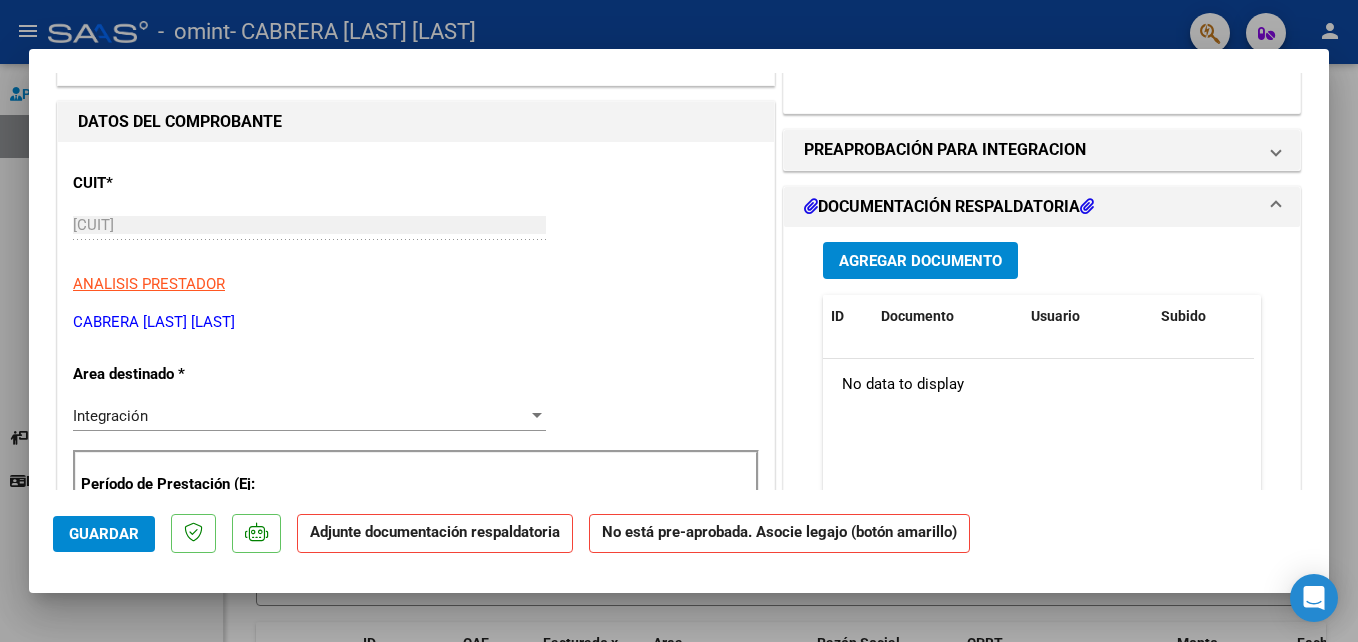 scroll, scrollTop: 262, scrollLeft: 0, axis: vertical 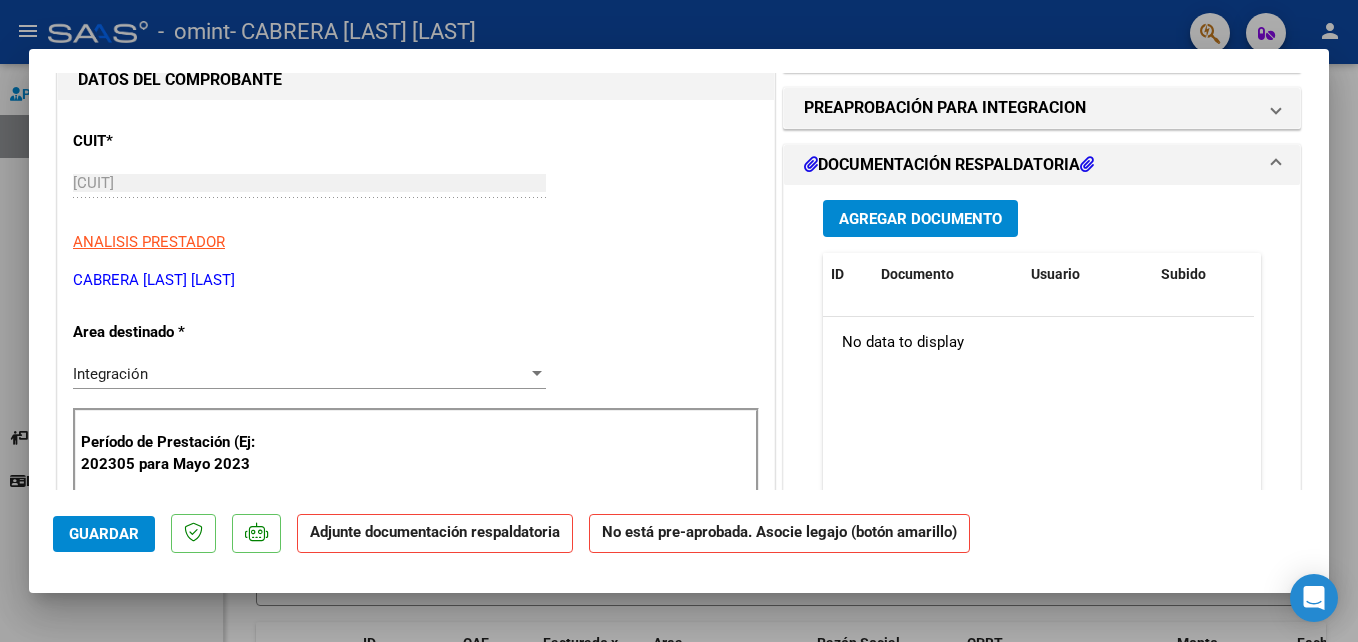 click on "Agregar Documento" at bounding box center [920, 219] 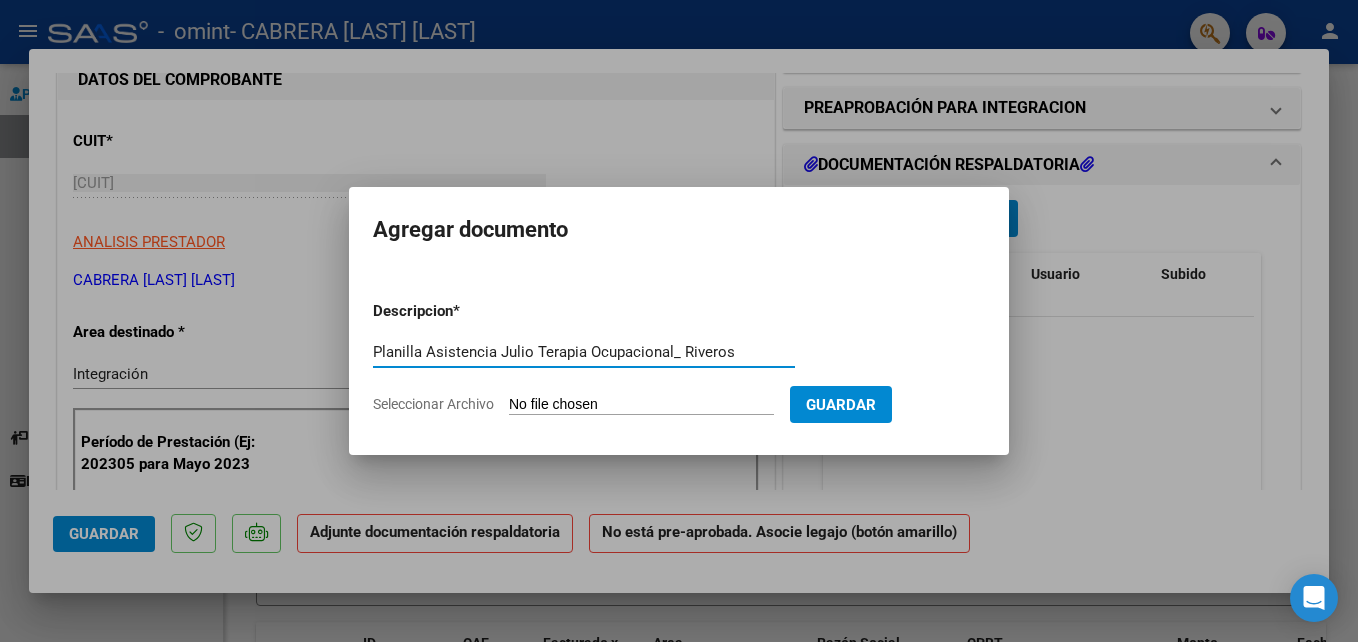 type on "Planilla Asistencia Julio Terapia Ocupacional_ Riveros" 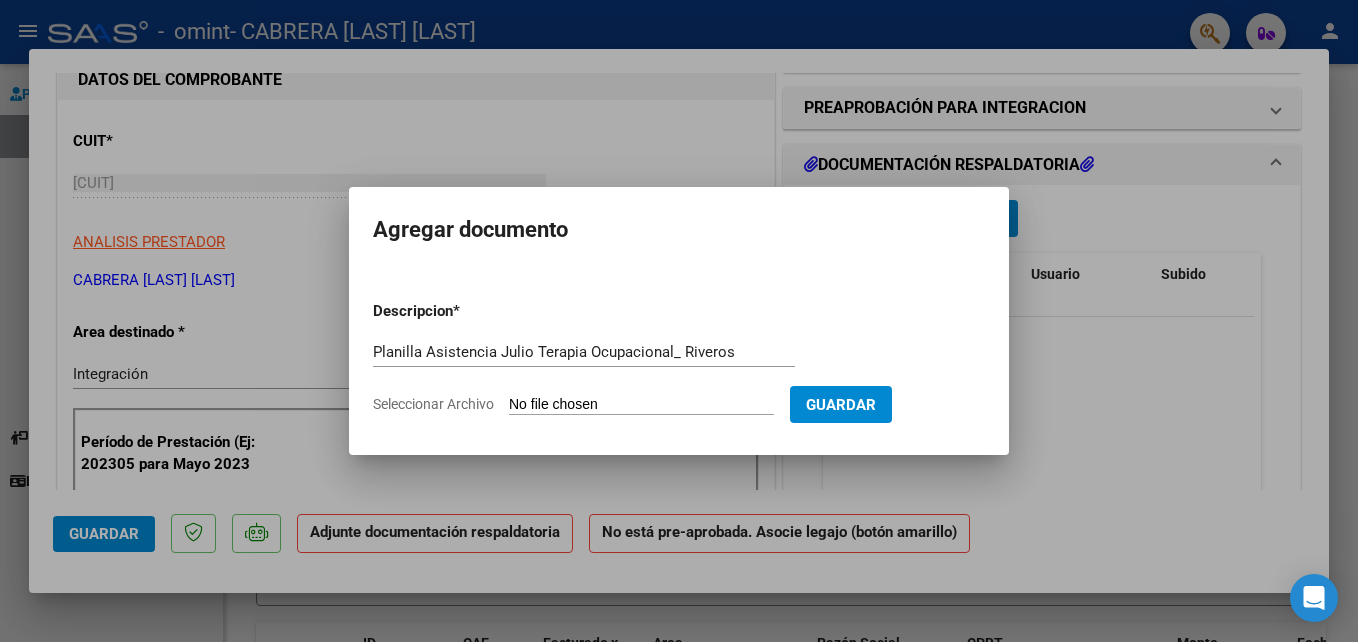type on "C:\fakepath\Asistencia_julio T.O.pdf" 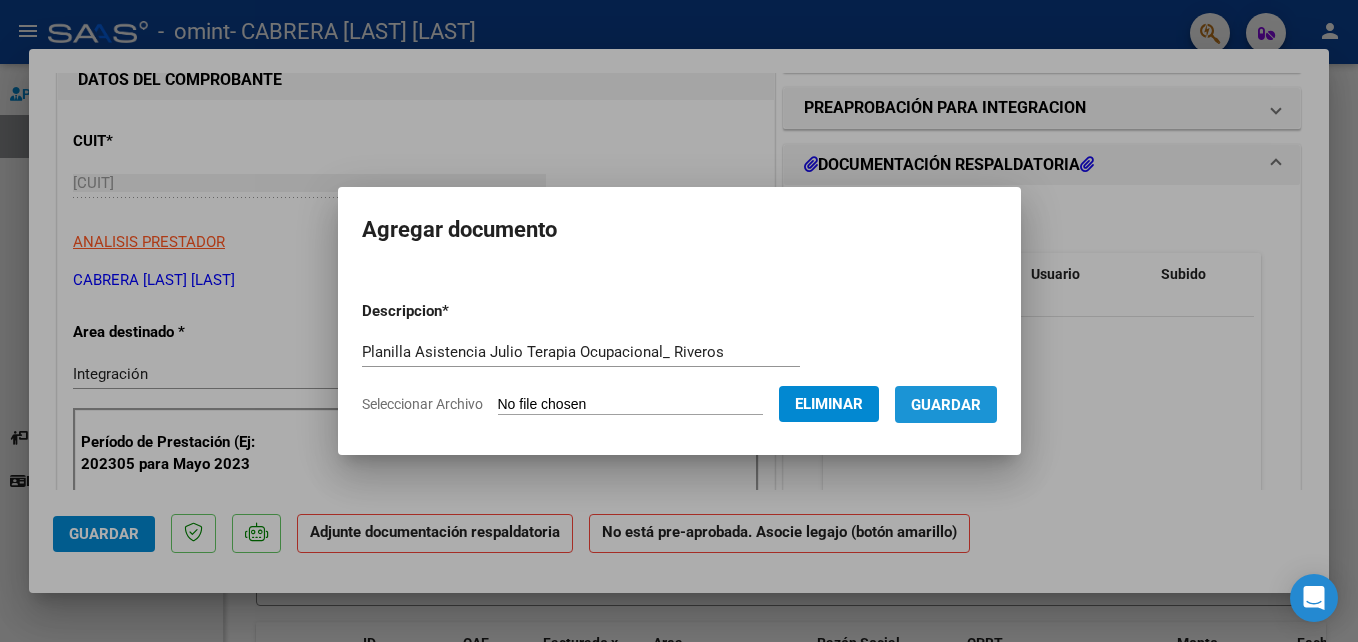 click on "Guardar" at bounding box center [946, 405] 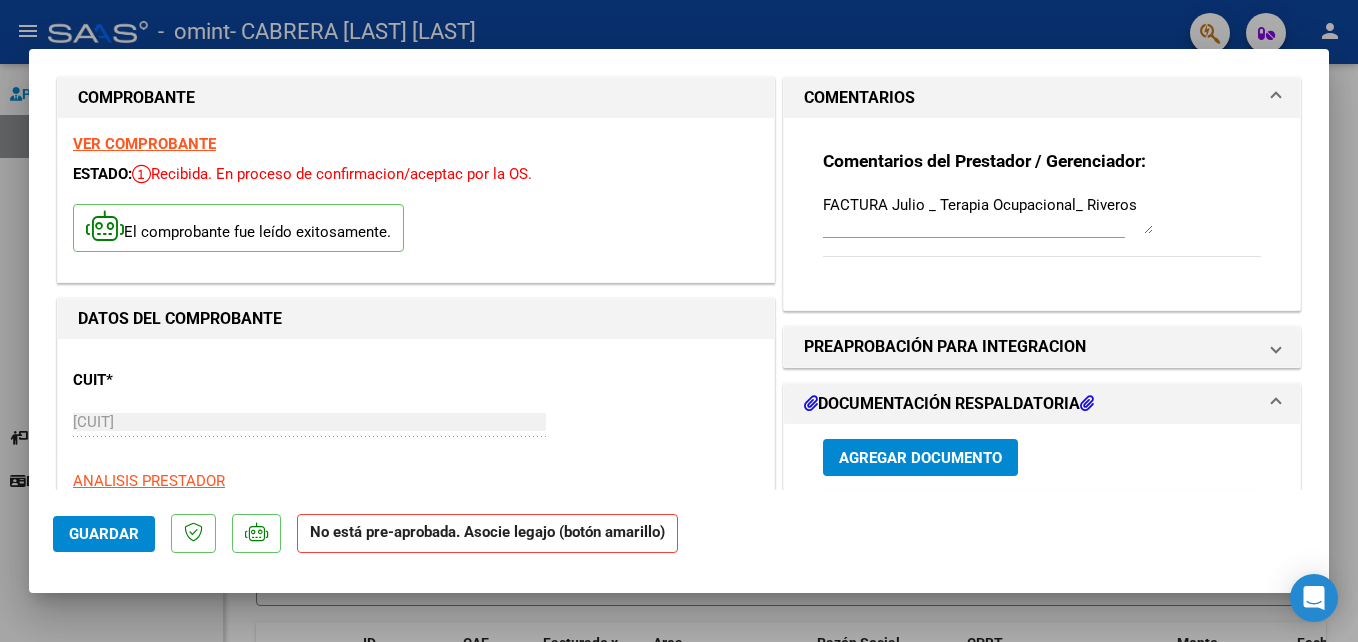 scroll, scrollTop: 0, scrollLeft: 0, axis: both 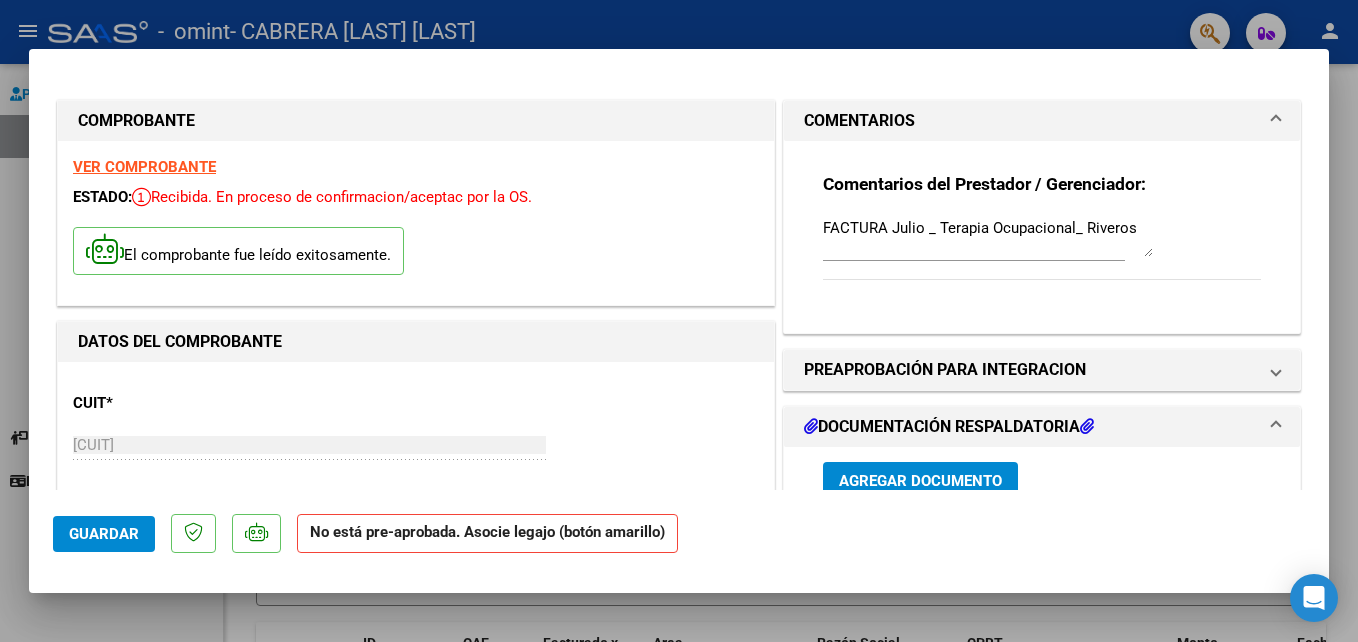 click on "No está pre-aprobada. Asocie legajo (botón amarillo)" 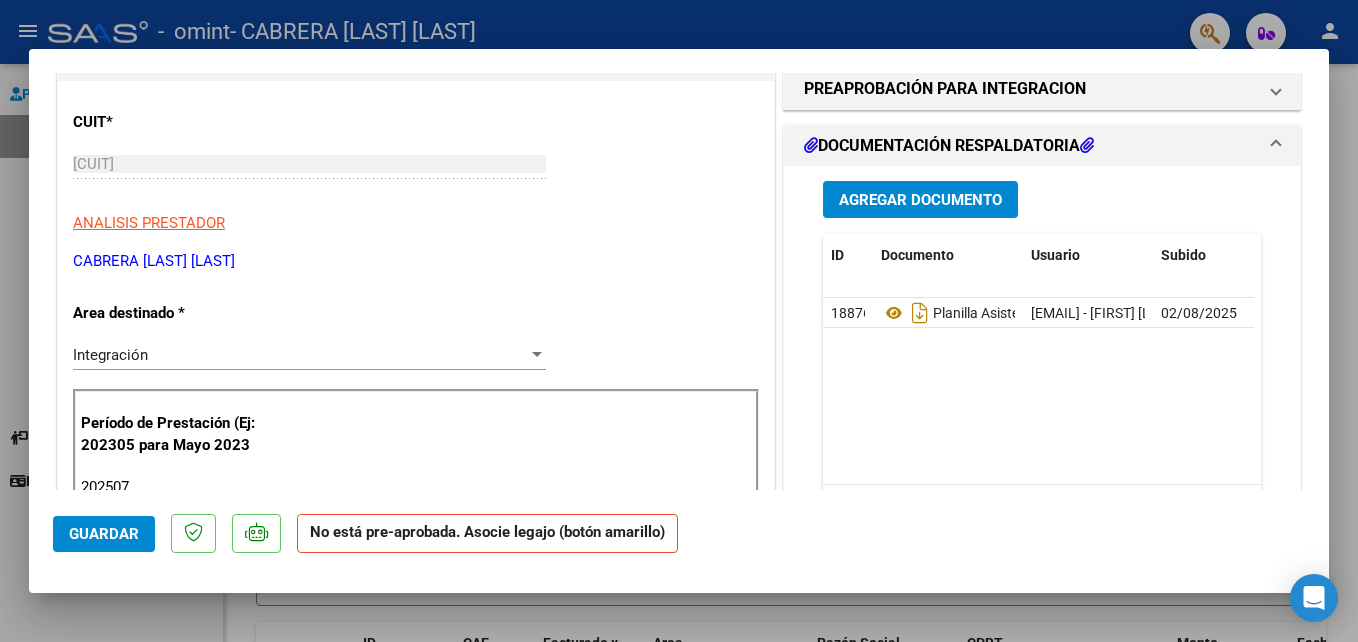 scroll, scrollTop: 290, scrollLeft: 0, axis: vertical 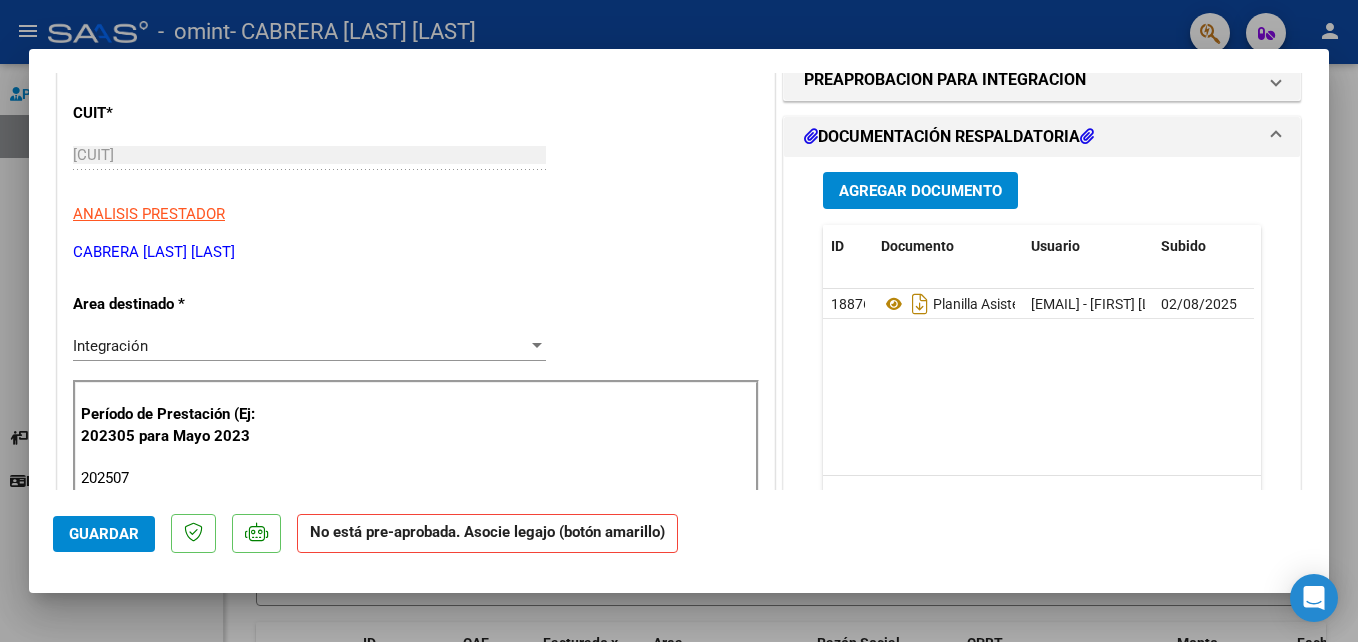 click on "Agregar Documento" at bounding box center (920, 191) 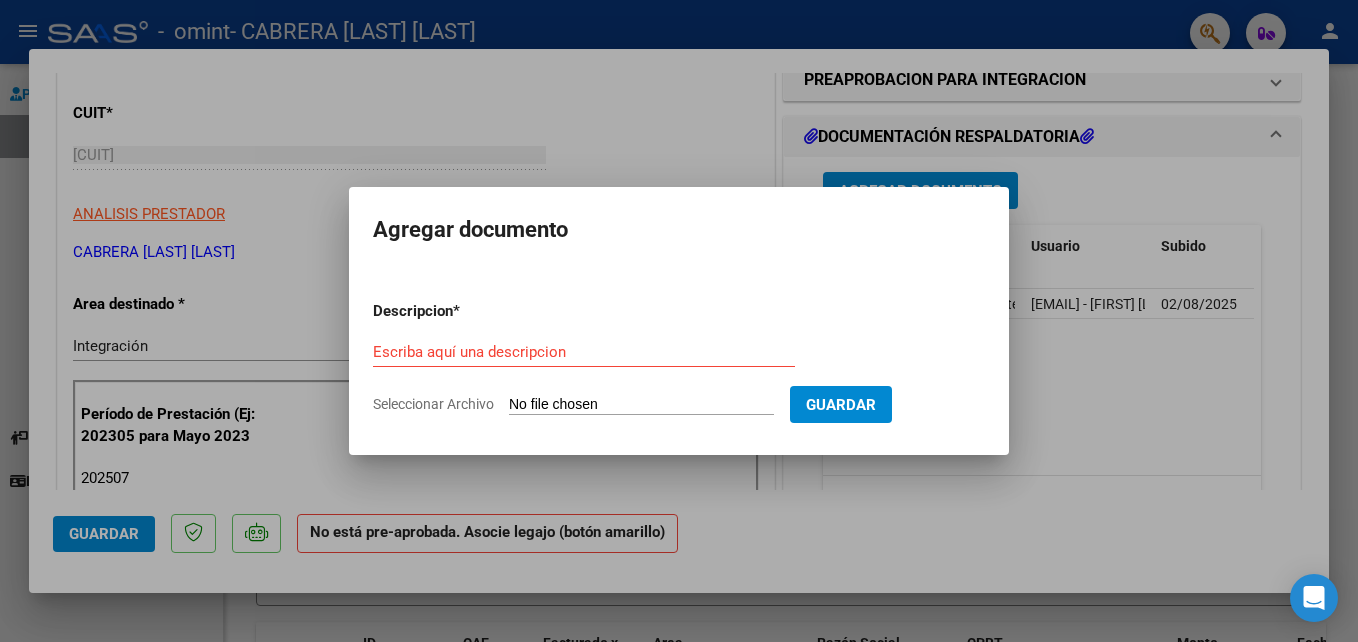 click at bounding box center (679, 321) 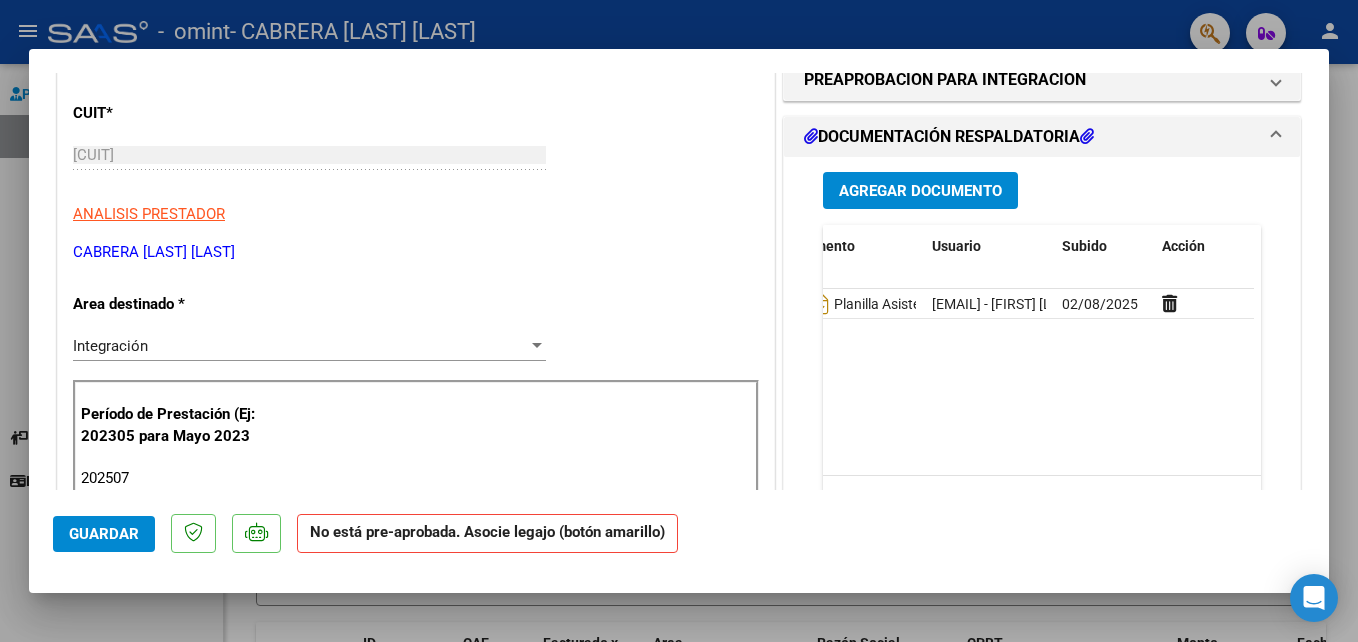 scroll, scrollTop: 0, scrollLeft: 0, axis: both 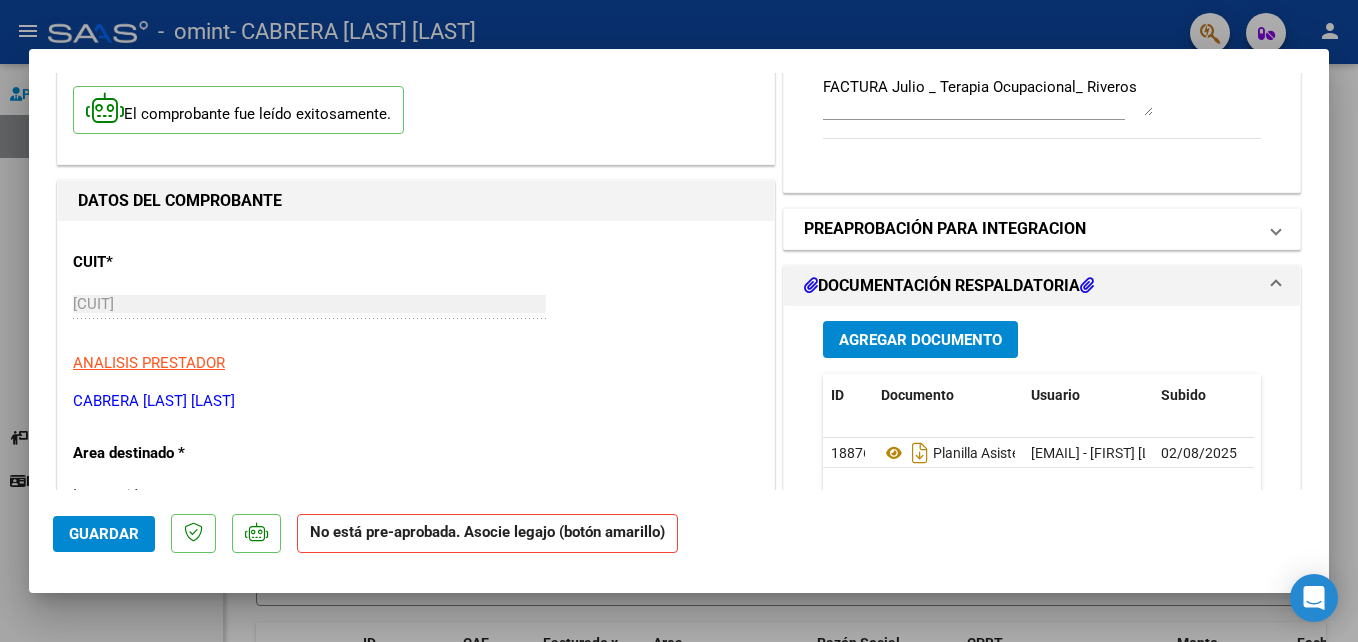 click on "PREAPROBACIÓN PARA INTEGRACION" at bounding box center (1038, 229) 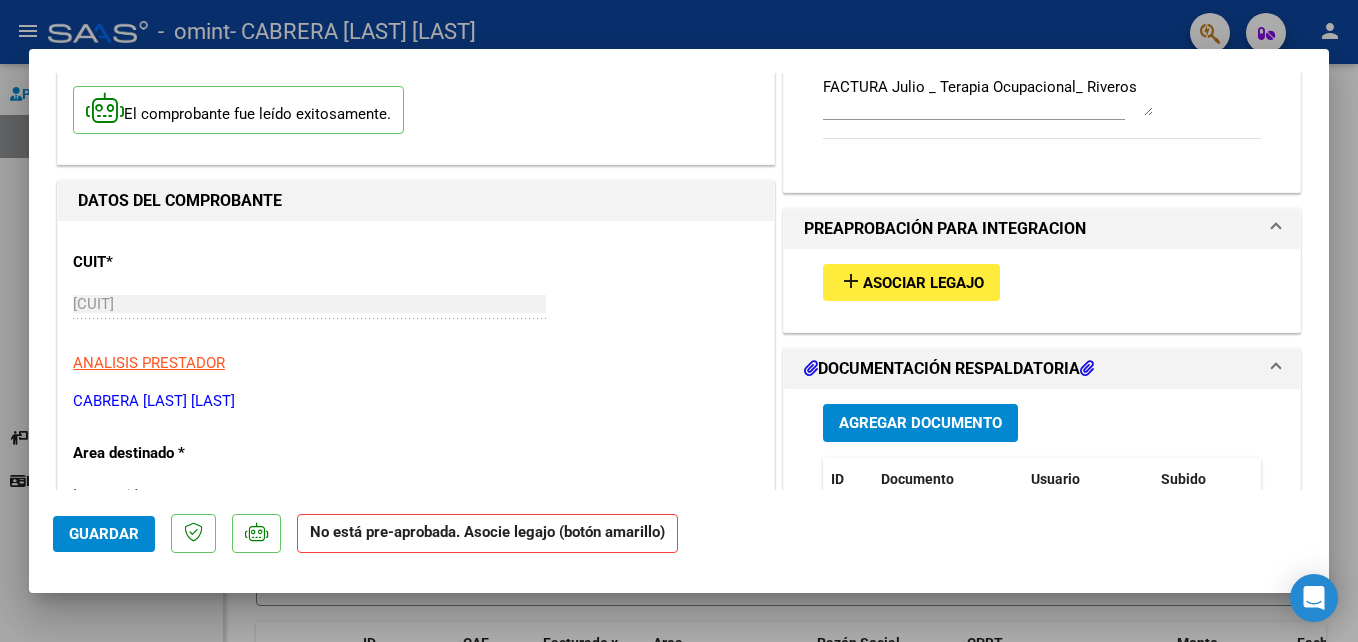 click on "add Asociar Legajo" at bounding box center (911, 282) 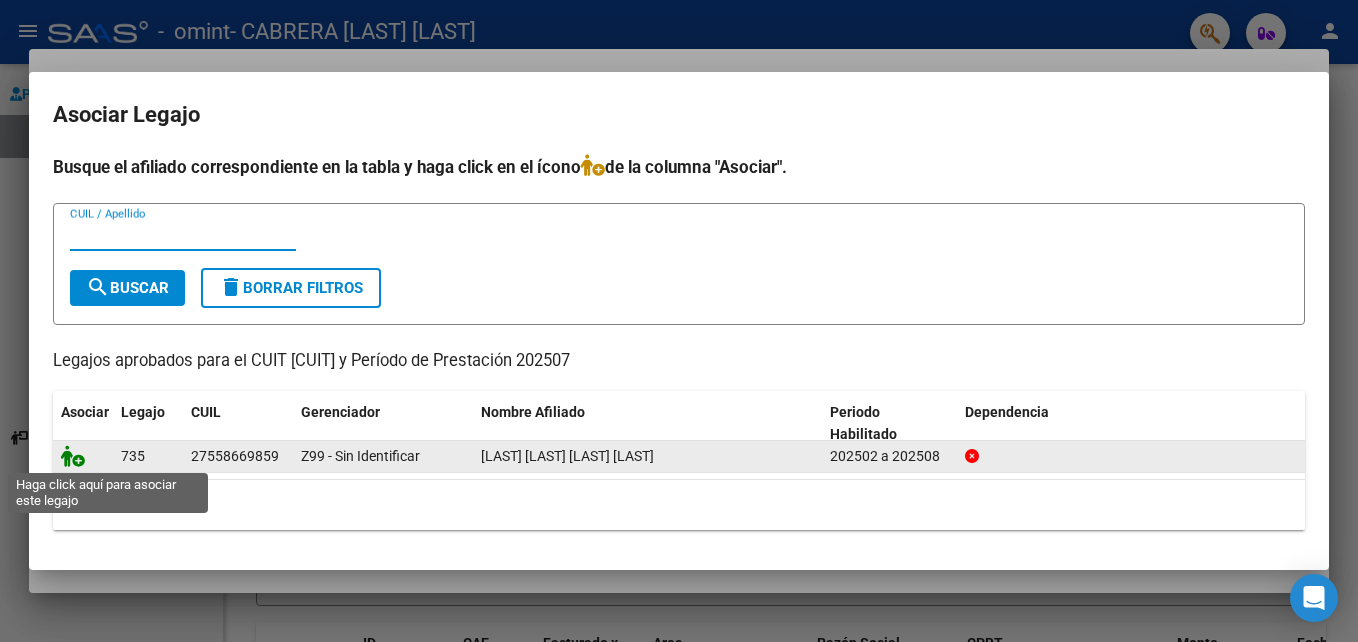 click 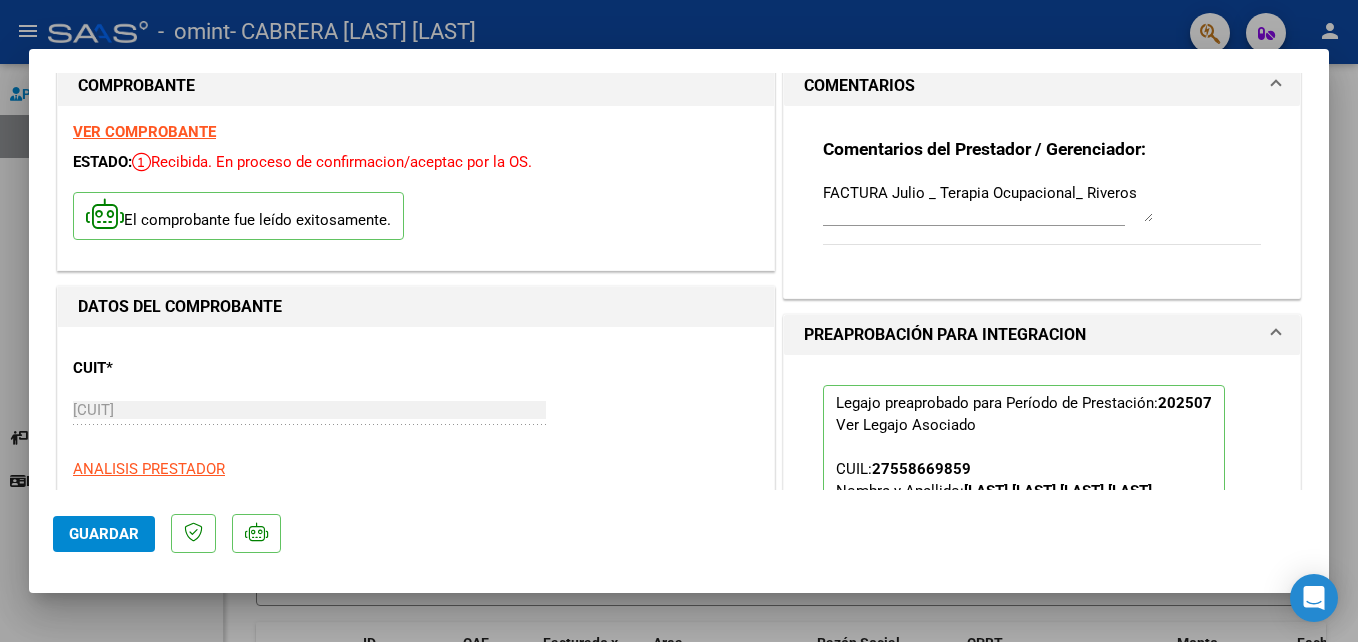 scroll, scrollTop: 0, scrollLeft: 0, axis: both 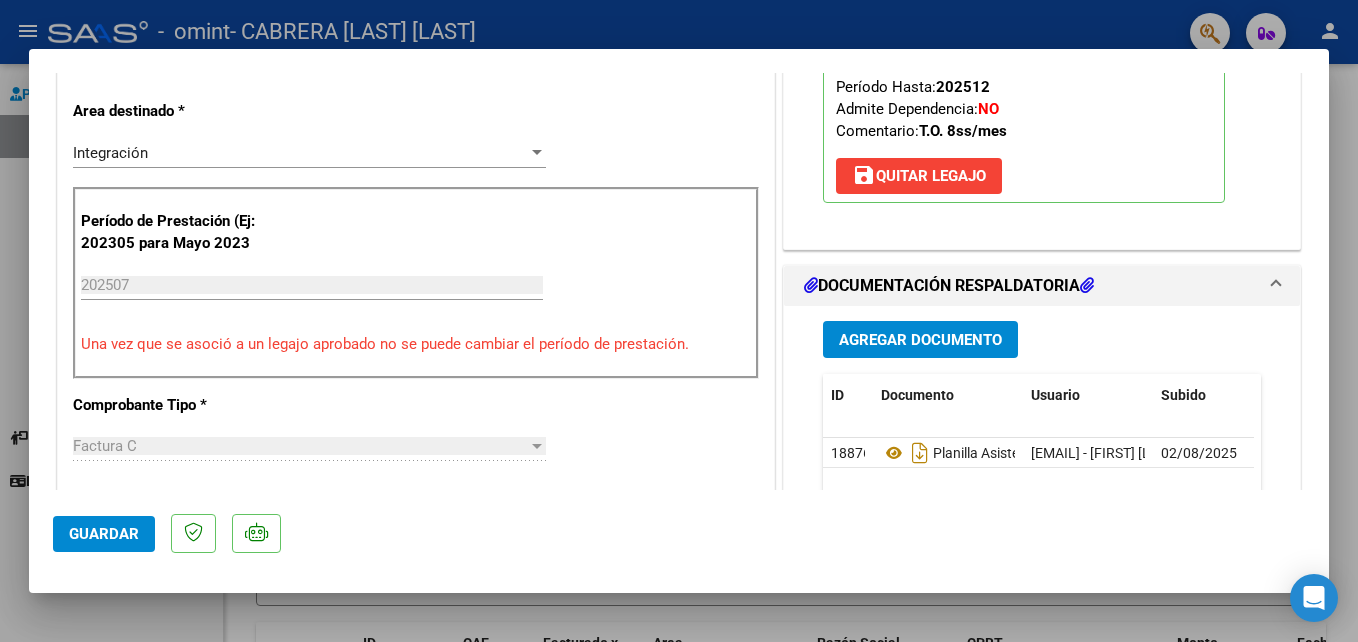 click on "Guardar" 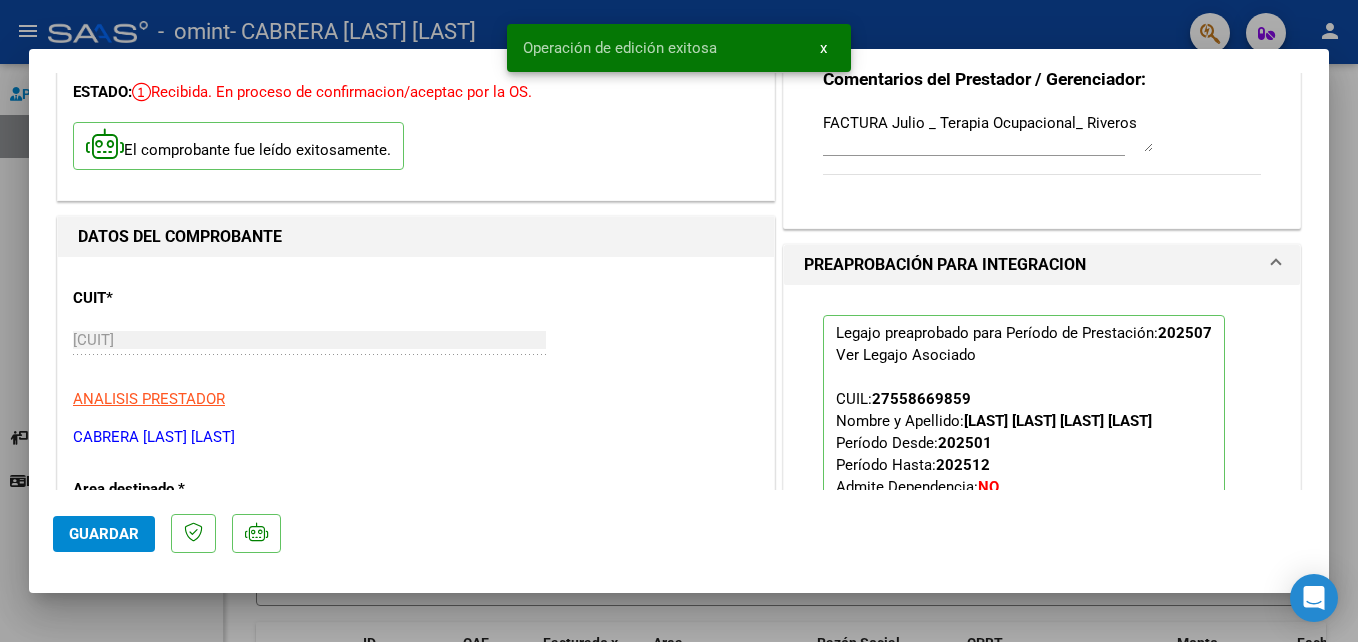 scroll, scrollTop: 0, scrollLeft: 0, axis: both 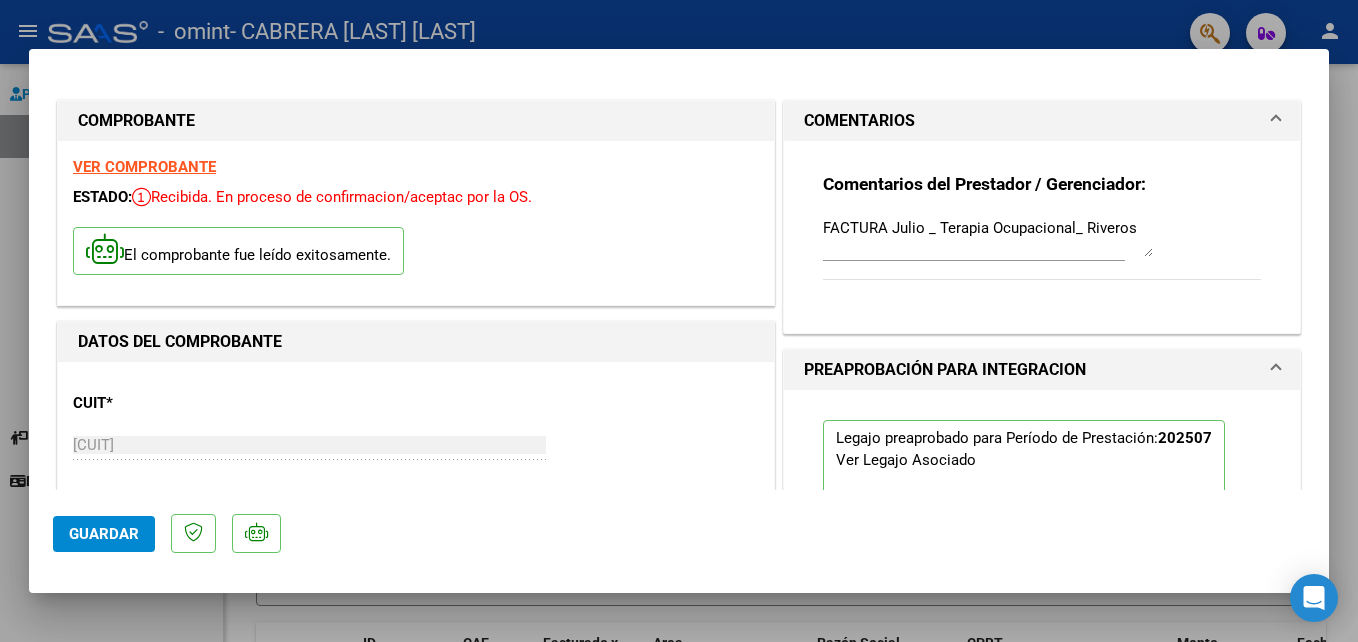 click at bounding box center [679, 321] 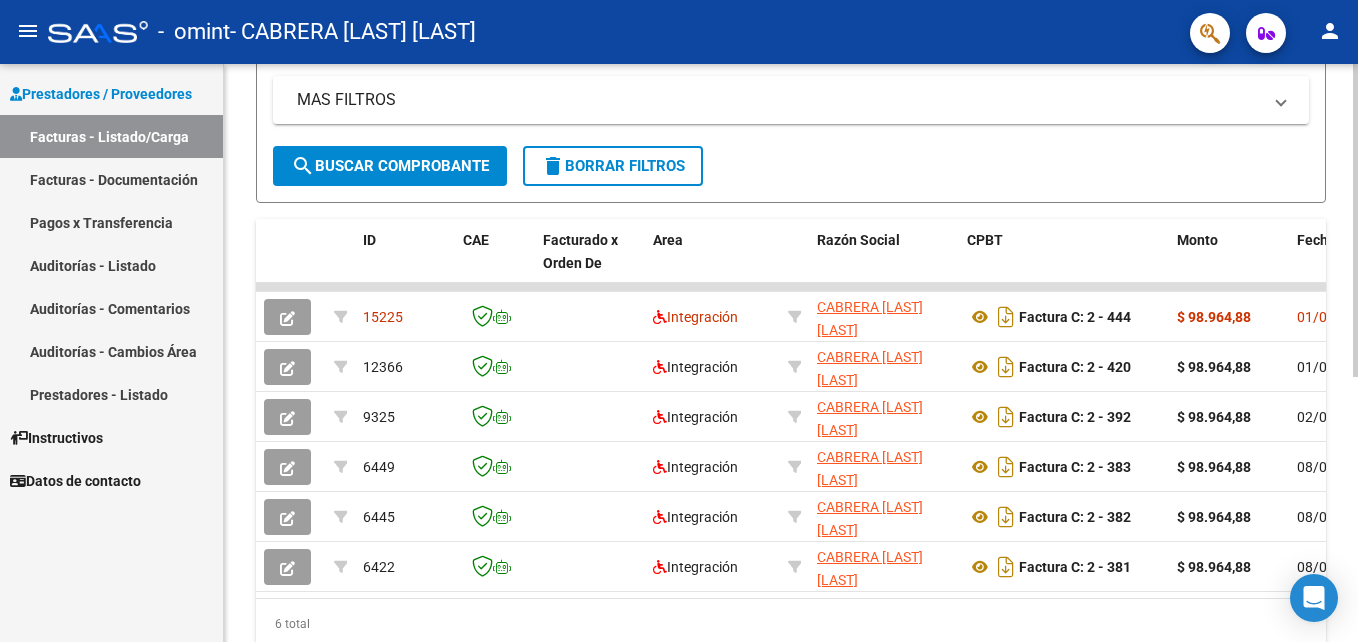 scroll, scrollTop: 412, scrollLeft: 0, axis: vertical 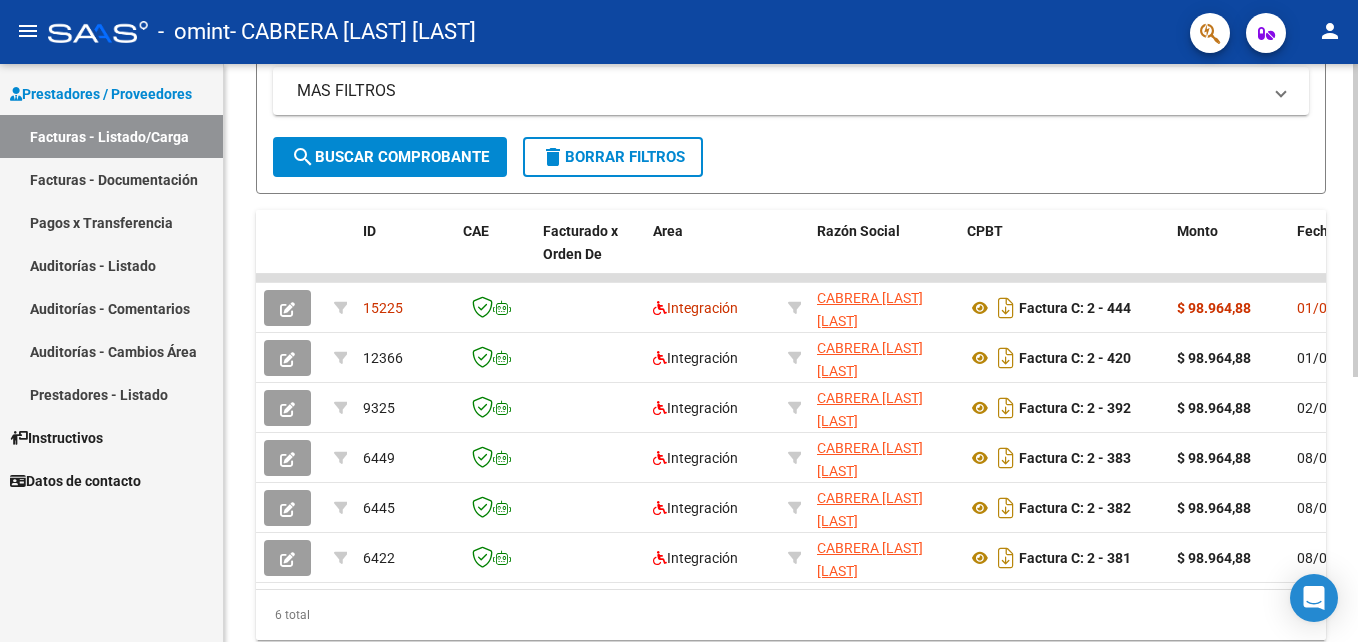 click on "menu -   omint   - CABRERA MARIA BELEN person    Prestadores / Proveedores Facturas - Listado/Carga Facturas - Documentación Pagos x Transferencia Auditorías - Listado Auditorías - Comentarios Auditorías - Cambios Área Prestadores - Listado    Instructivos    Datos de contacto  Video tutorial   PRESTADORES -> Listado de CPBTs Emitidos por Prestadores / Proveedores (alt+q)   Cargar Comprobante
cloud_download  CSV  cloud_download  EXCEL  cloud_download  Estandar   Descarga Masiva
Filtros Id Area Area Todos Confirmado   Mostrar totalizadores   FILTROS DEL COMPROBANTE  Comprobante Tipo Comprobante Tipo Start date – End date Fec. Comprobante Desde / Hasta Días Emisión Desde(cant. días) Días Emisión Hasta(cant. días) CUIT / Razón Social Pto. Venta Nro. Comprobante Código SSS CAE Válido CAE Válido Todos Cargado Módulo Hosp. Todos Tiene facturacion Apócrifa Hospital Refes  FILTROS DE INTEGRACION  Período De Prestación Campos del Archivo de Rendición Devuelto x SSS (dr_envio) –" at bounding box center [679, 321] 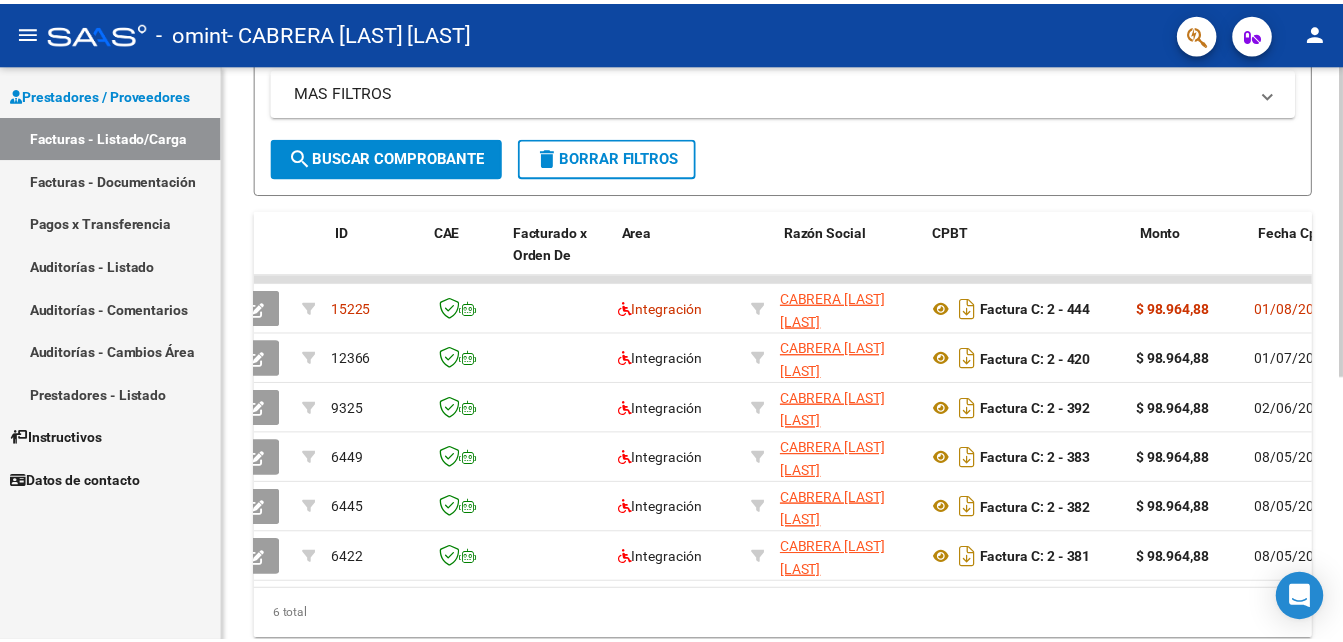 scroll, scrollTop: 0, scrollLeft: 0, axis: both 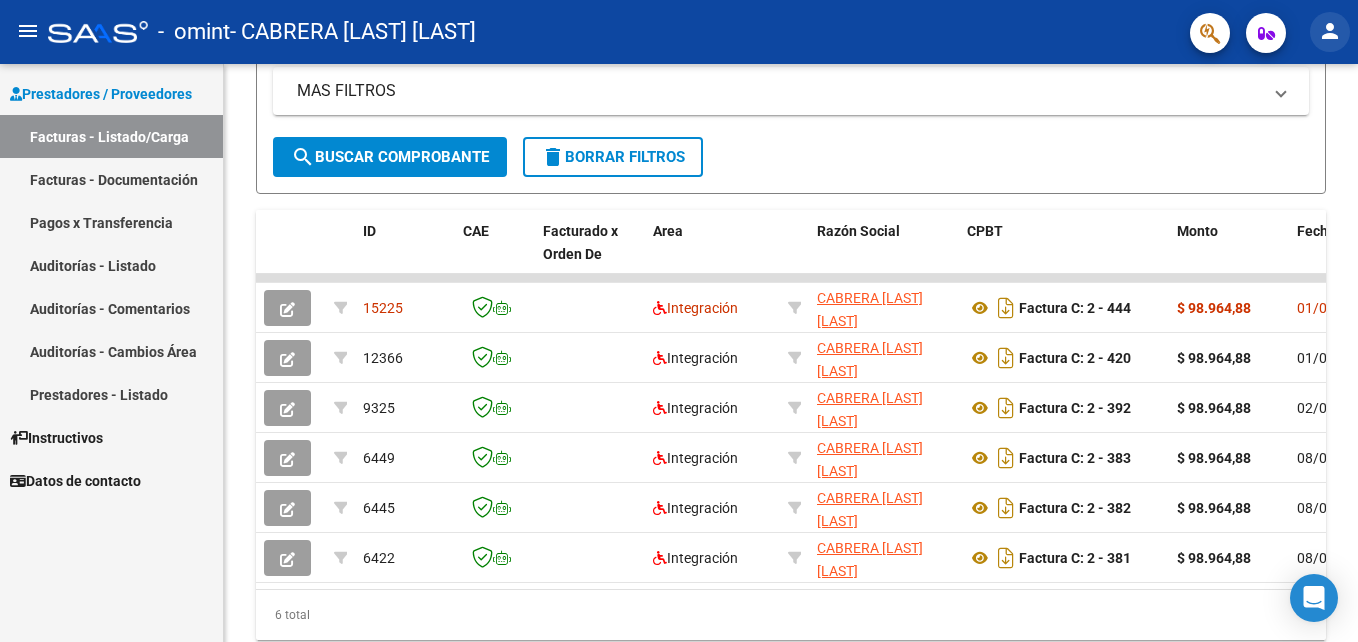 click on "person" 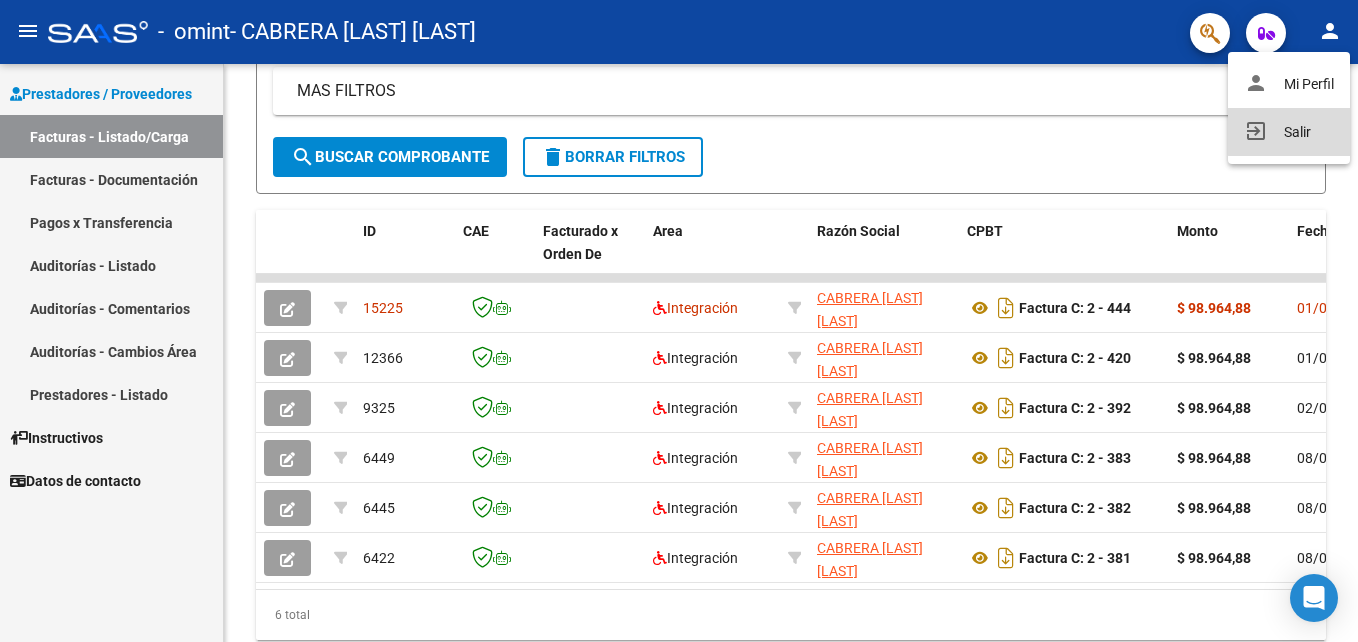 click on "exit_to_app  Salir" at bounding box center (1289, 132) 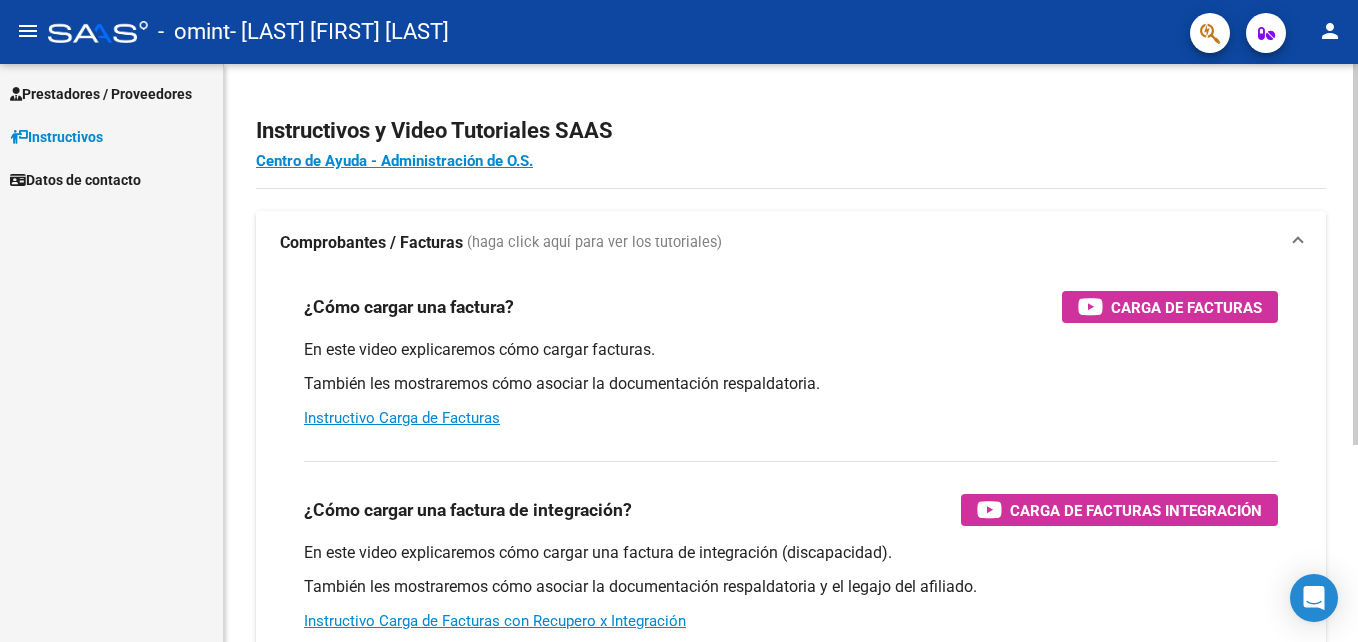scroll, scrollTop: 0, scrollLeft: 0, axis: both 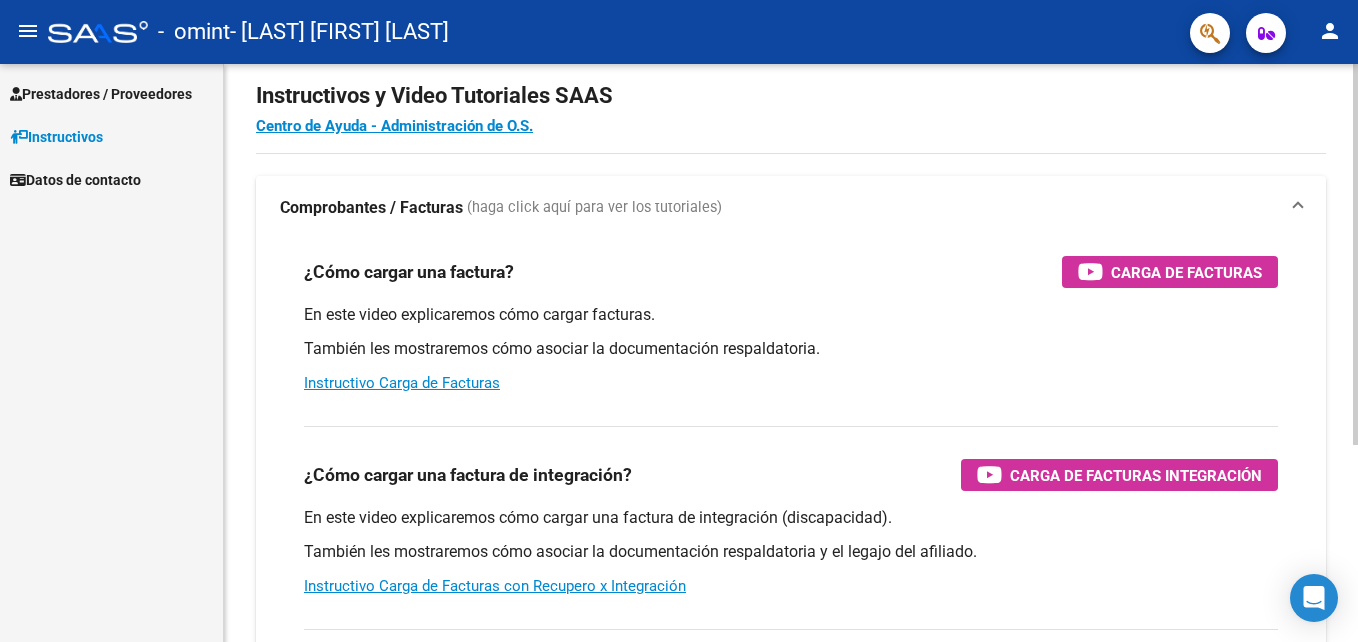 click 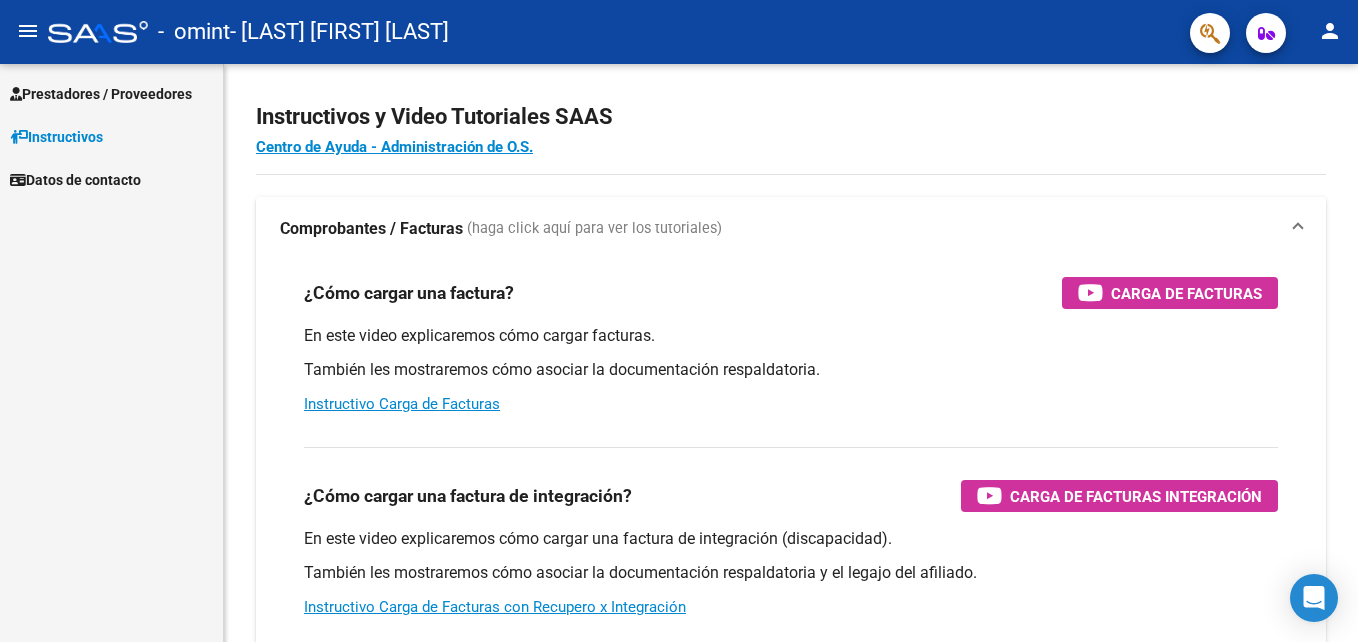 click on "Prestadores / Proveedores" at bounding box center [111, 93] 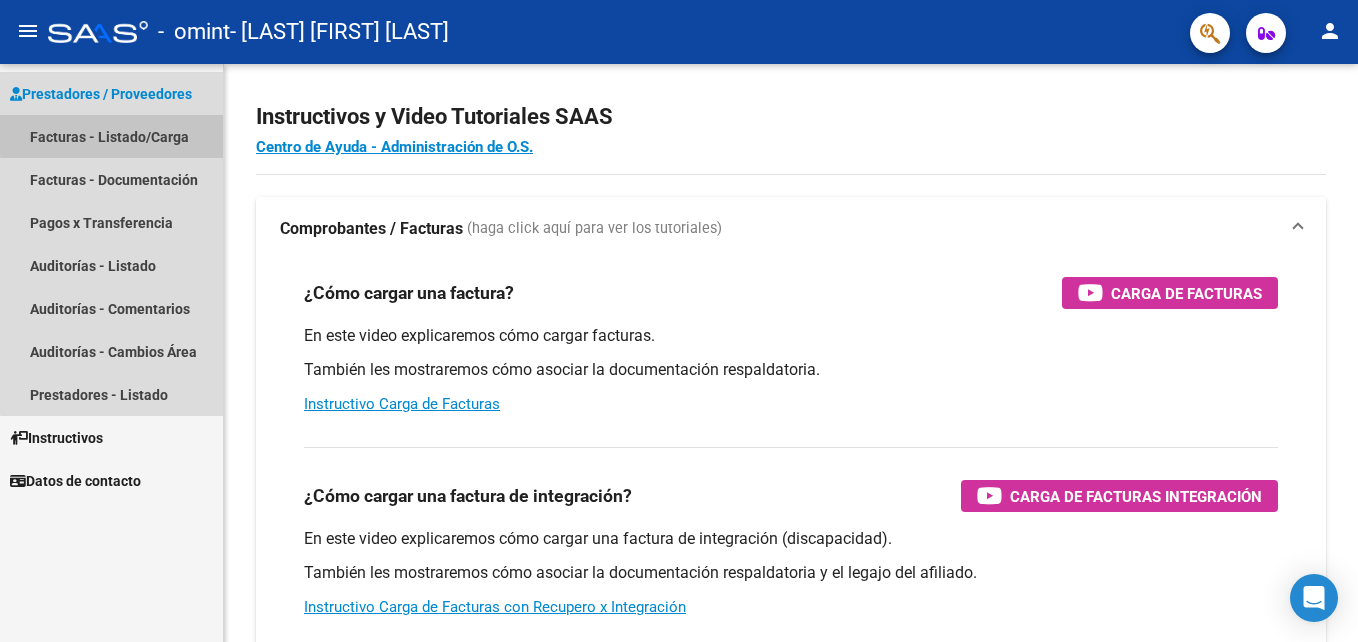 click on "Facturas - Listado/Carga" at bounding box center (111, 136) 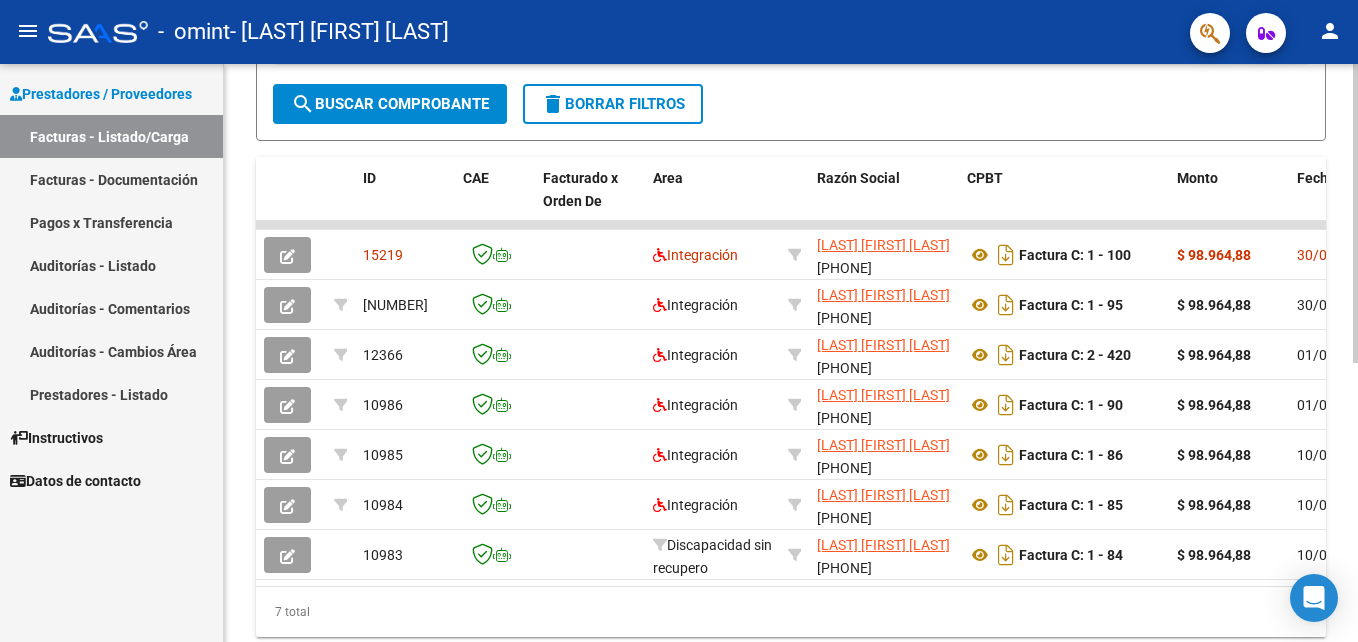 scroll, scrollTop: 482, scrollLeft: 0, axis: vertical 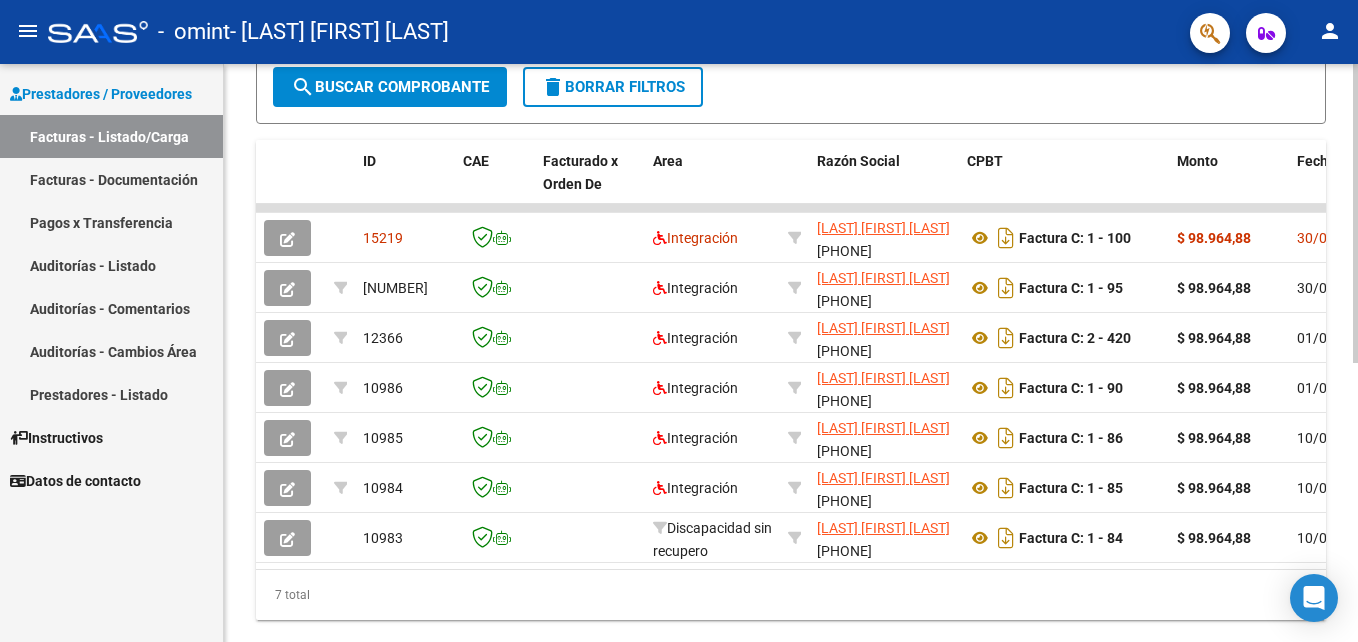 click on "menu -   omint   - BORQUEZ GEORGINA VANESA person    Prestadores / Proveedores Facturas - Listado/Carga Facturas - Documentación Pagos x Transferencia Auditorías - Listado Auditorías - Comentarios Auditorías - Cambios Área Prestadores - Listado    Instructivos    Datos de contacto  Video tutorial   PRESTADORES -> Listado de CPBTs Emitidos por Prestadores / Proveedores (alt+q)   Cargar Comprobante
cloud_download  CSV  cloud_download  EXCEL  cloud_download  Estandar   Descarga Masiva
Filtros Id Area Area Todos Confirmado   Mostrar totalizadores   FILTROS DEL COMPROBANTE  Comprobante Tipo Comprobante Tipo Start date – End date Fec. Comprobante Desde / Hasta Días Emisión Desde(cant. días) Días Emisión Hasta(cant. días) CUIT / Razón Social Pto. Venta Nro. Comprobante Código SSS CAE Válido CAE Válido Todos Cargado Módulo Hosp. Todos Tiene facturacion Apócrifa Hospital Refes  FILTROS DE INTEGRACION  Período De Prestación Campos del Archivo de Rendición Devuelto x SSS (dr_envio)" at bounding box center (679, 321) 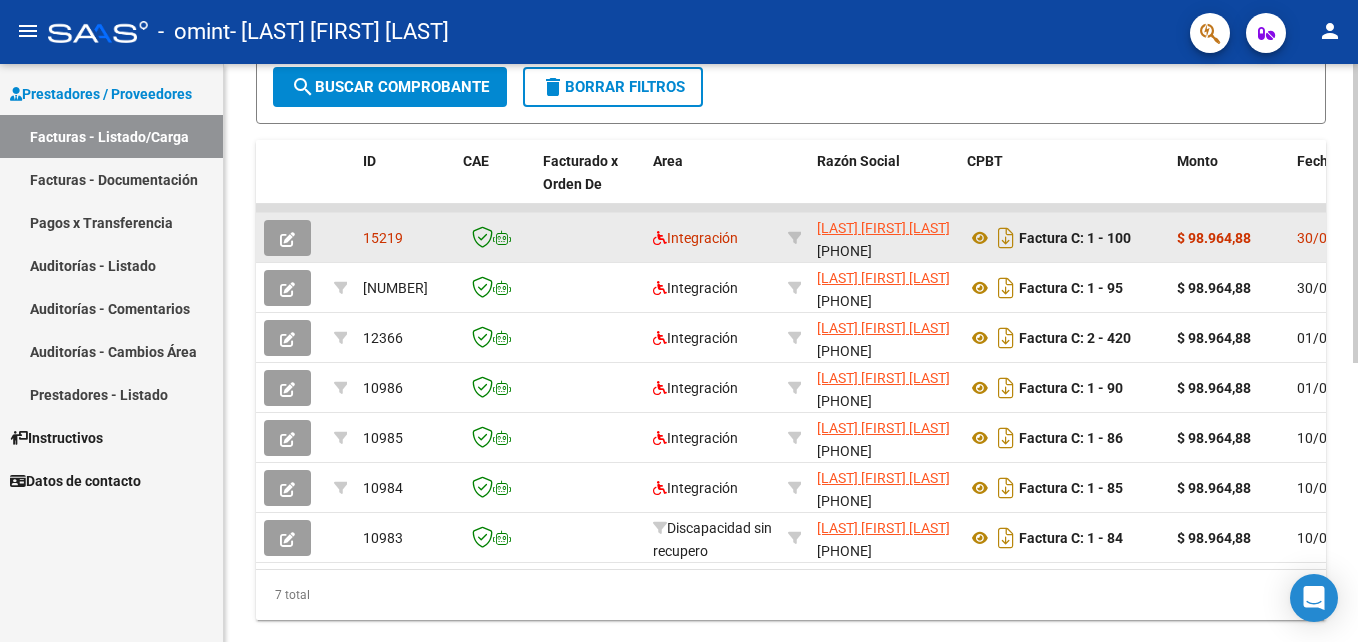 click 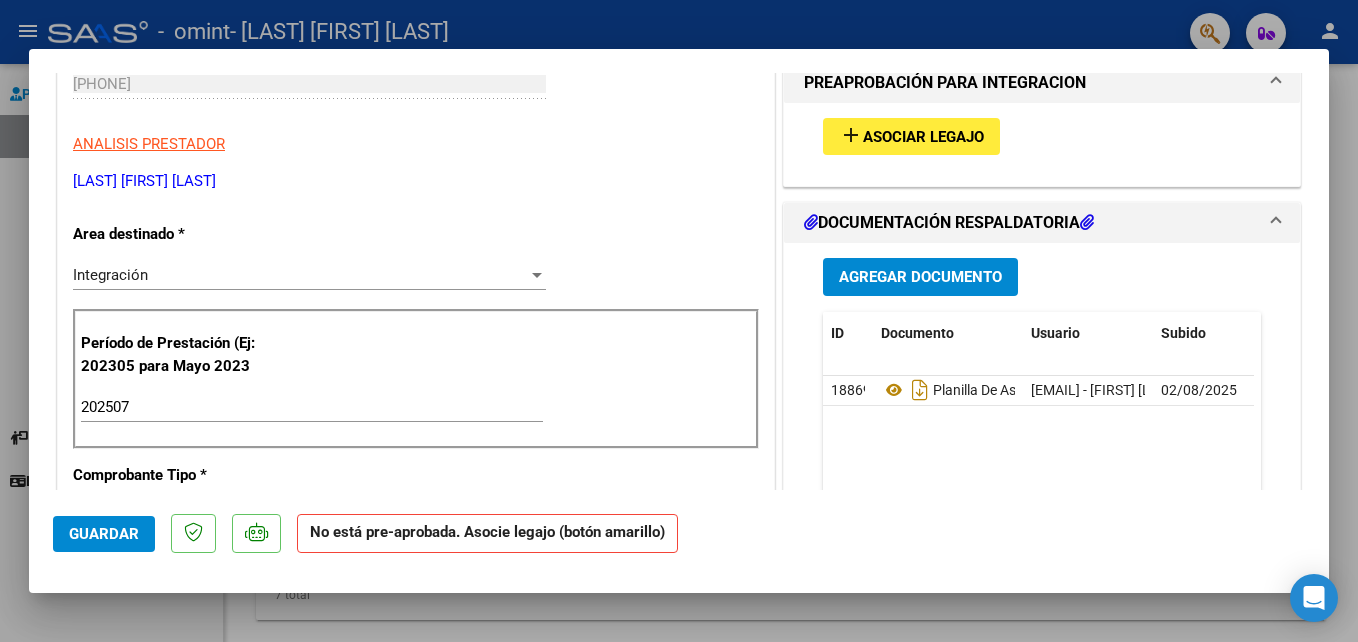scroll, scrollTop: 305, scrollLeft: 0, axis: vertical 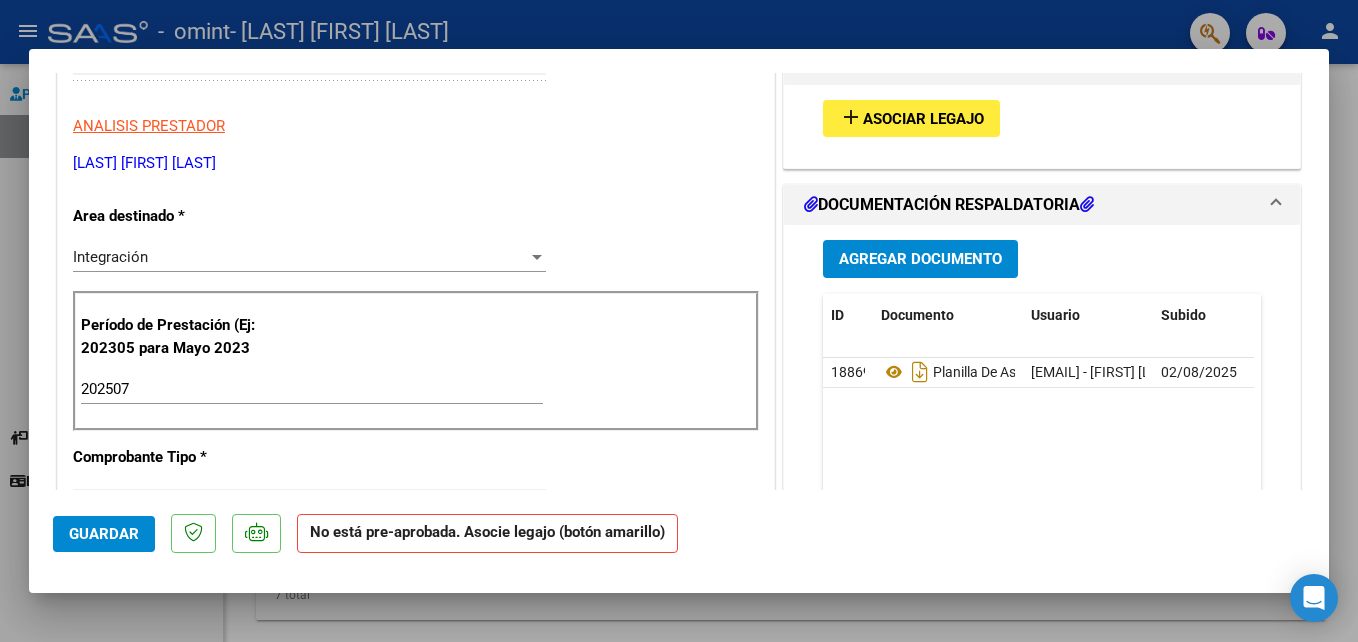 click on "Asociar Legajo" at bounding box center [923, 119] 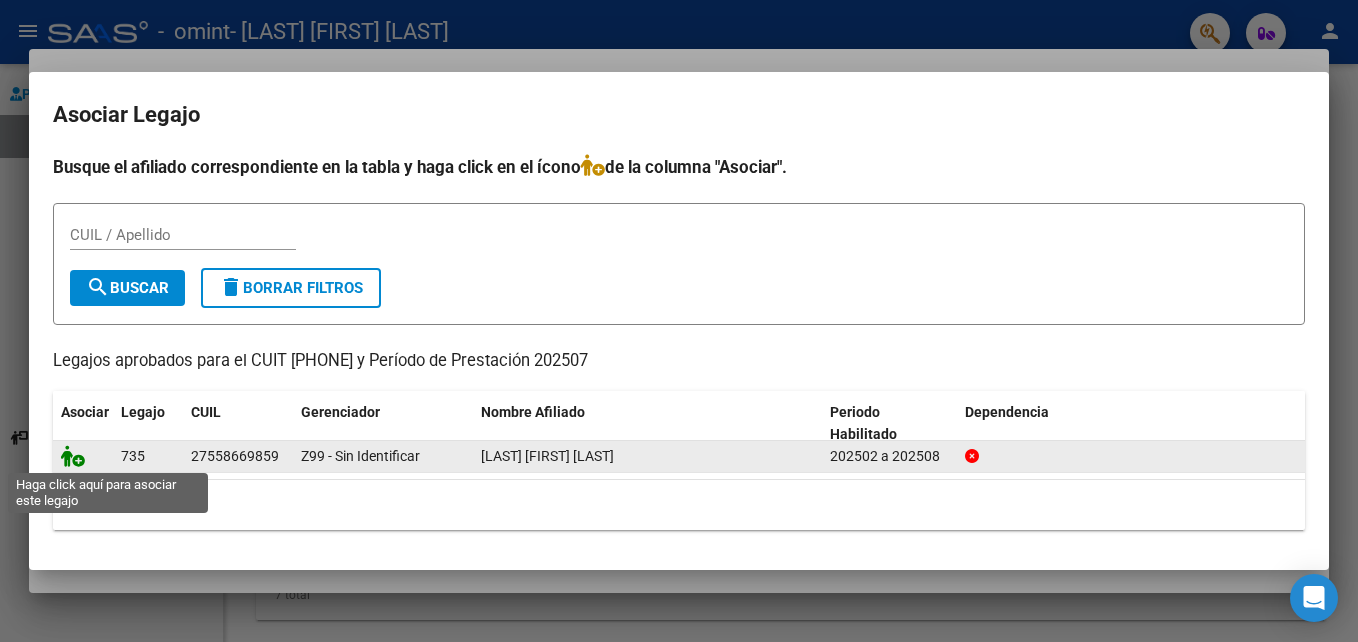 click 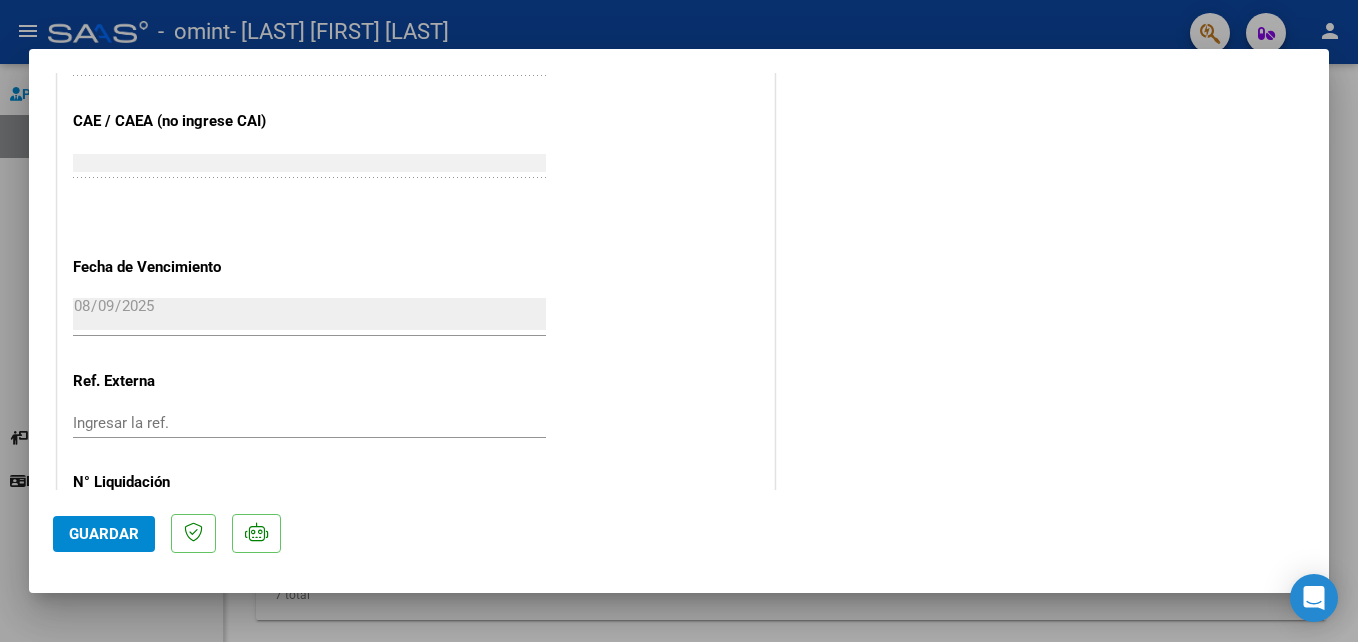 scroll, scrollTop: 1300, scrollLeft: 0, axis: vertical 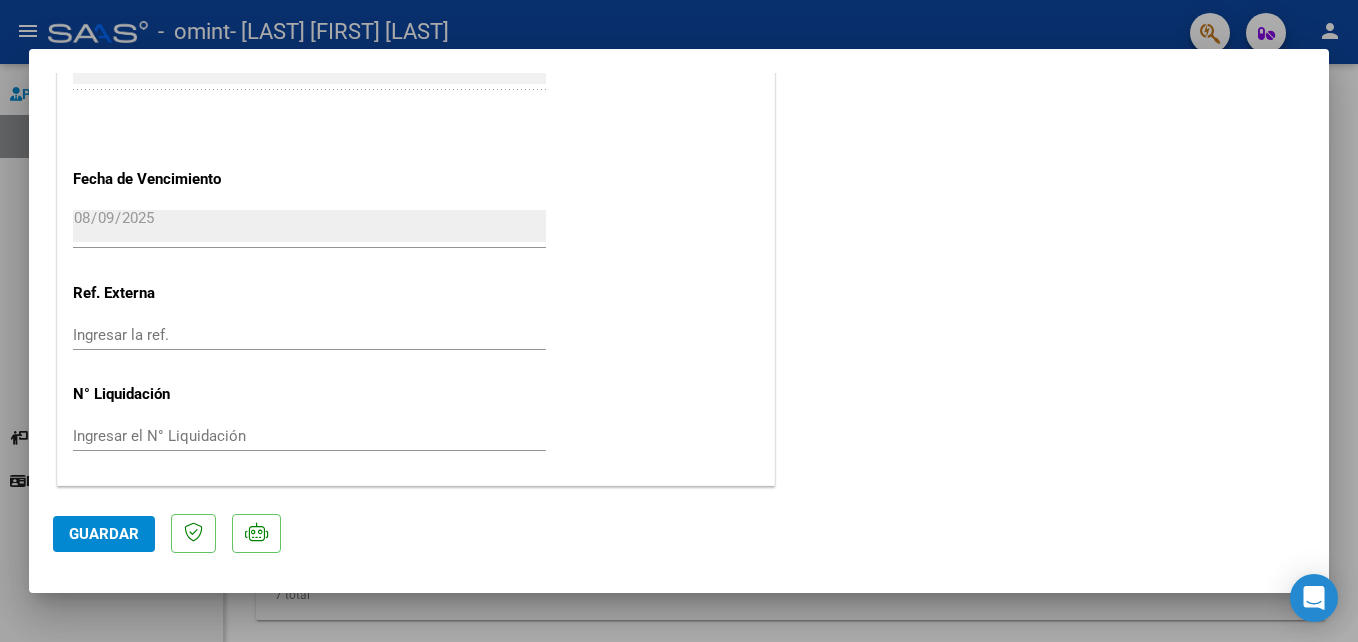 click on "Guardar" 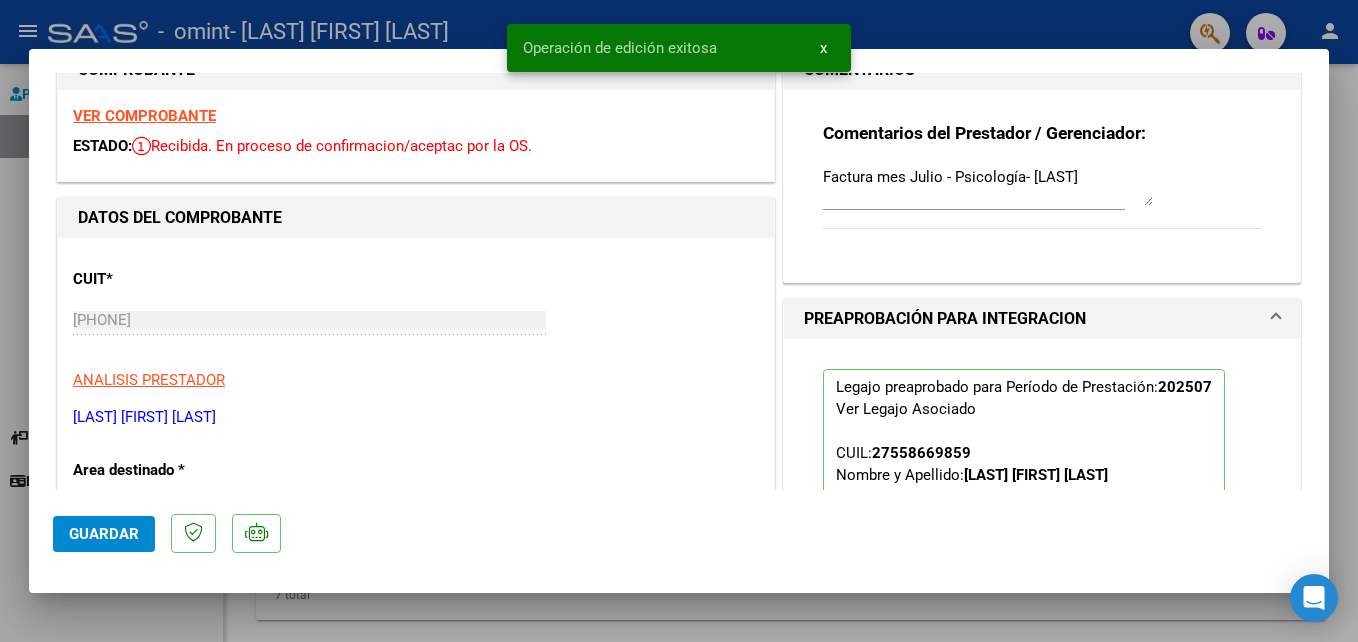 scroll, scrollTop: 0, scrollLeft: 0, axis: both 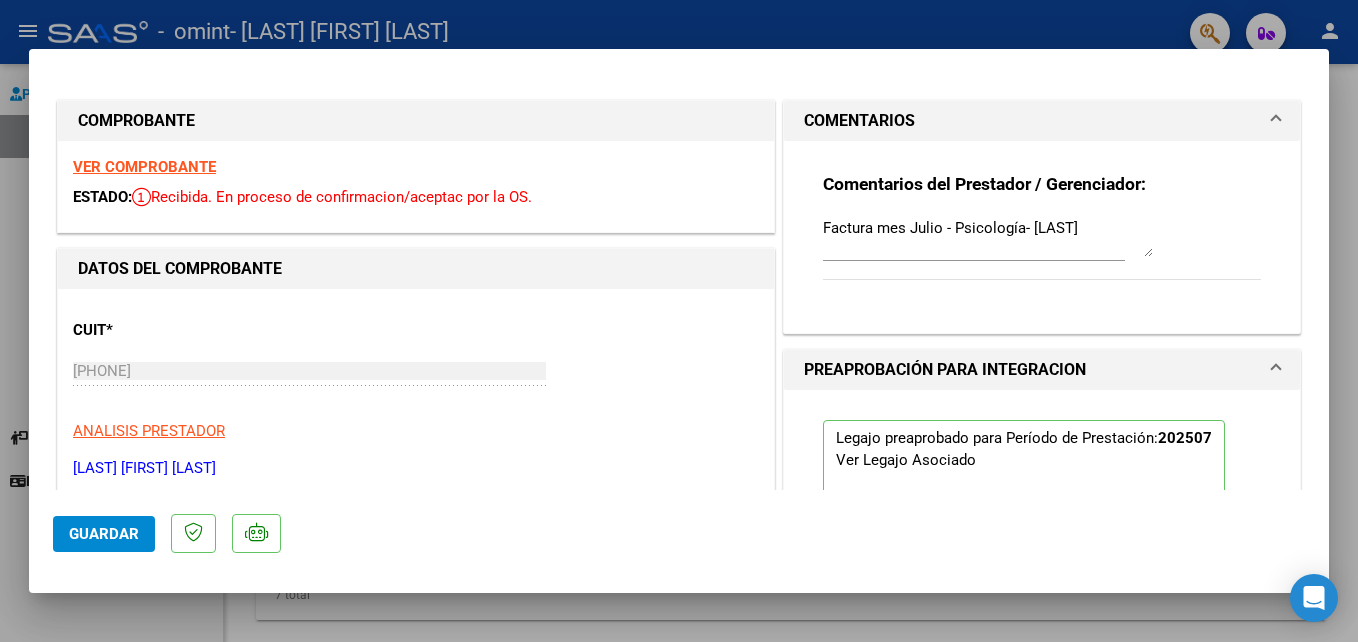 click at bounding box center (679, 321) 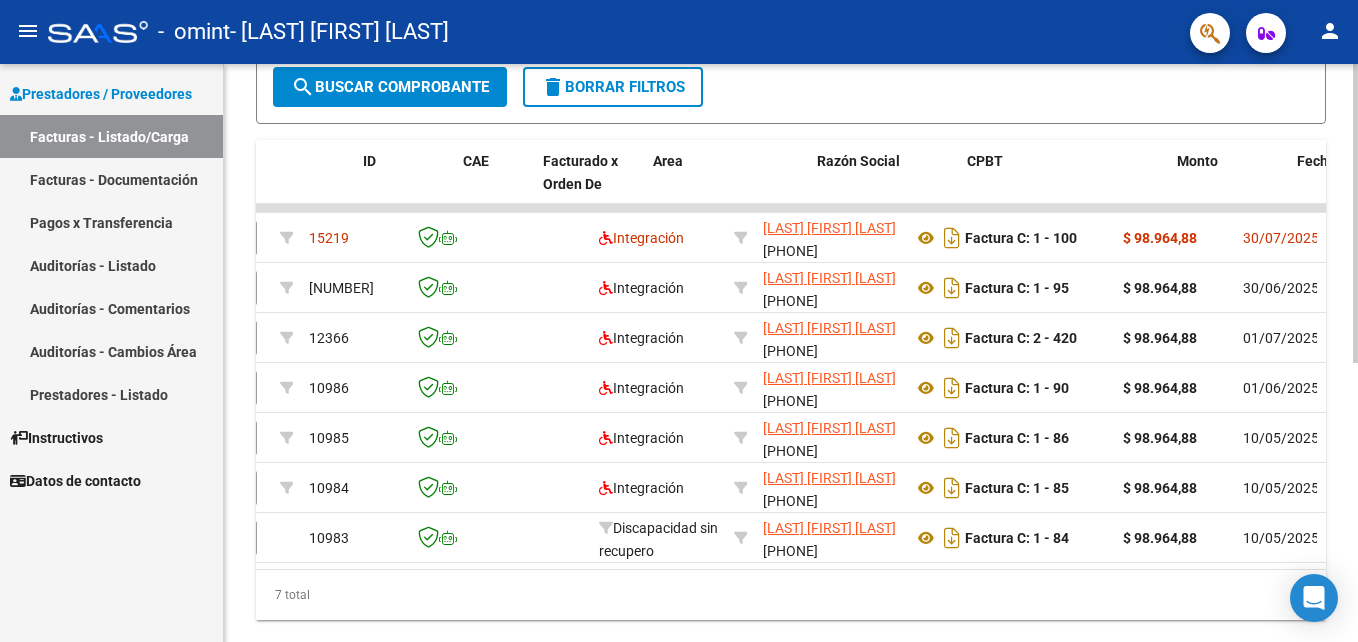 scroll, scrollTop: 0, scrollLeft: 0, axis: both 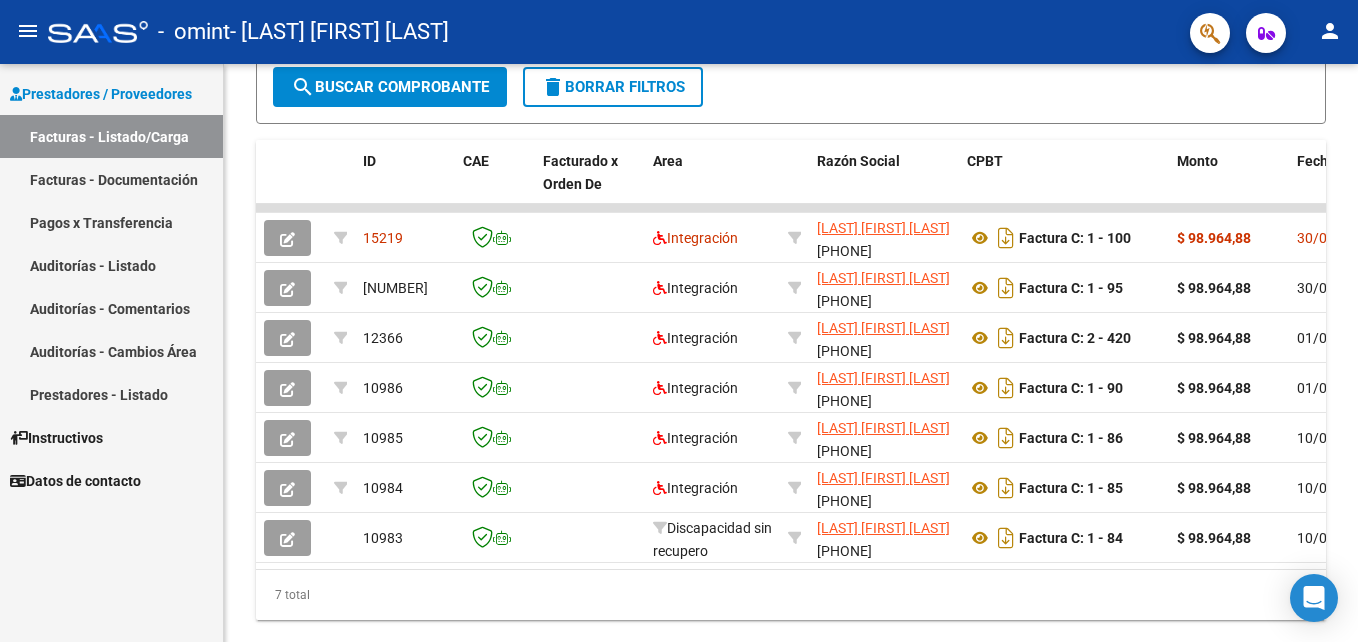 click on "- omint   - BORQUEZ GEORGINA VANESA" 